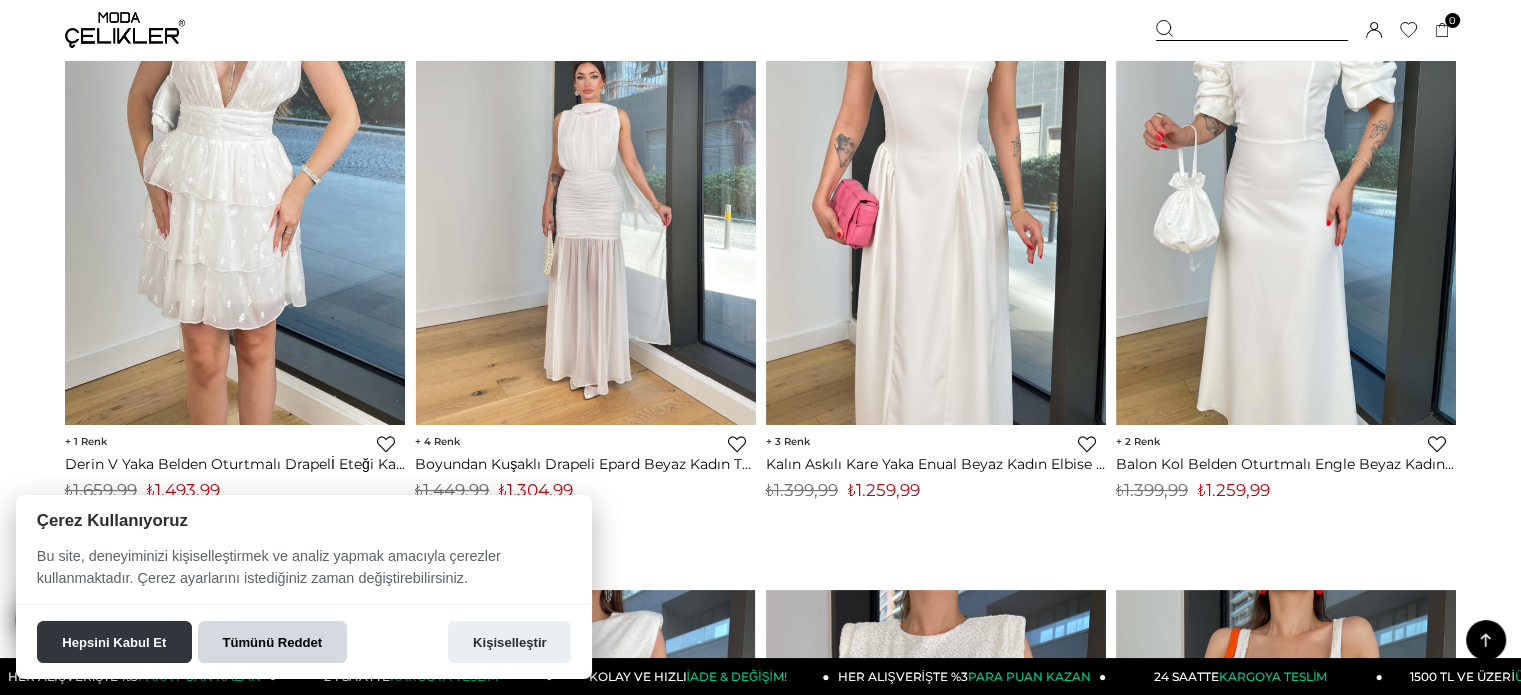 scroll, scrollTop: 300, scrollLeft: 0, axis: vertical 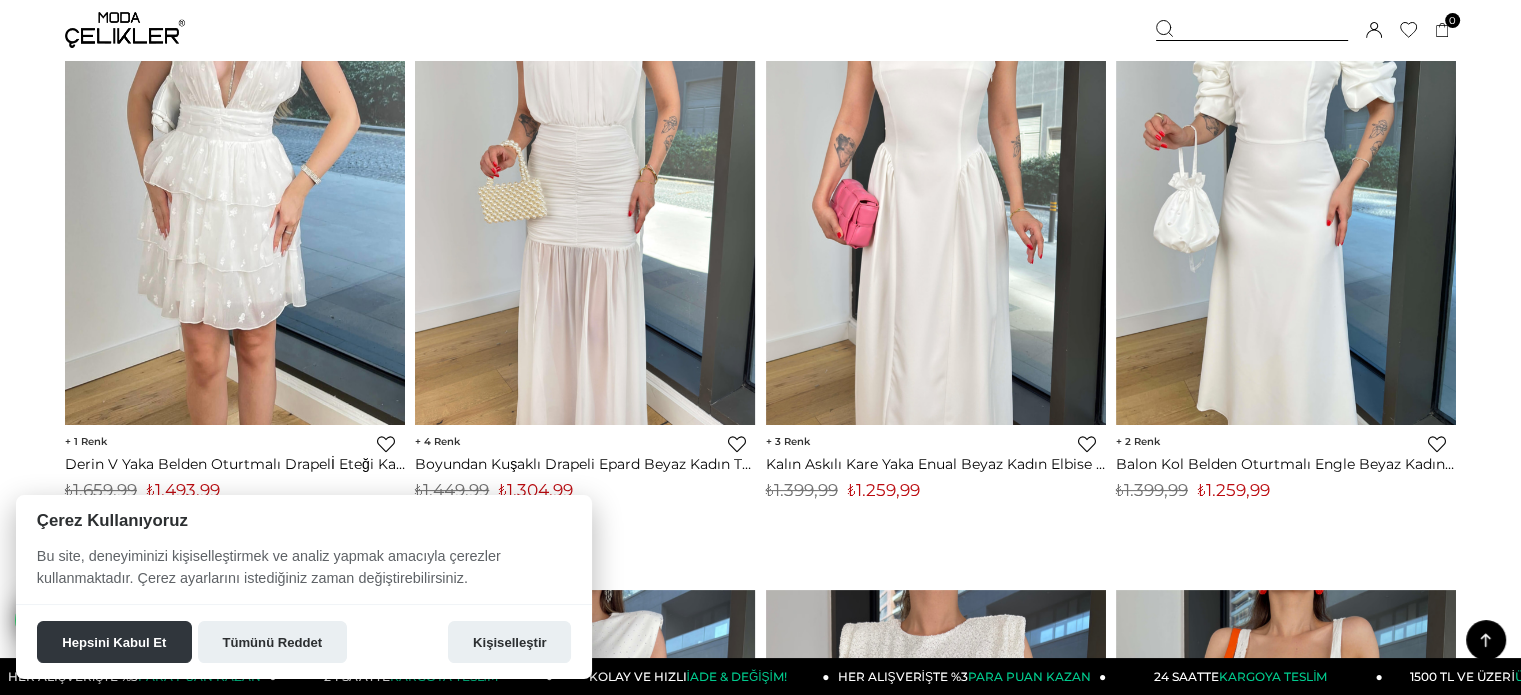 drag, startPoint x: 266, startPoint y: 643, endPoint x: 296, endPoint y: 627, distance: 34 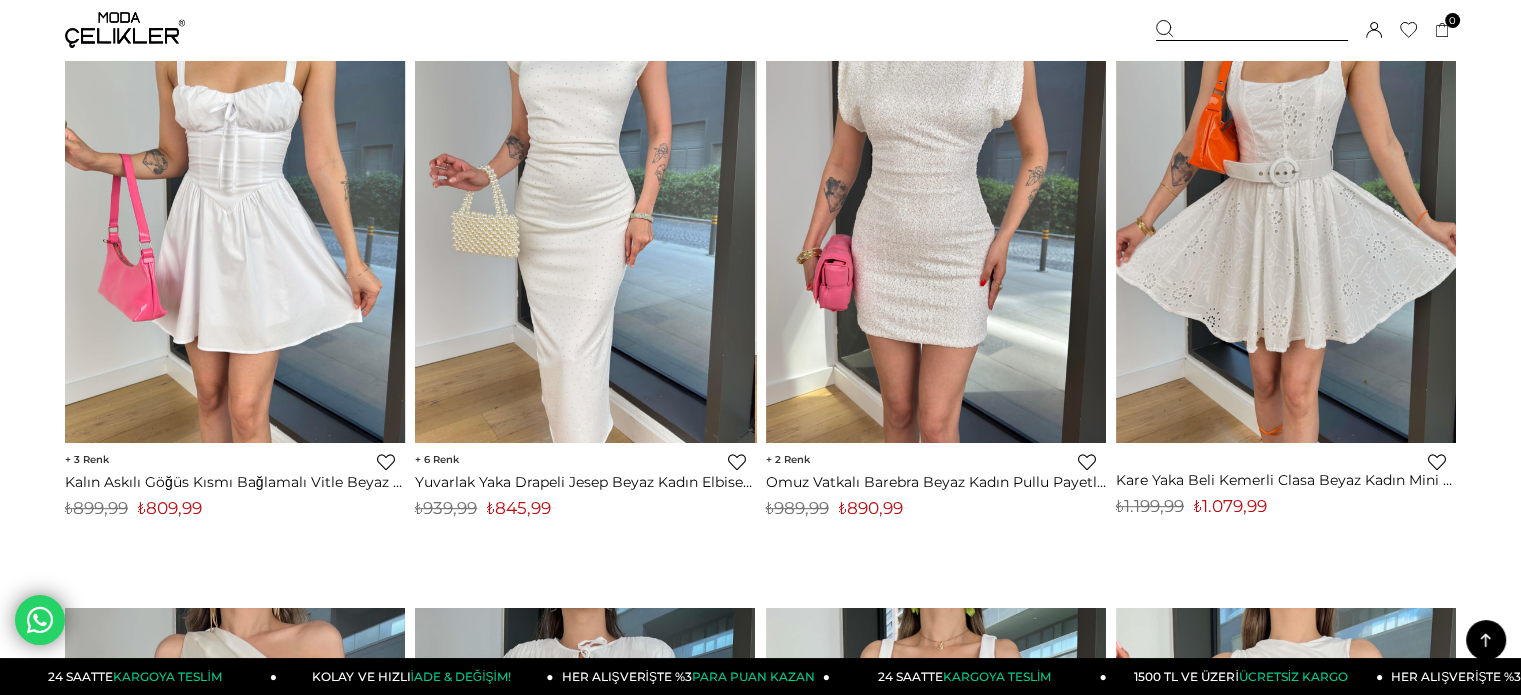 scroll, scrollTop: 700, scrollLeft: 0, axis: vertical 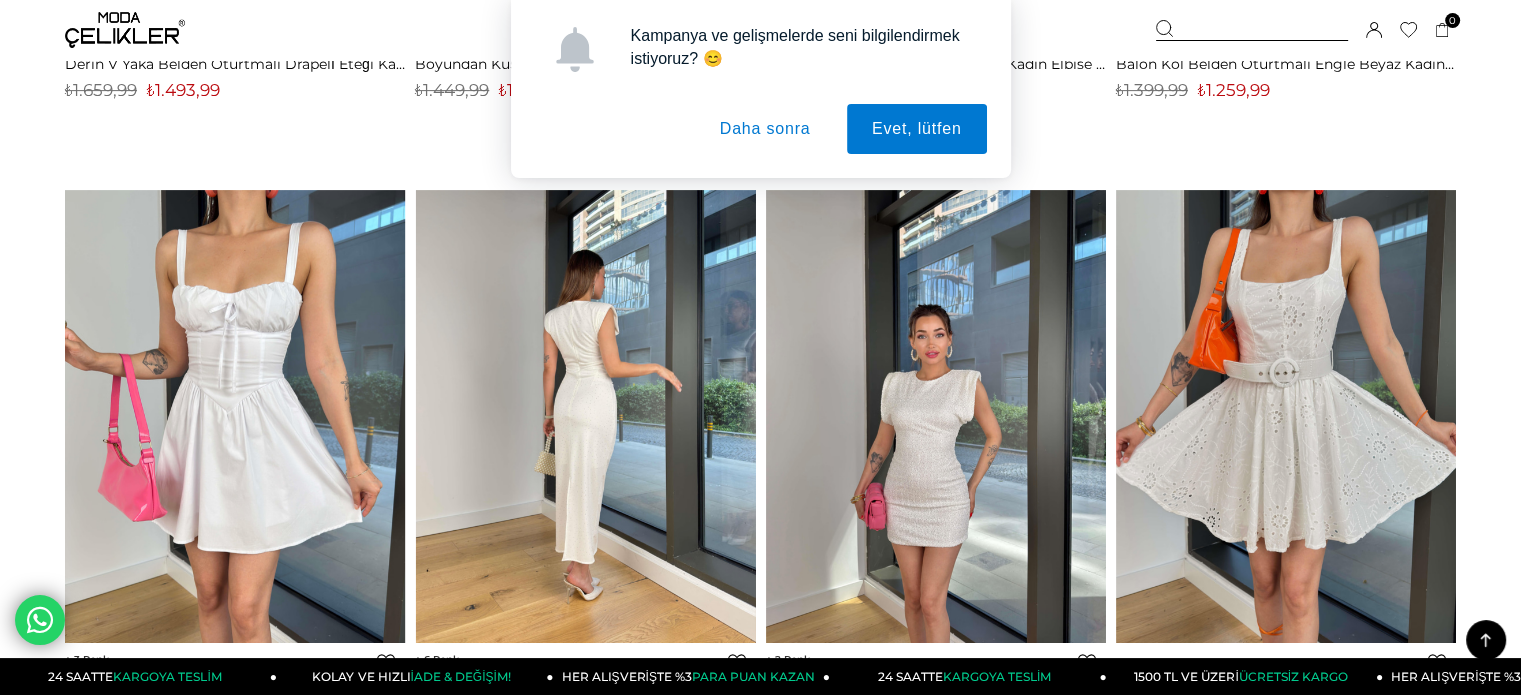 click at bounding box center (936, 416) 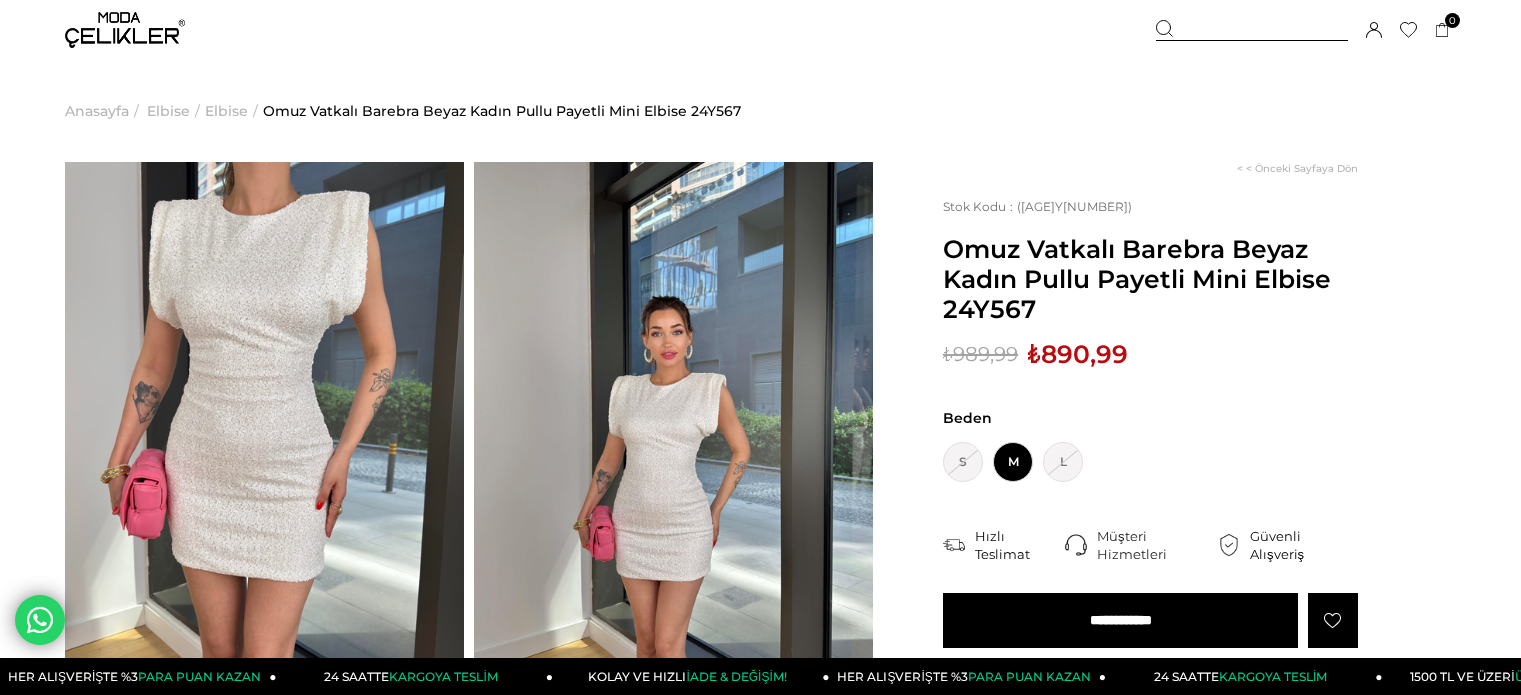 scroll, scrollTop: 0, scrollLeft: 0, axis: both 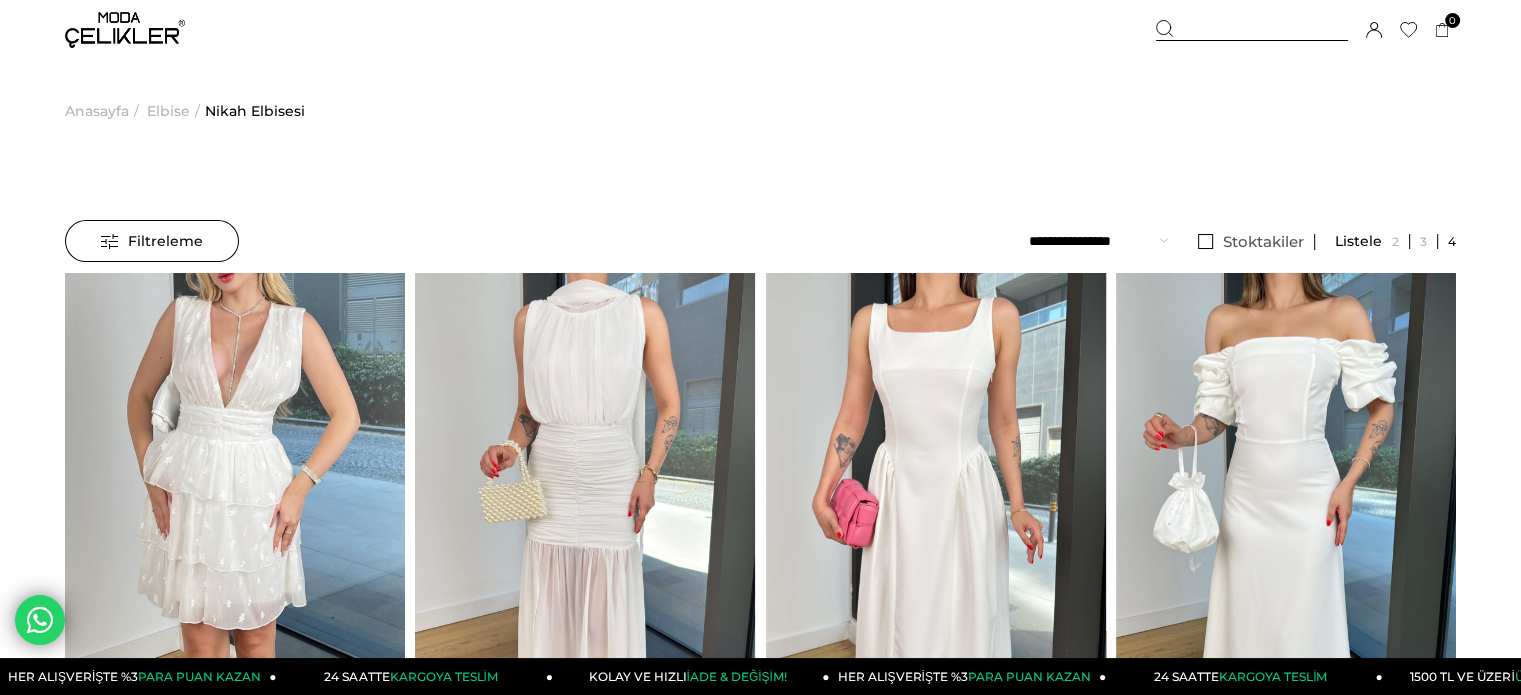 click on "Filtreleme" at bounding box center [152, 241] 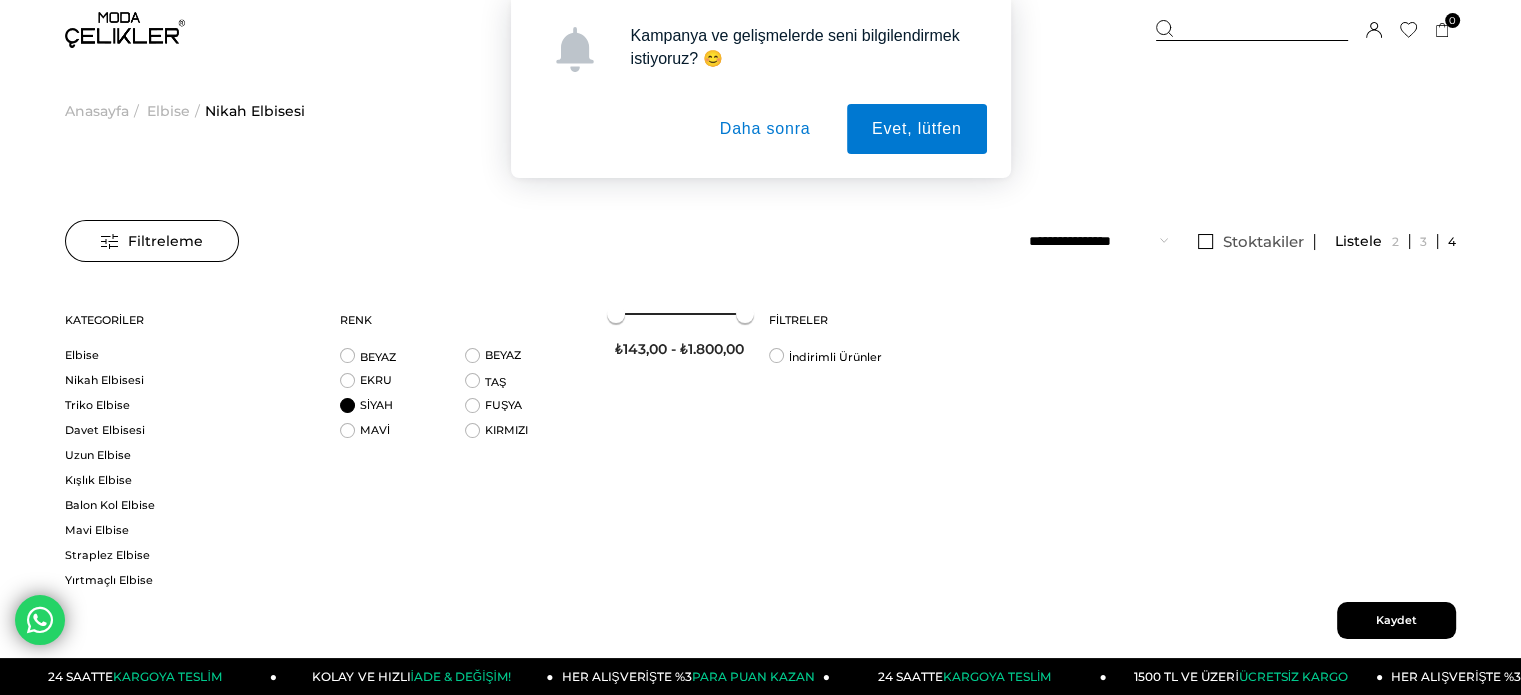 click on "SİYAH" at bounding box center [402, 410] 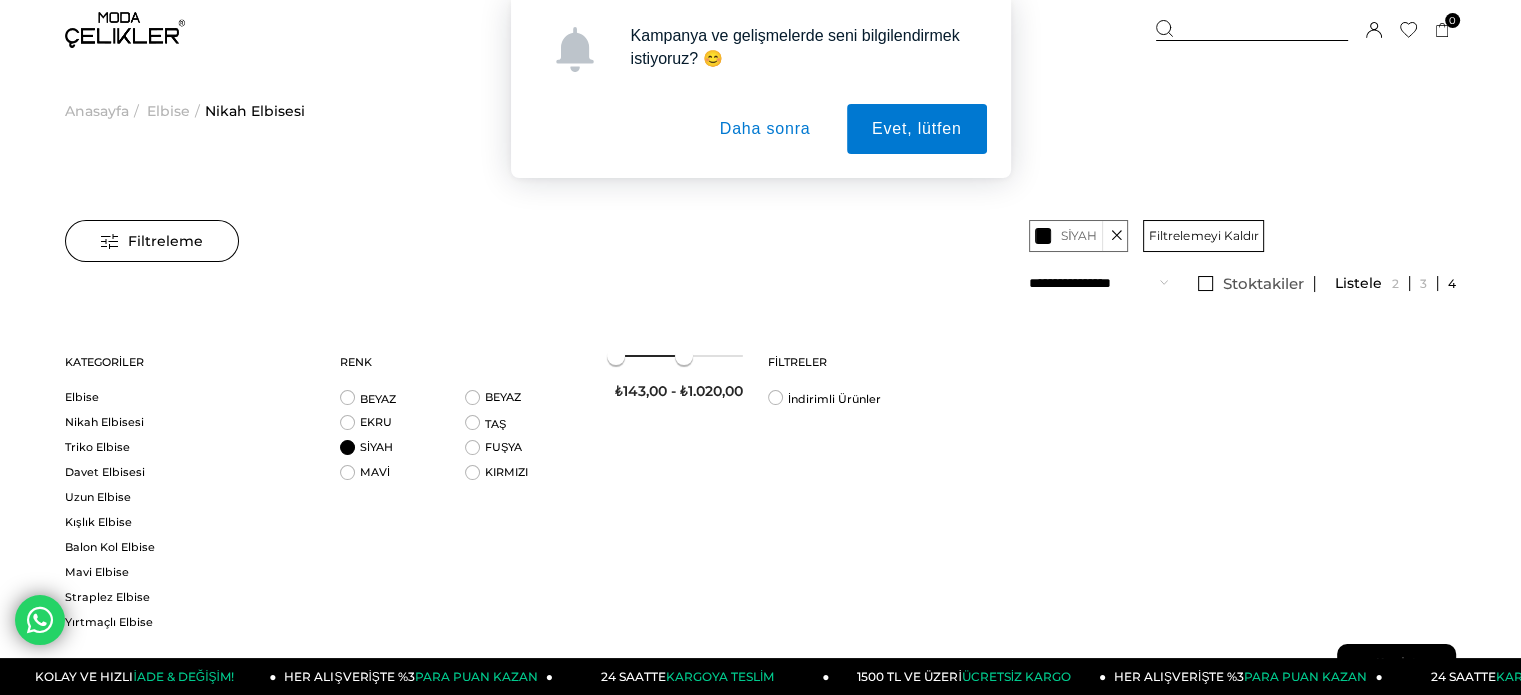 drag, startPoint x: 756, startPoint y: 355, endPoint x: 690, endPoint y: 355, distance: 66 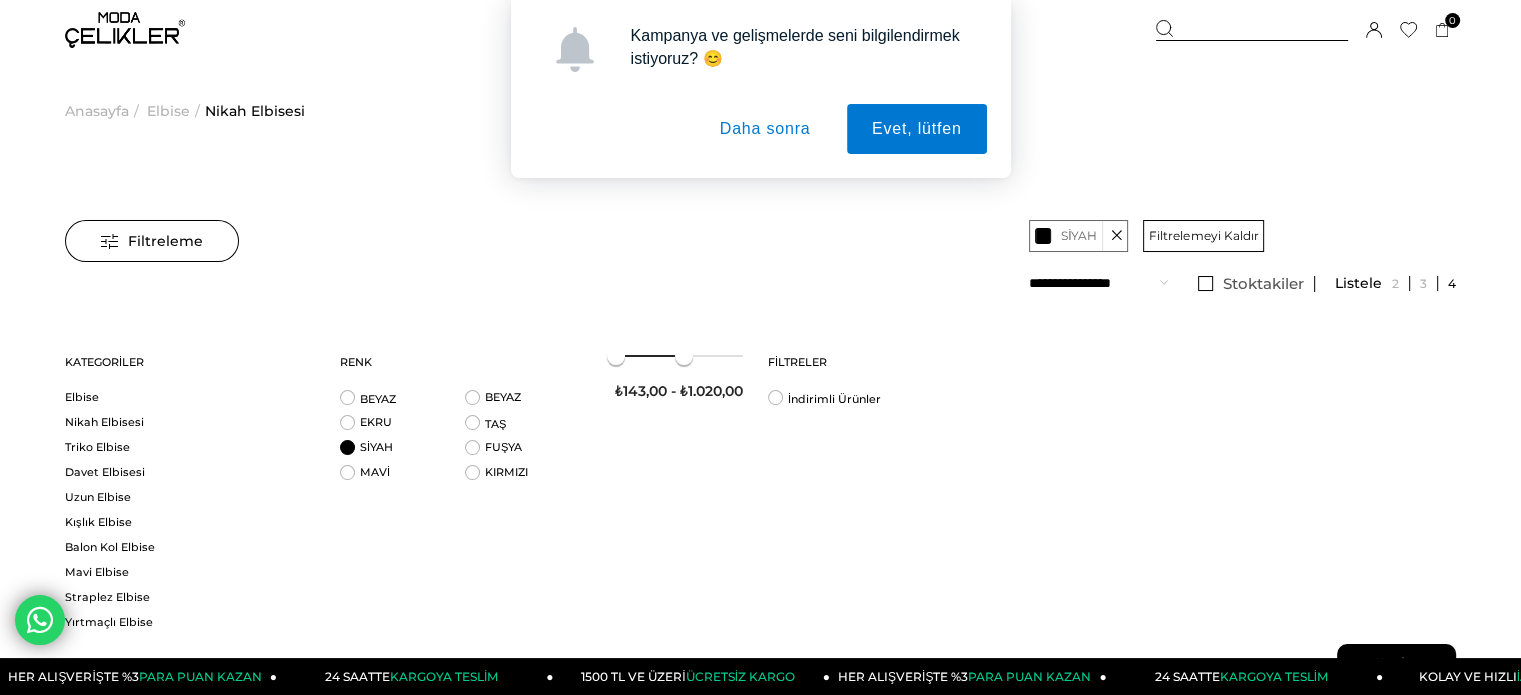click on "Daha sonra" at bounding box center (765, 129) 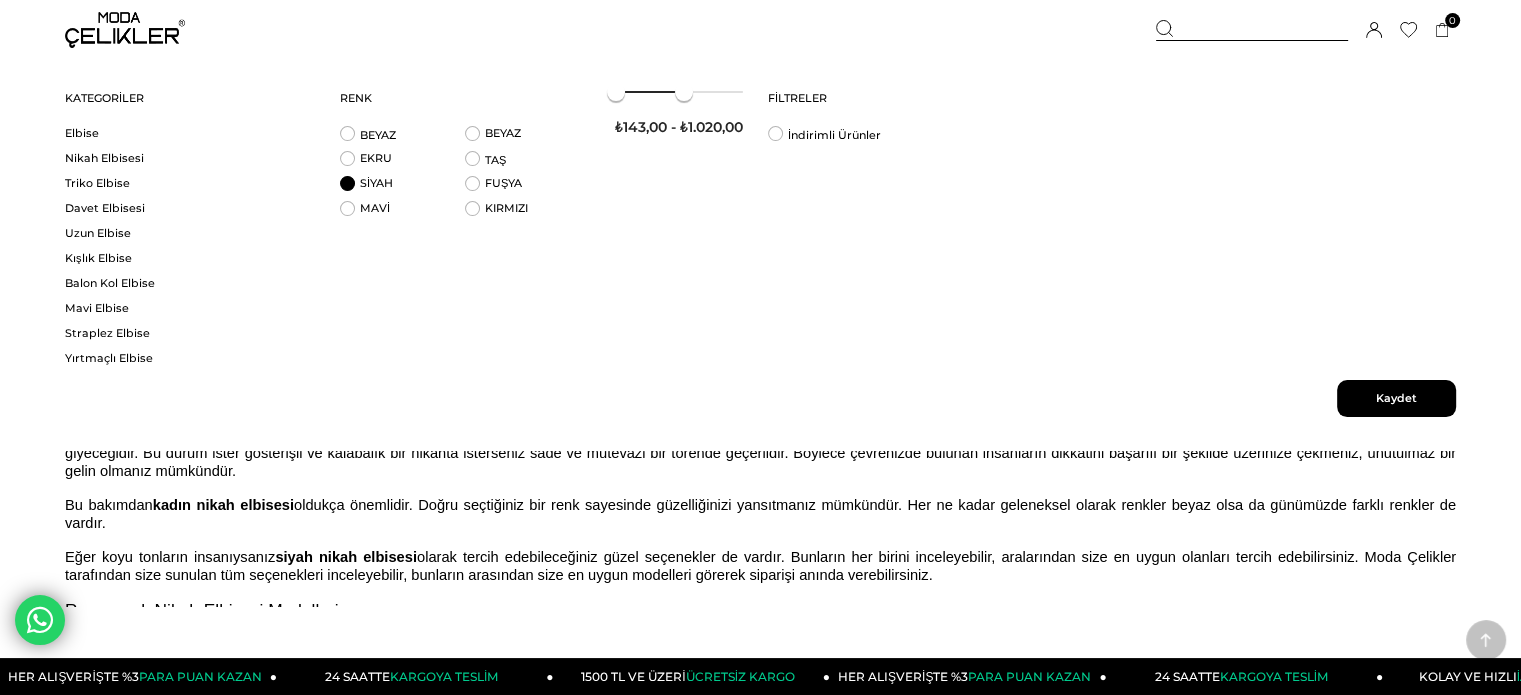 scroll, scrollTop: 300, scrollLeft: 0, axis: vertical 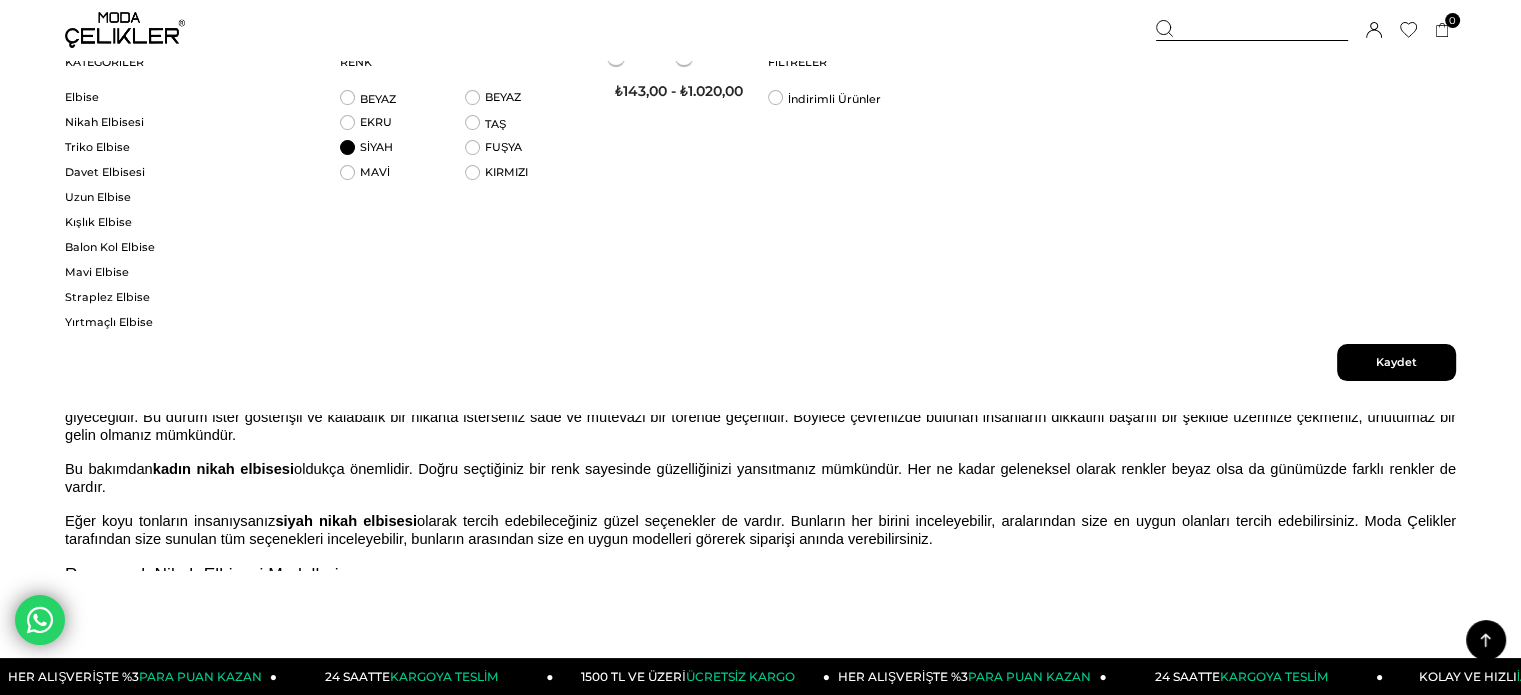 click on "Kaydet" at bounding box center (1396, 362) 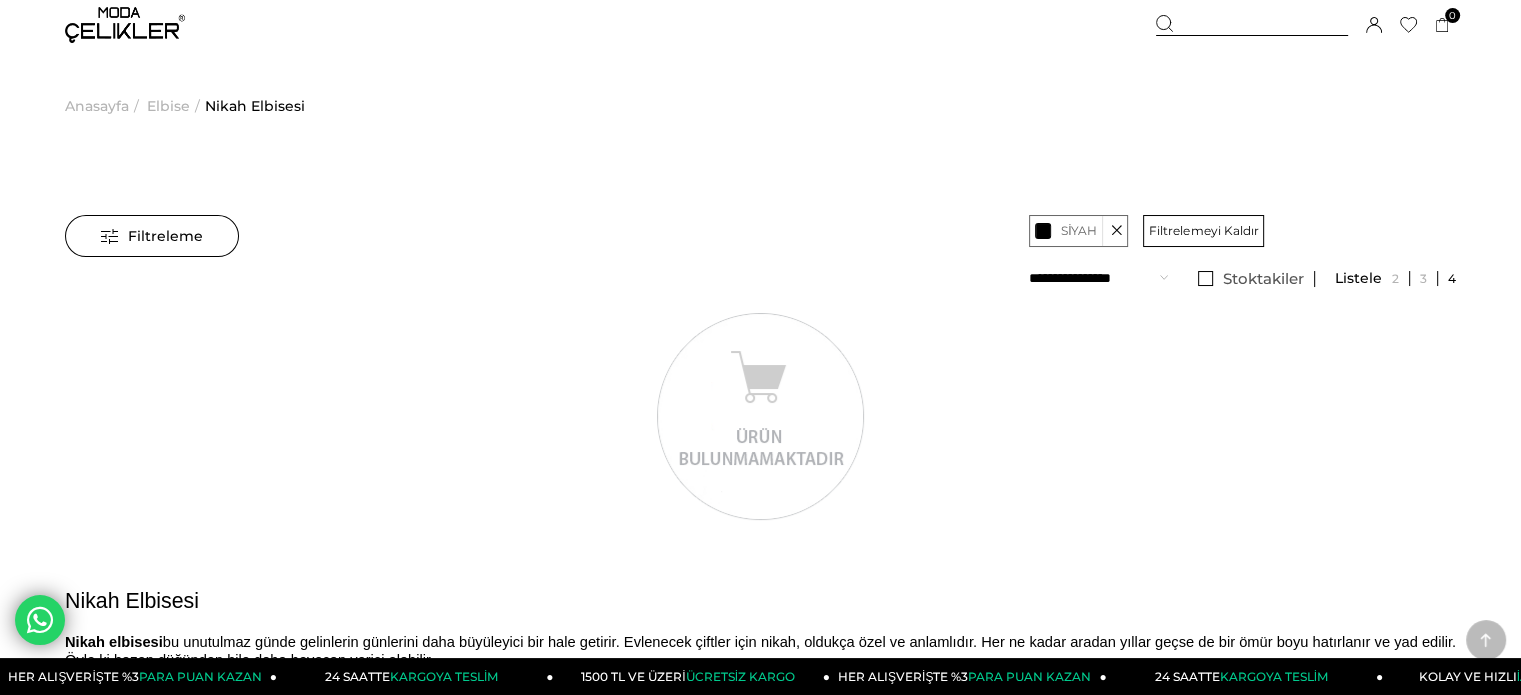 scroll, scrollTop: 0, scrollLeft: 0, axis: both 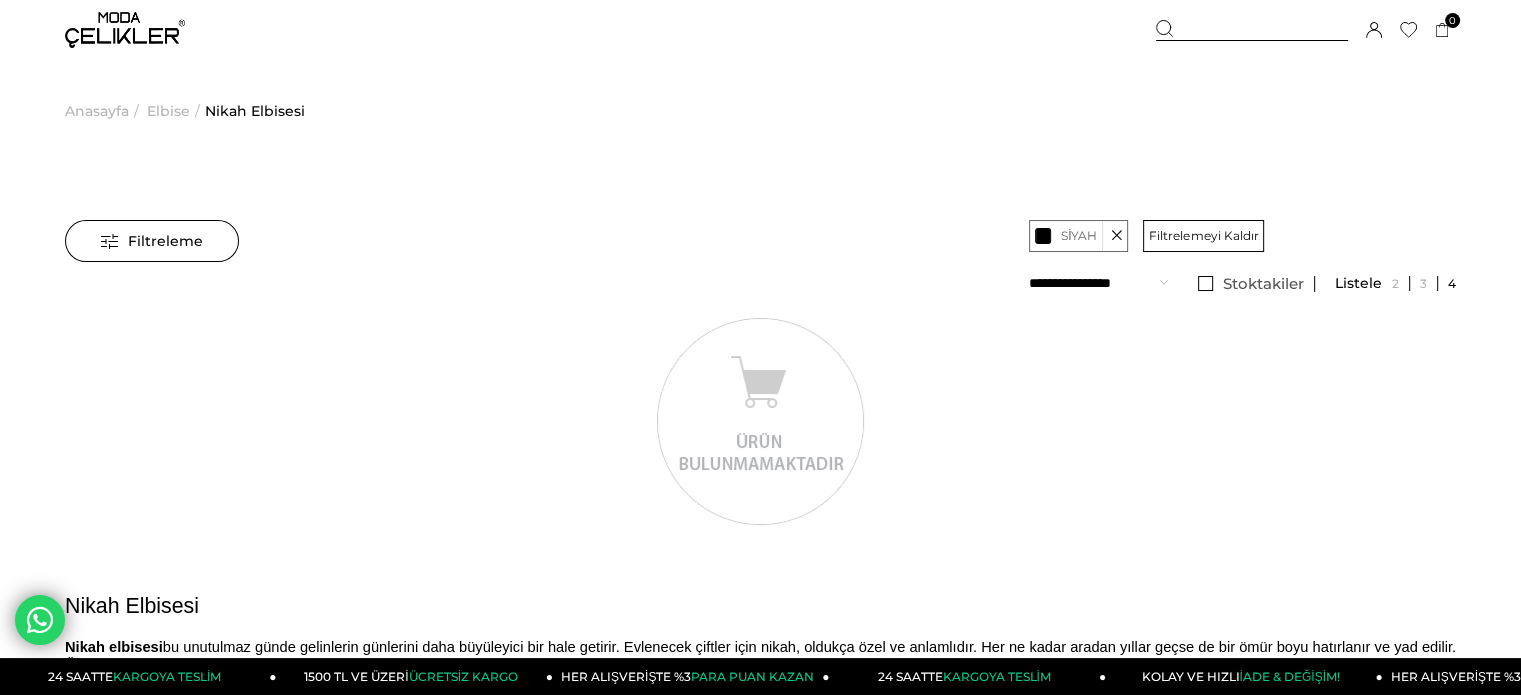 click on "Elbise" at bounding box center [168, 111] 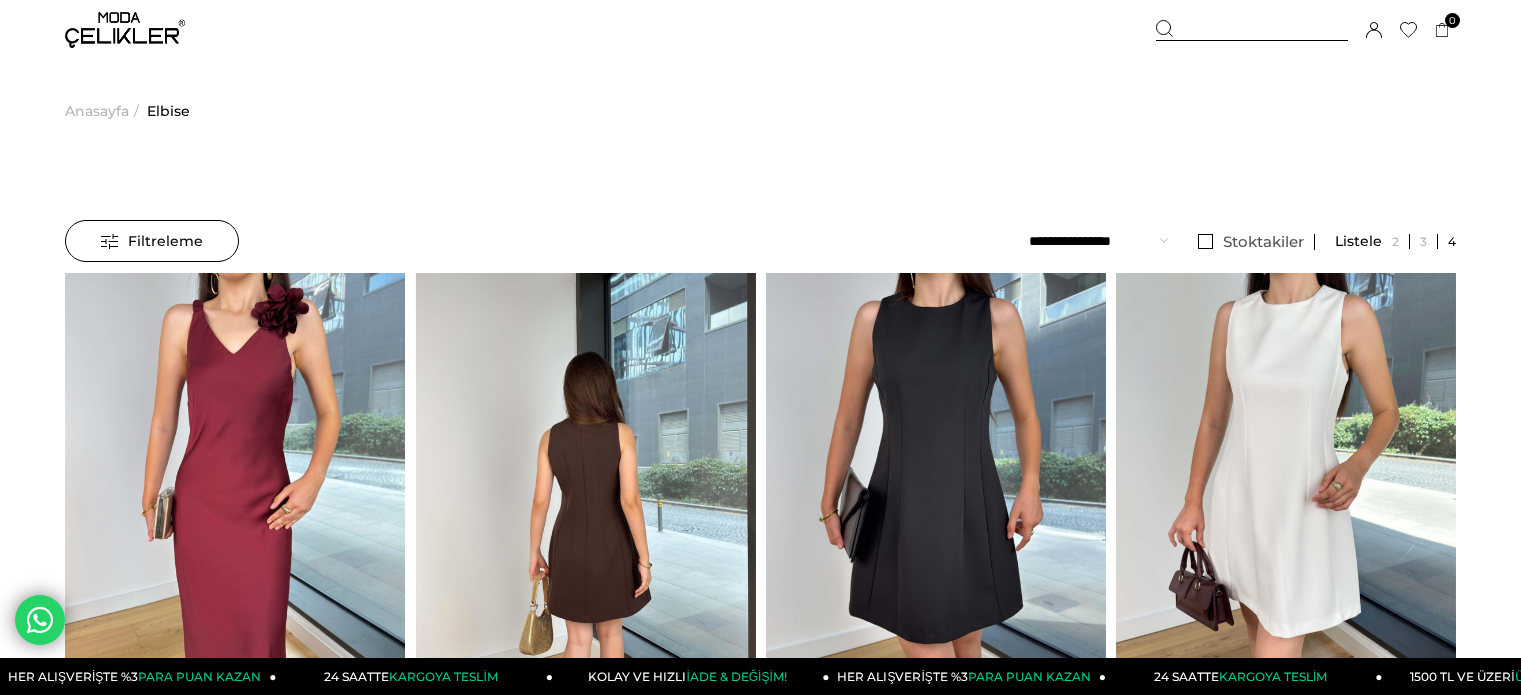scroll, scrollTop: 0, scrollLeft: 0, axis: both 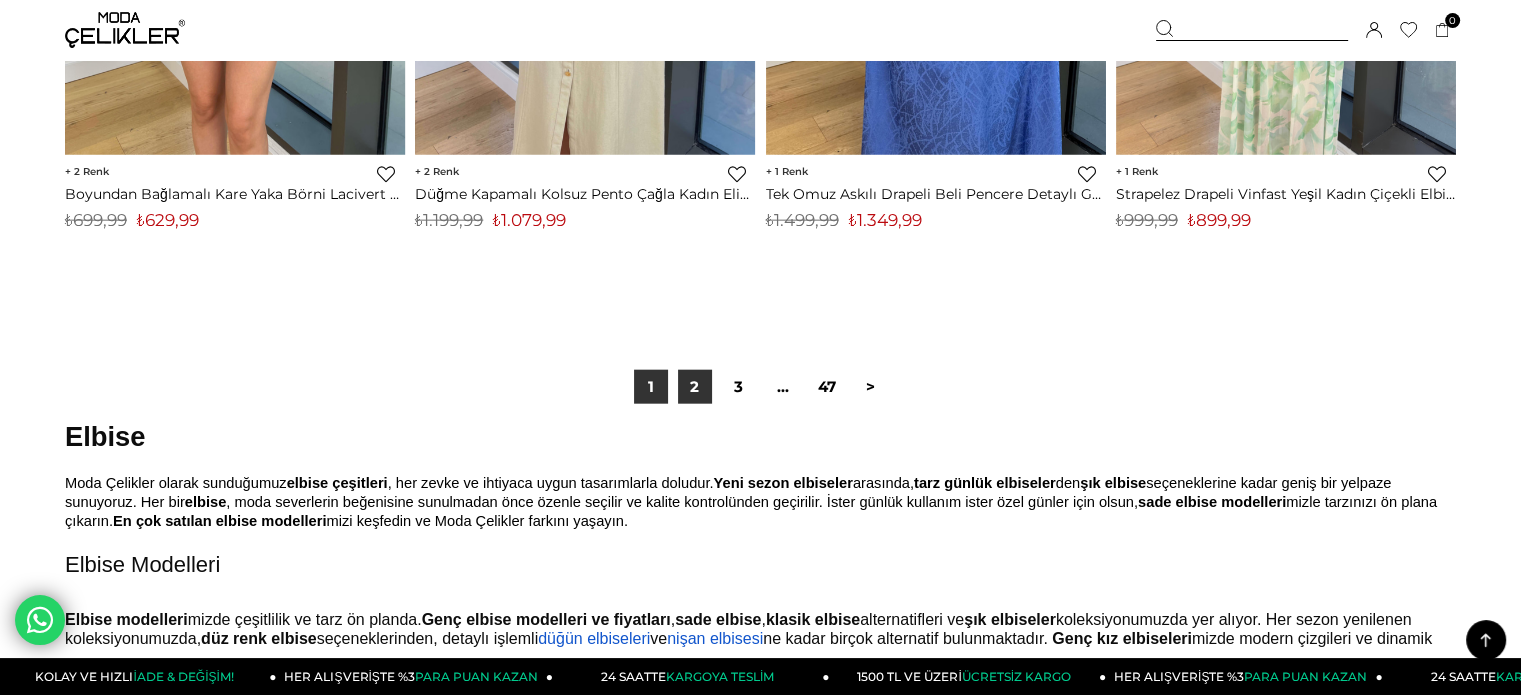 click on "2" at bounding box center [695, 387] 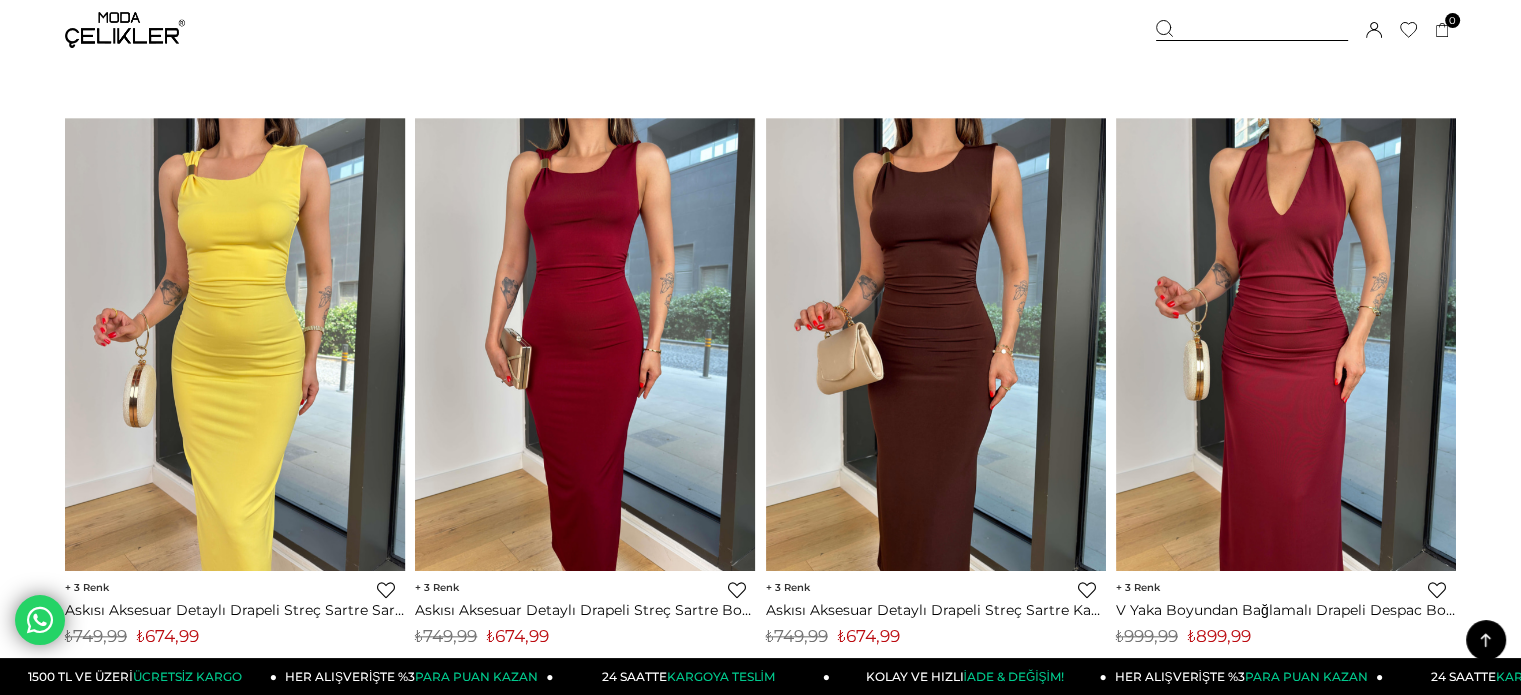scroll, scrollTop: 2000, scrollLeft: 0, axis: vertical 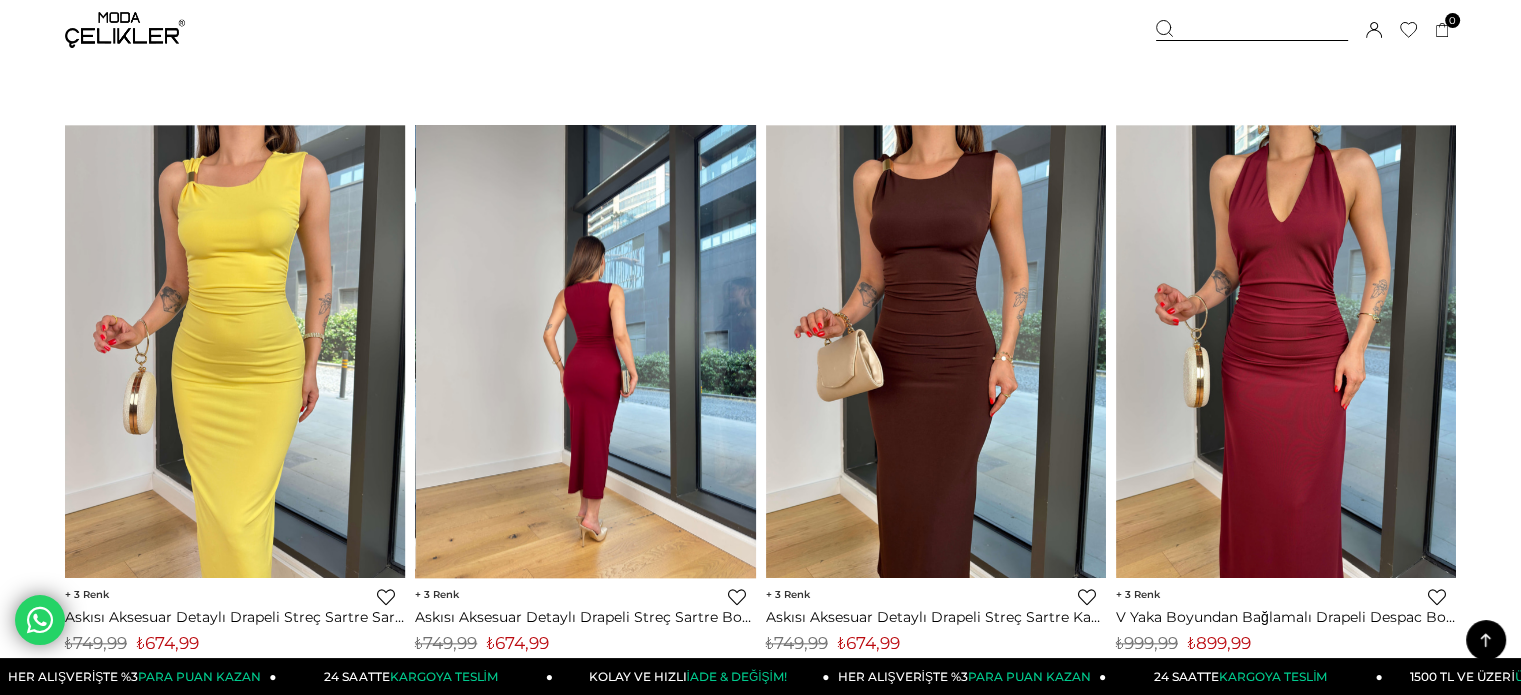 click at bounding box center [586, 351] 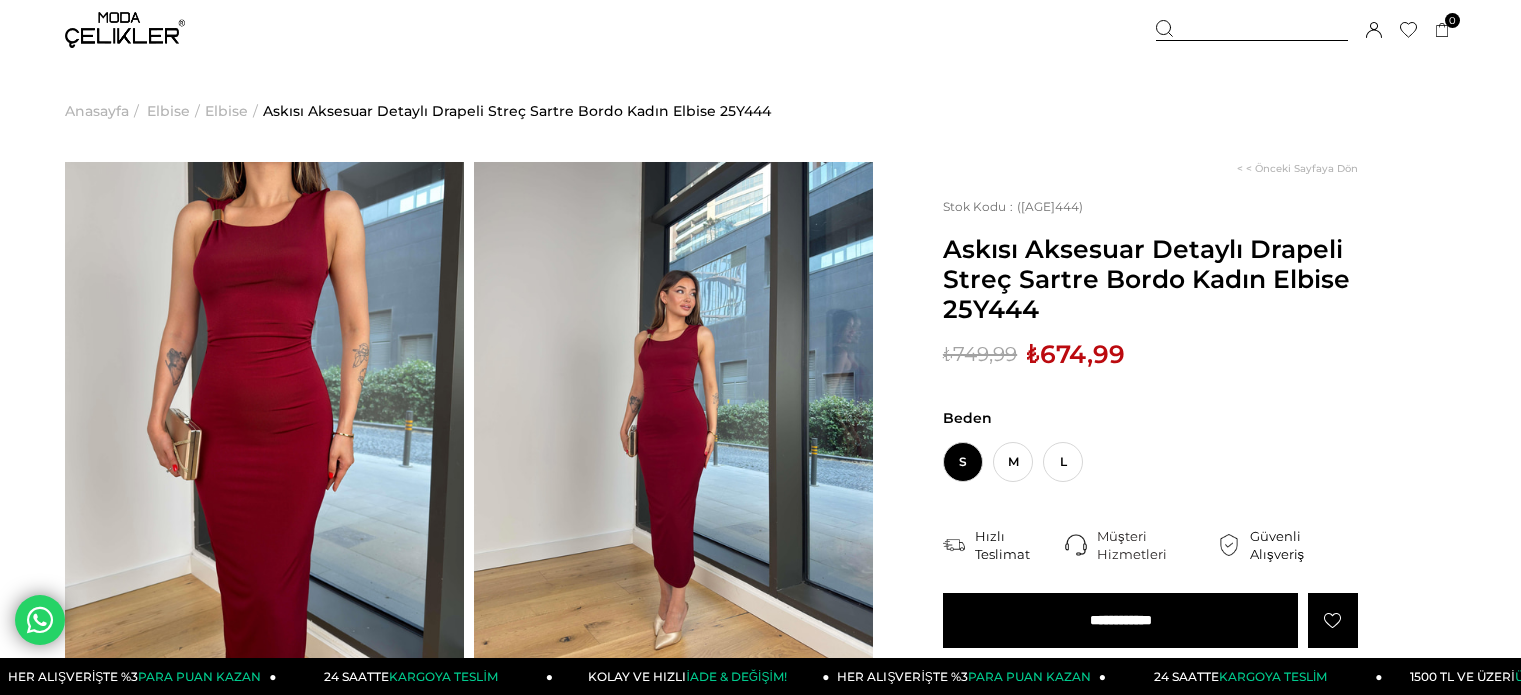 scroll, scrollTop: 0, scrollLeft: 0, axis: both 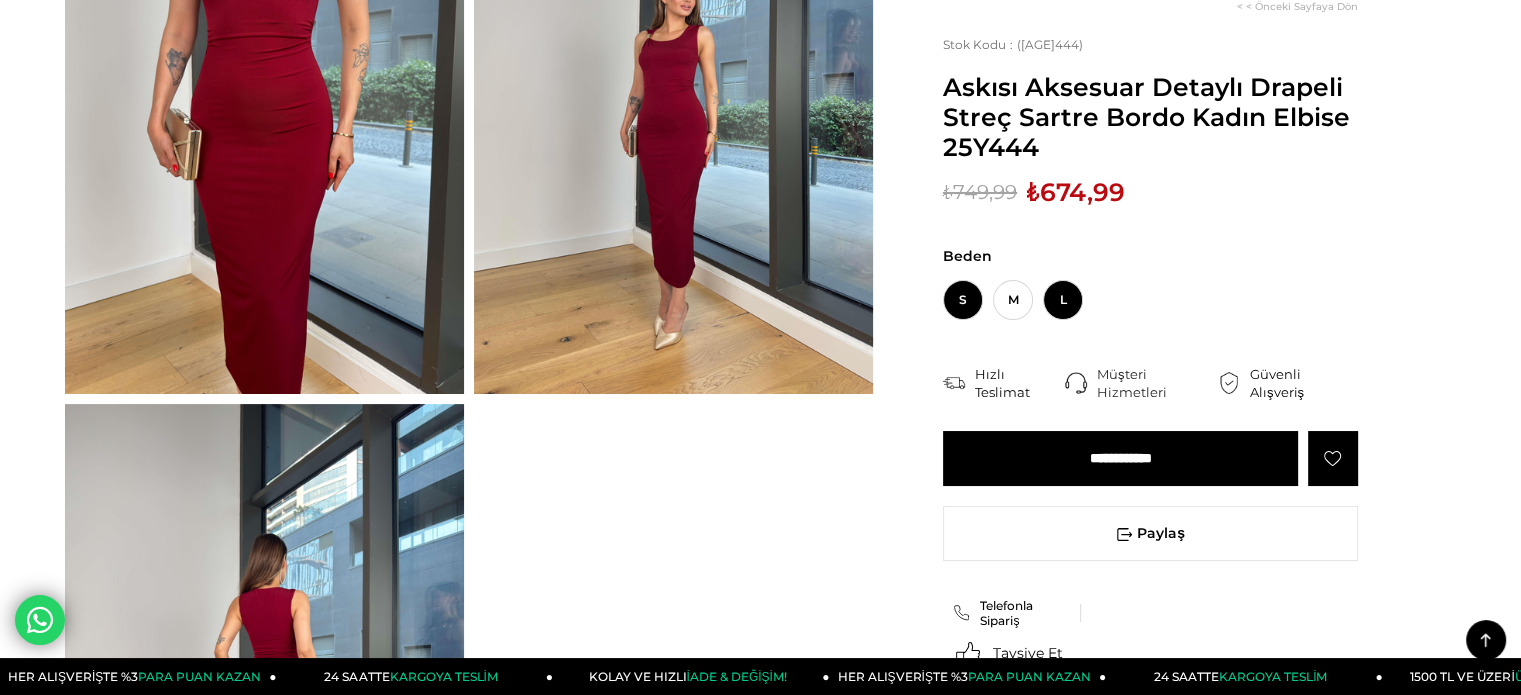 click on "L" at bounding box center (1063, 300) 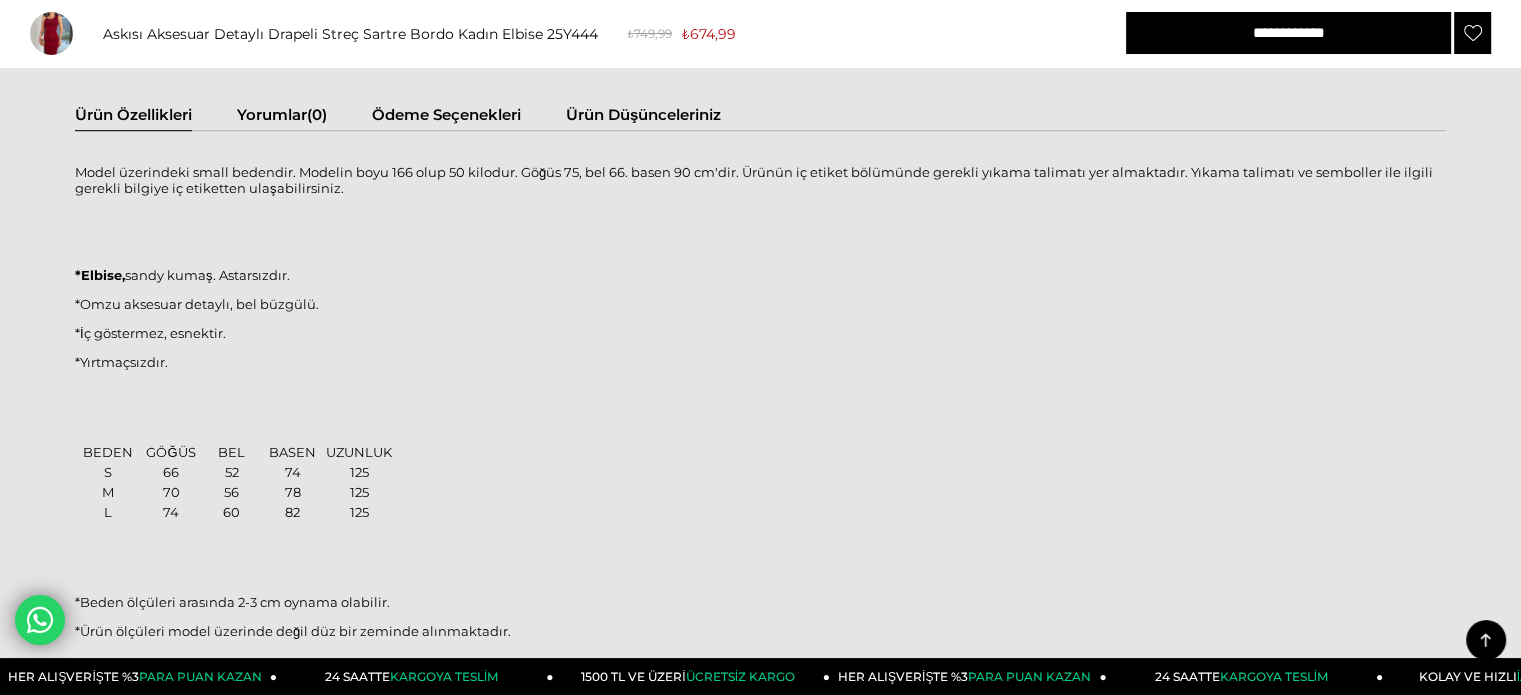 scroll, scrollTop: 1200, scrollLeft: 0, axis: vertical 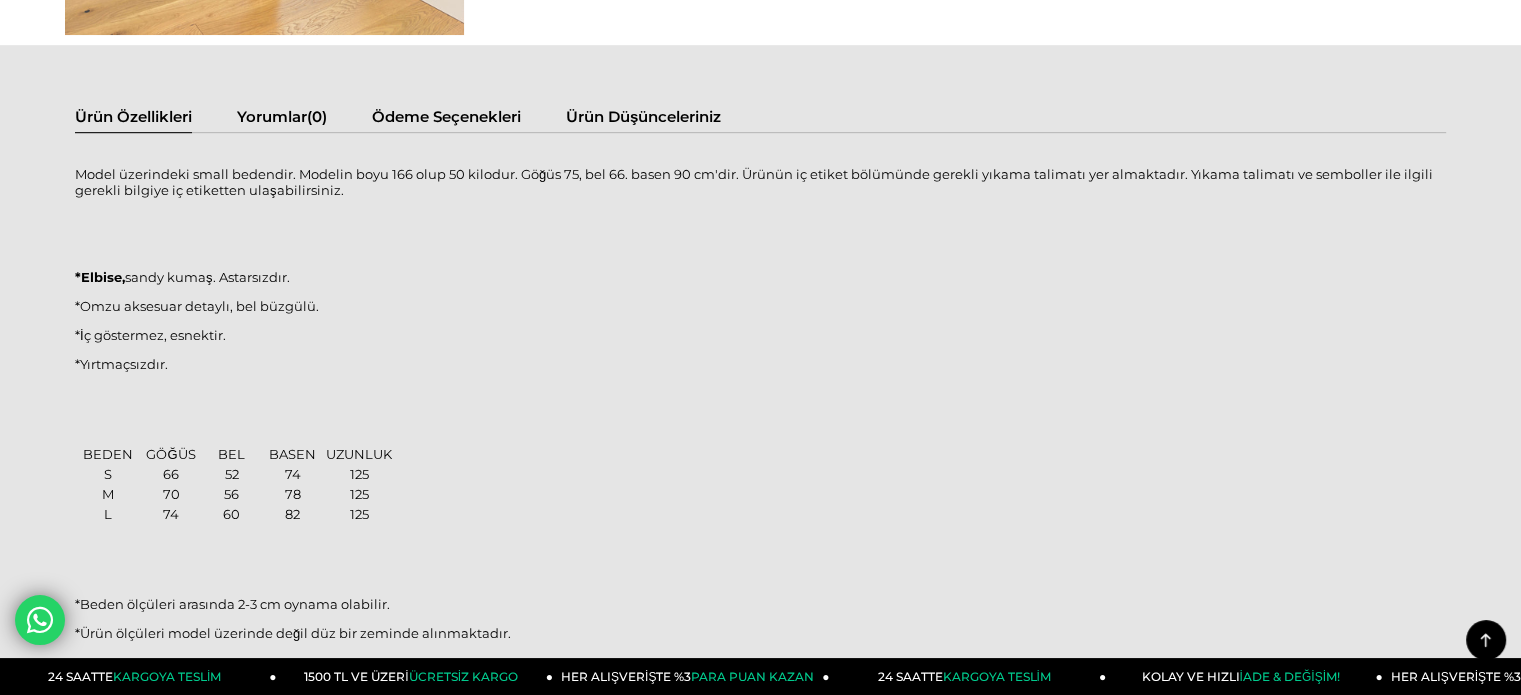 click on "Yorumlar" at bounding box center [272, 116] 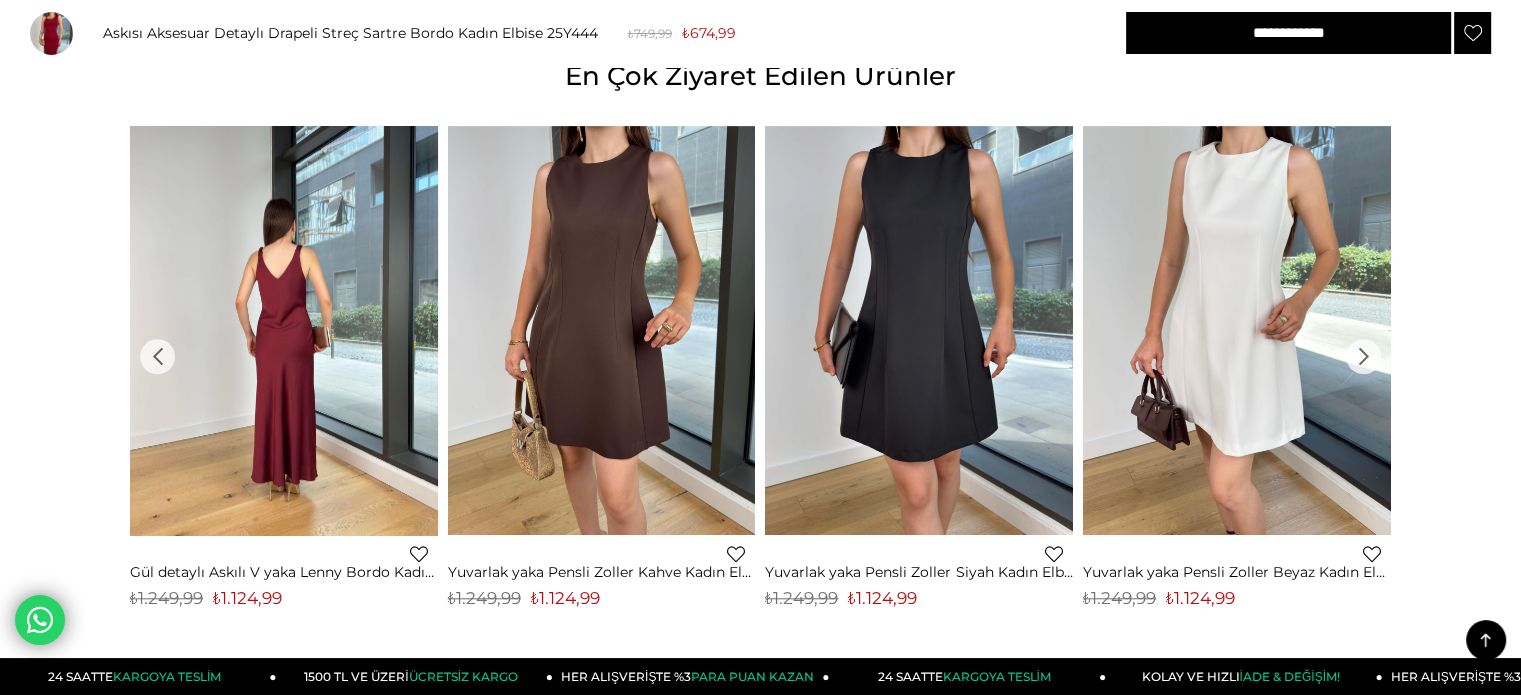 scroll, scrollTop: 1700, scrollLeft: 0, axis: vertical 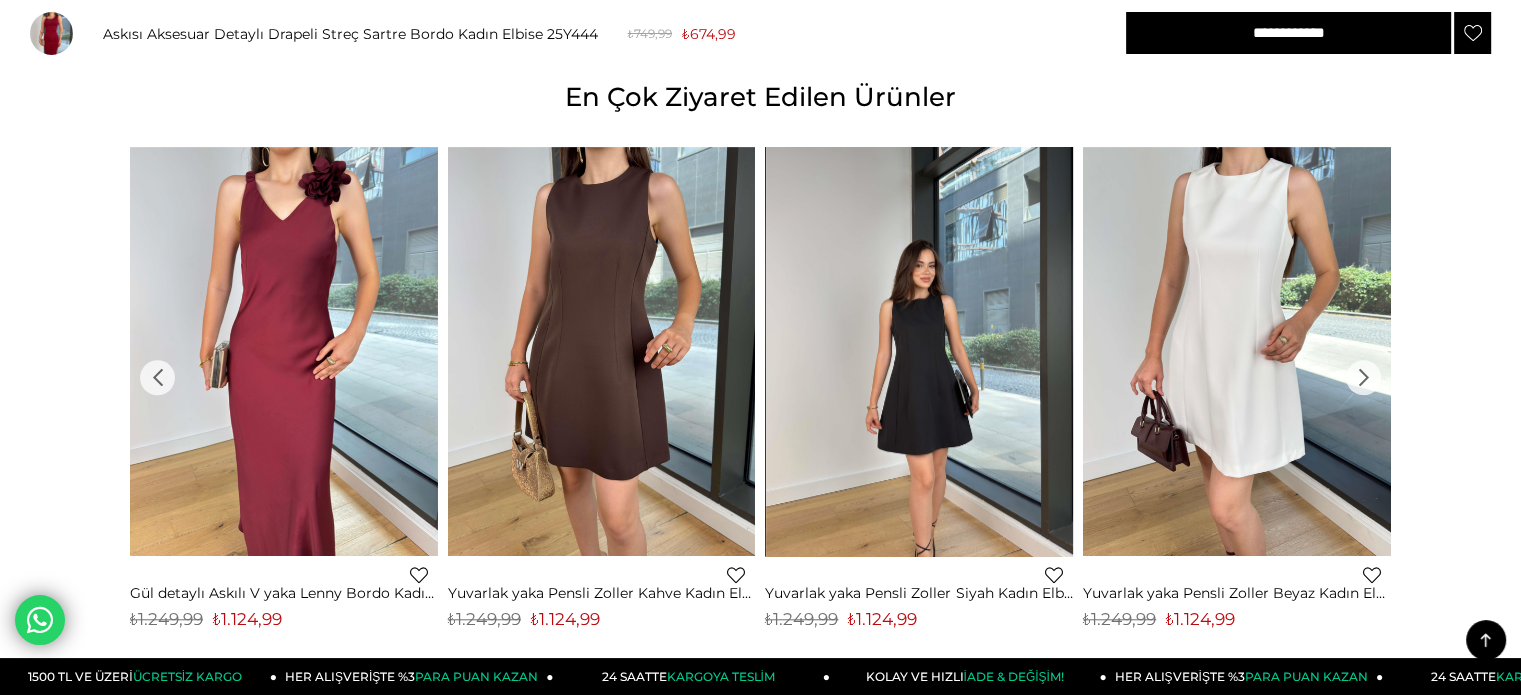 click at bounding box center (920, 352) 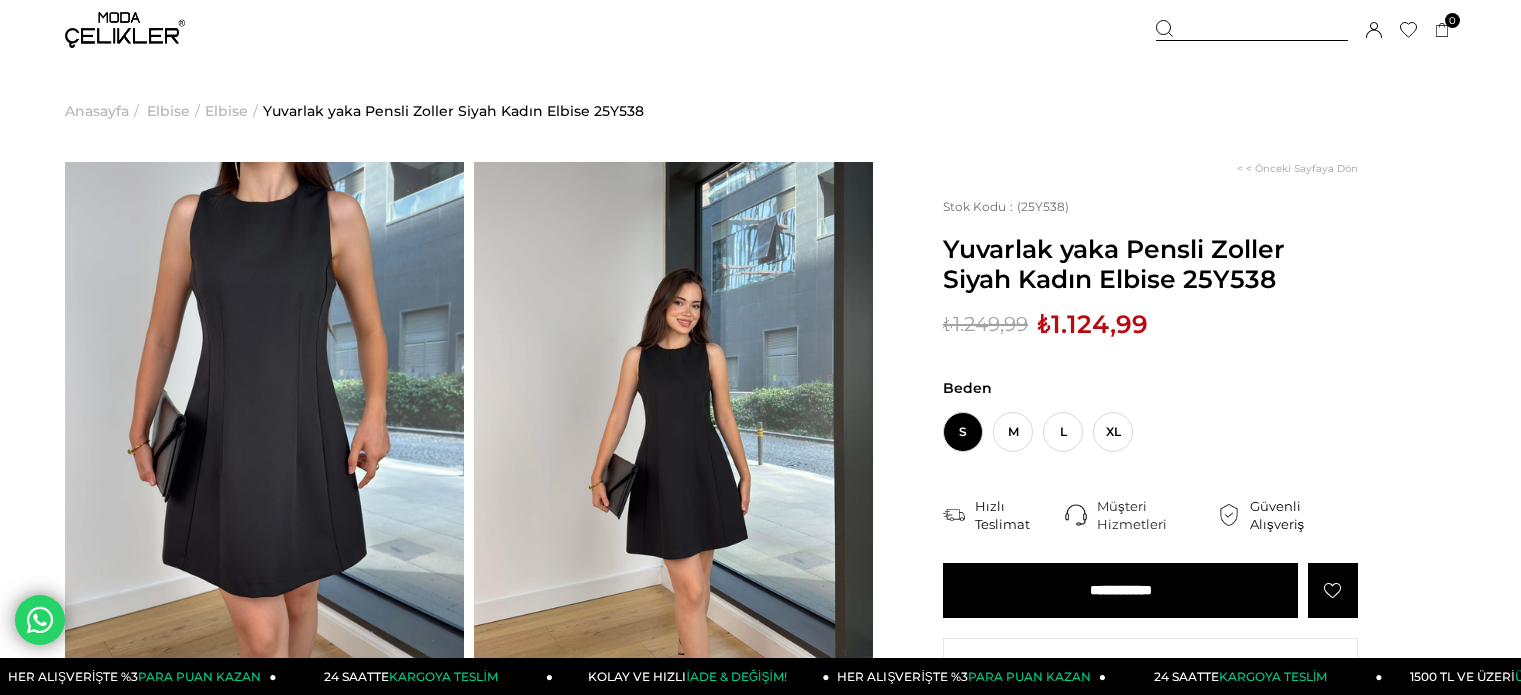 scroll, scrollTop: 0, scrollLeft: 0, axis: both 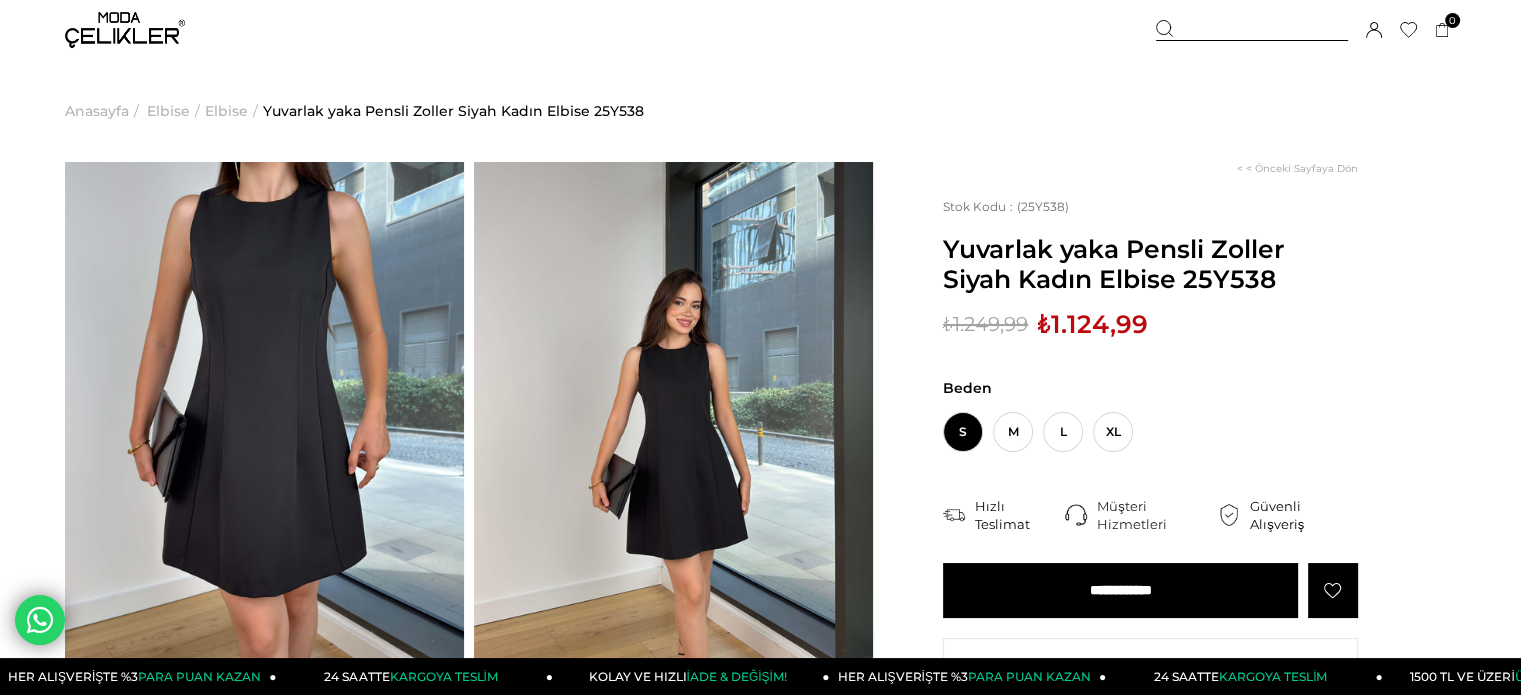 click at bounding box center (264, 428) 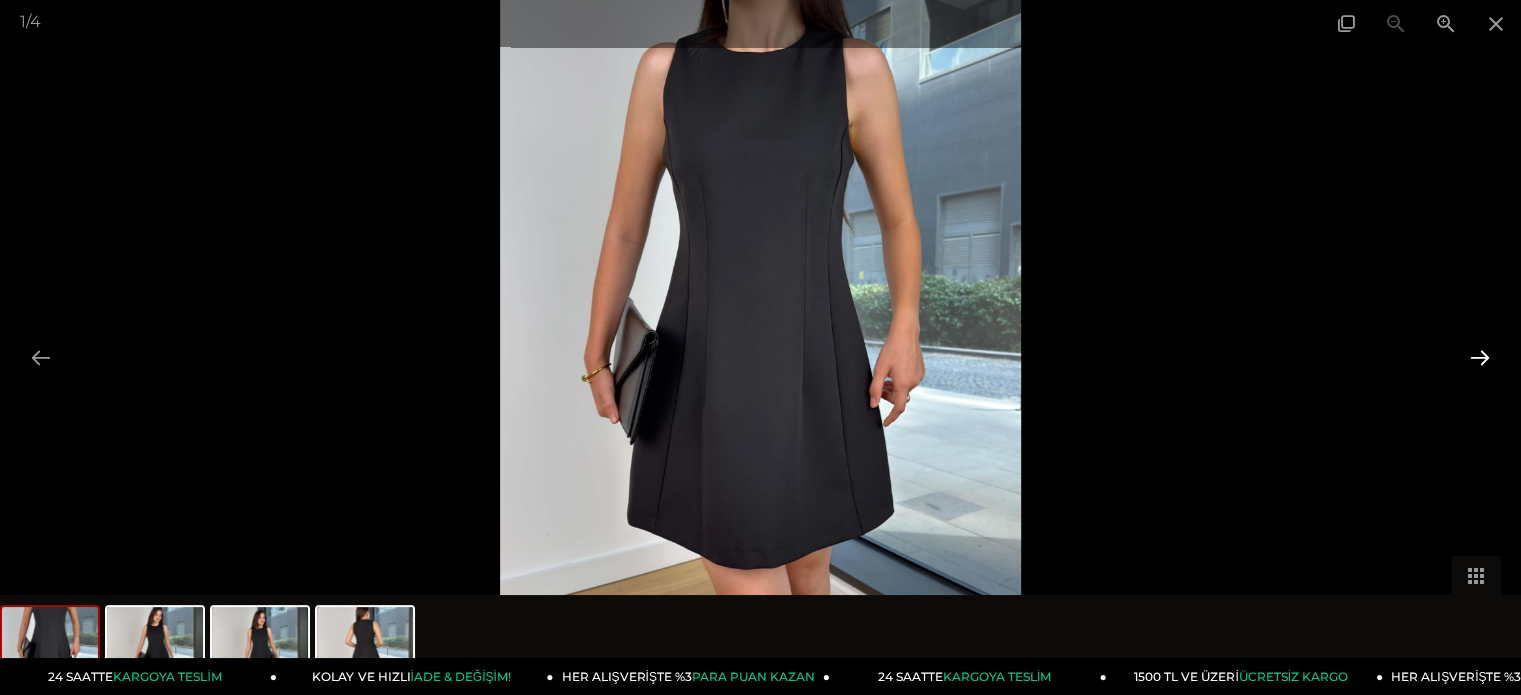 click at bounding box center [1480, 357] 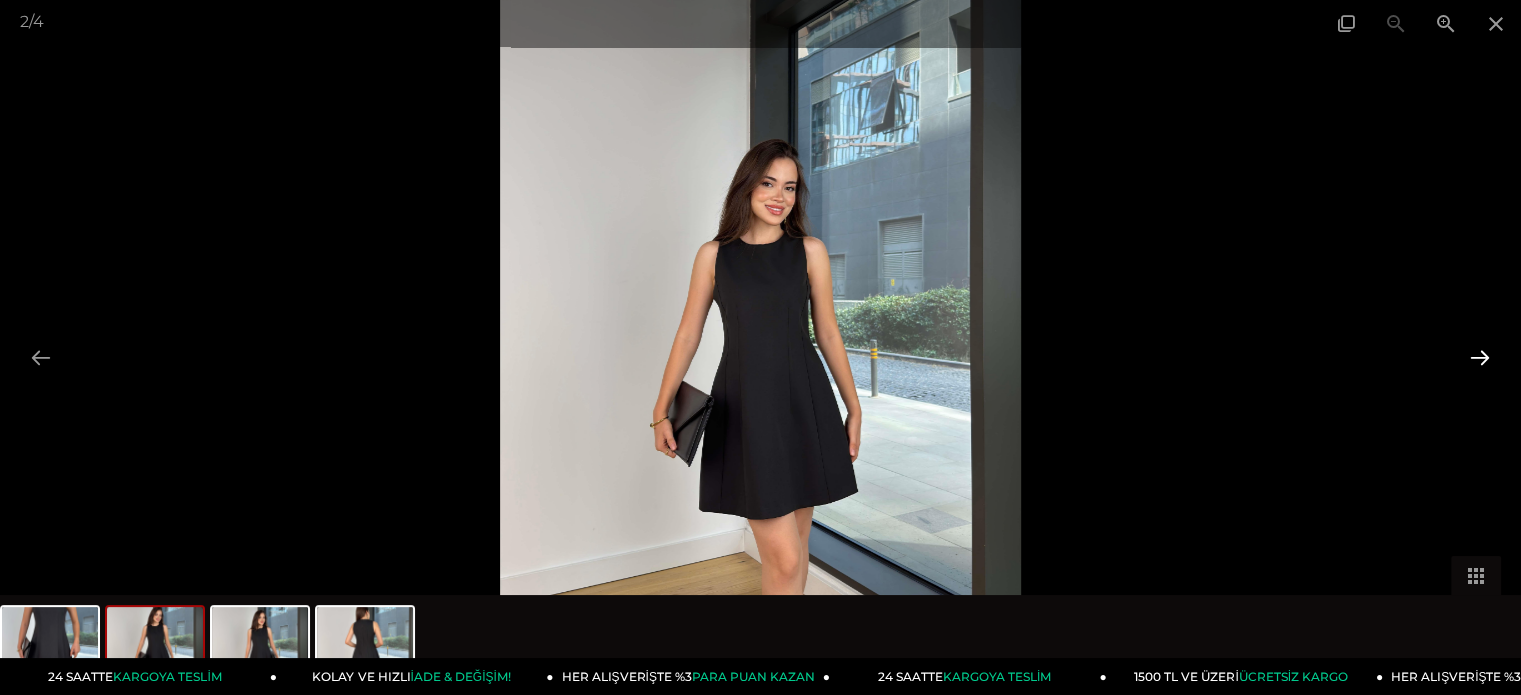 click at bounding box center [1480, 357] 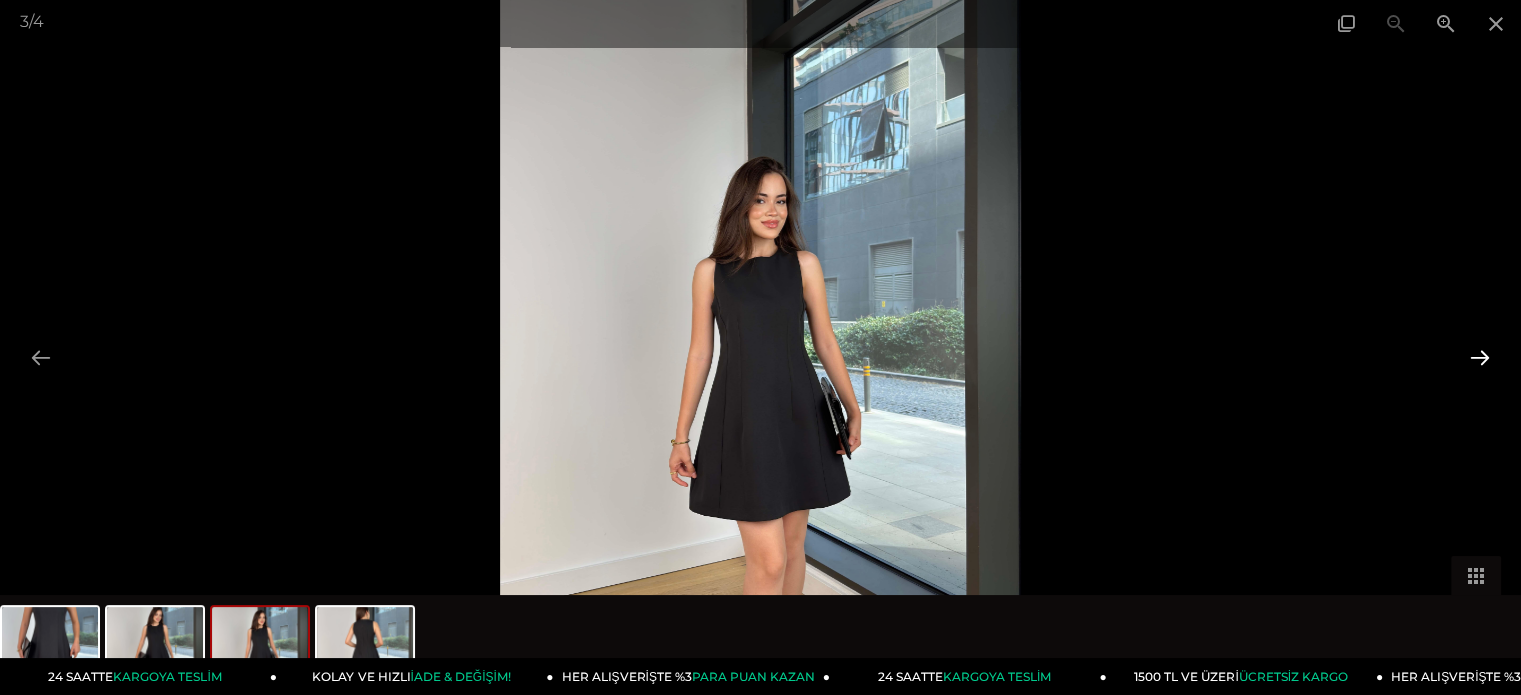 click at bounding box center [1480, 357] 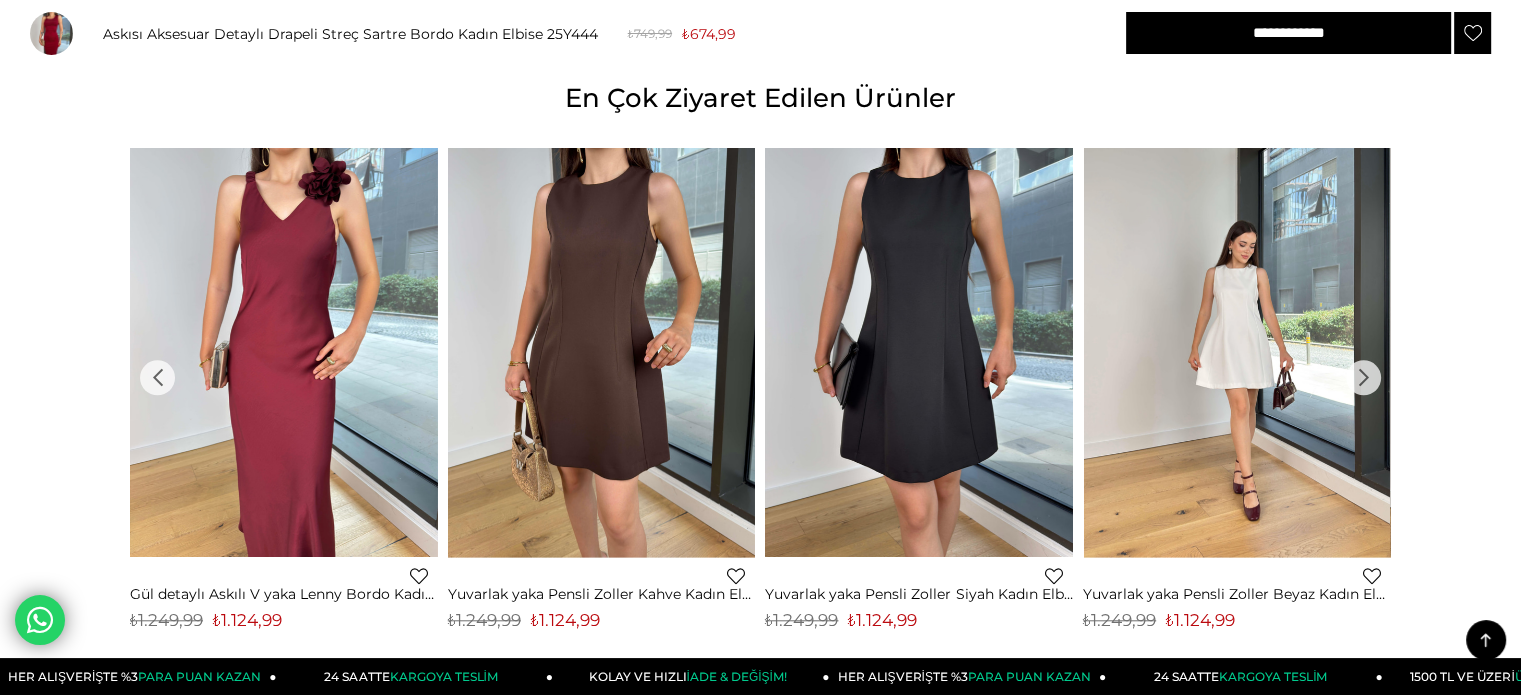 scroll, scrollTop: 1710, scrollLeft: 0, axis: vertical 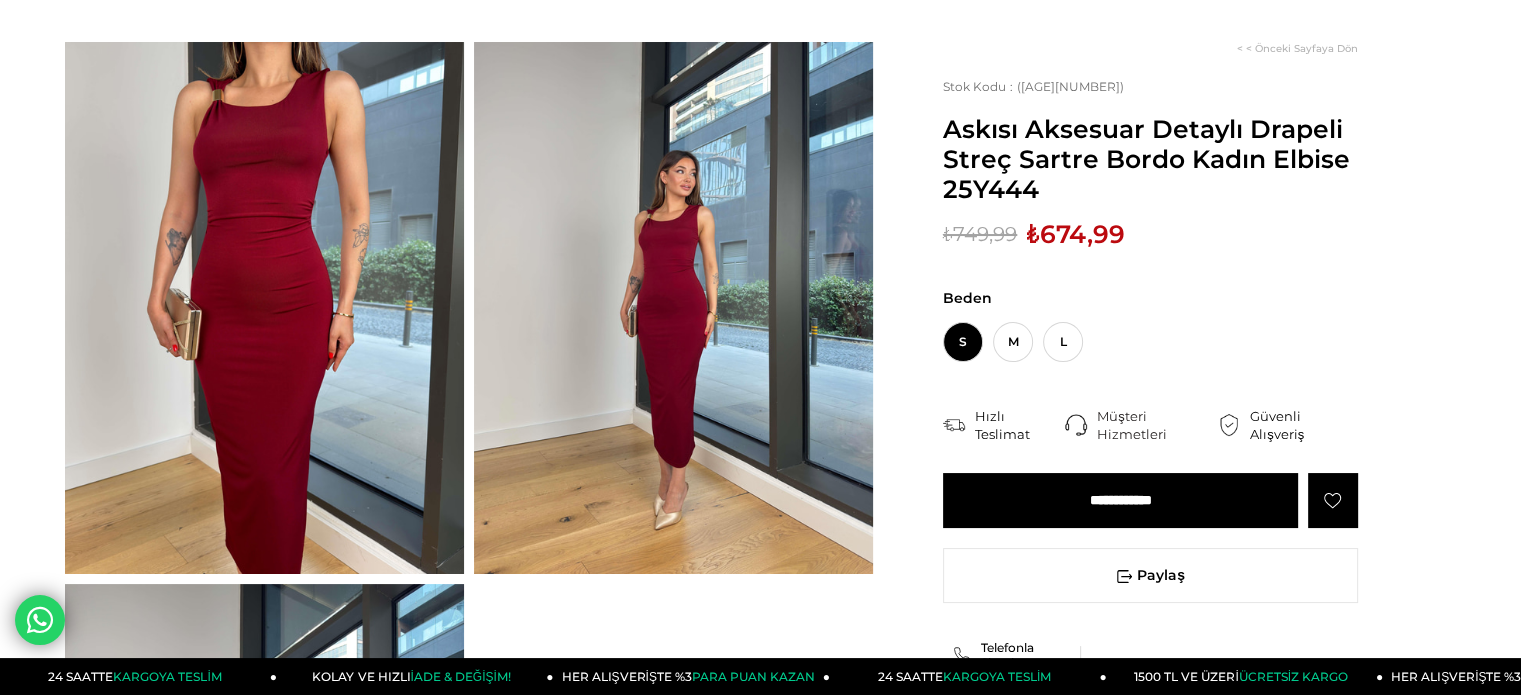 click at bounding box center [264, 308] 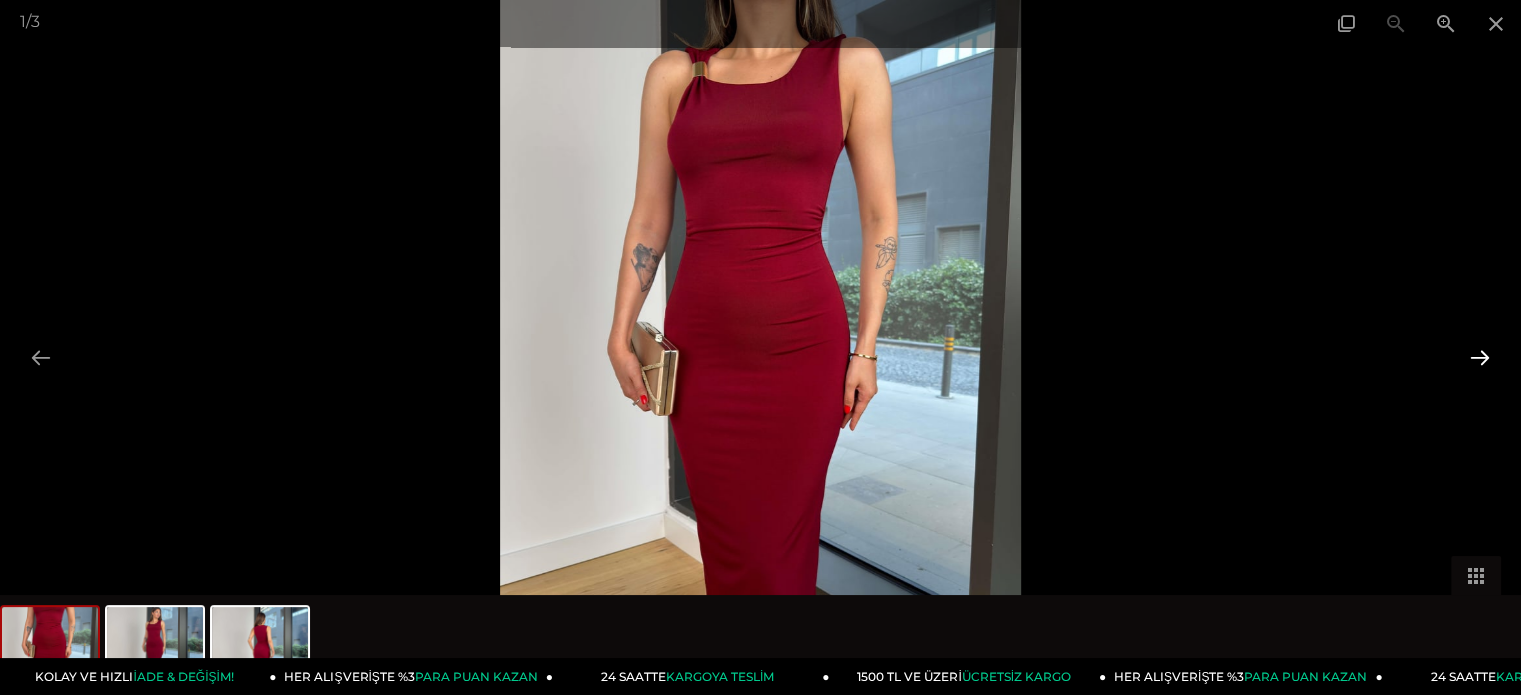 click at bounding box center [1480, 357] 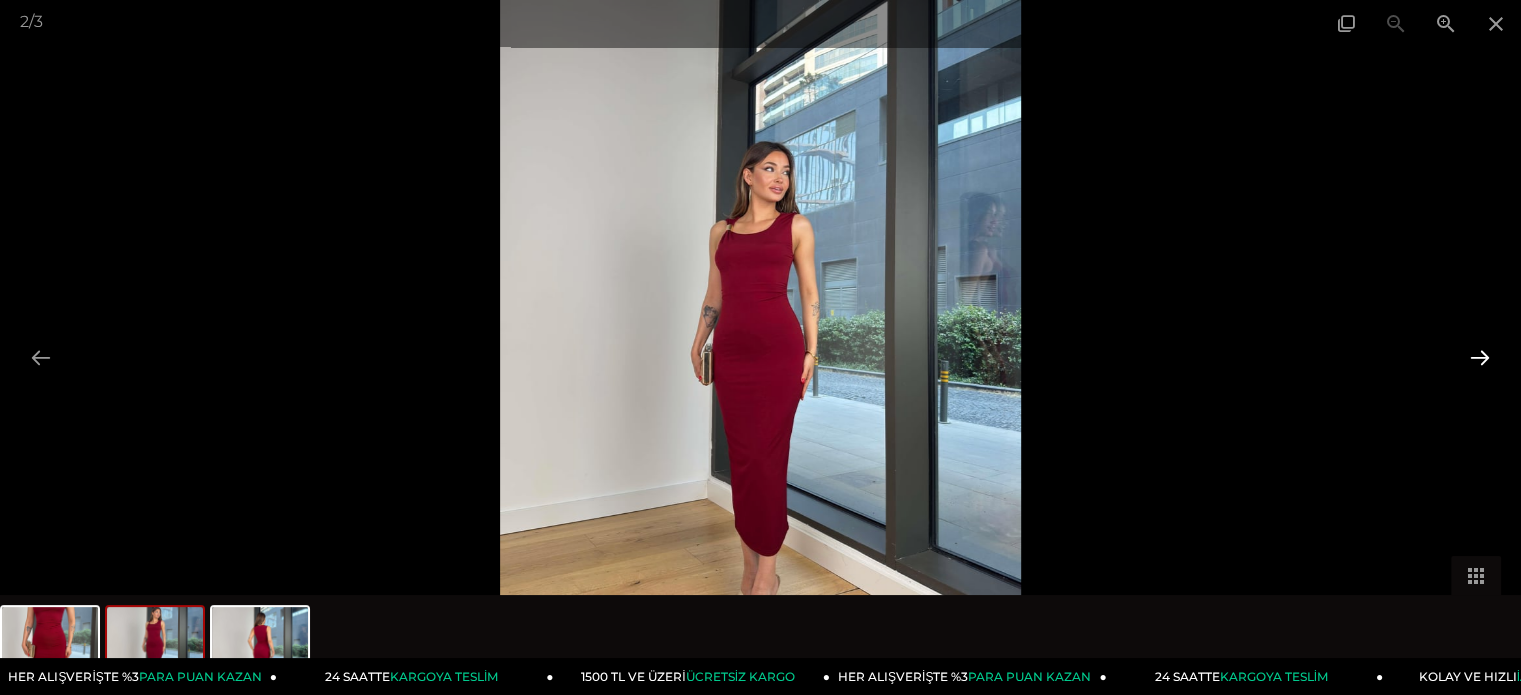 click at bounding box center (1480, 357) 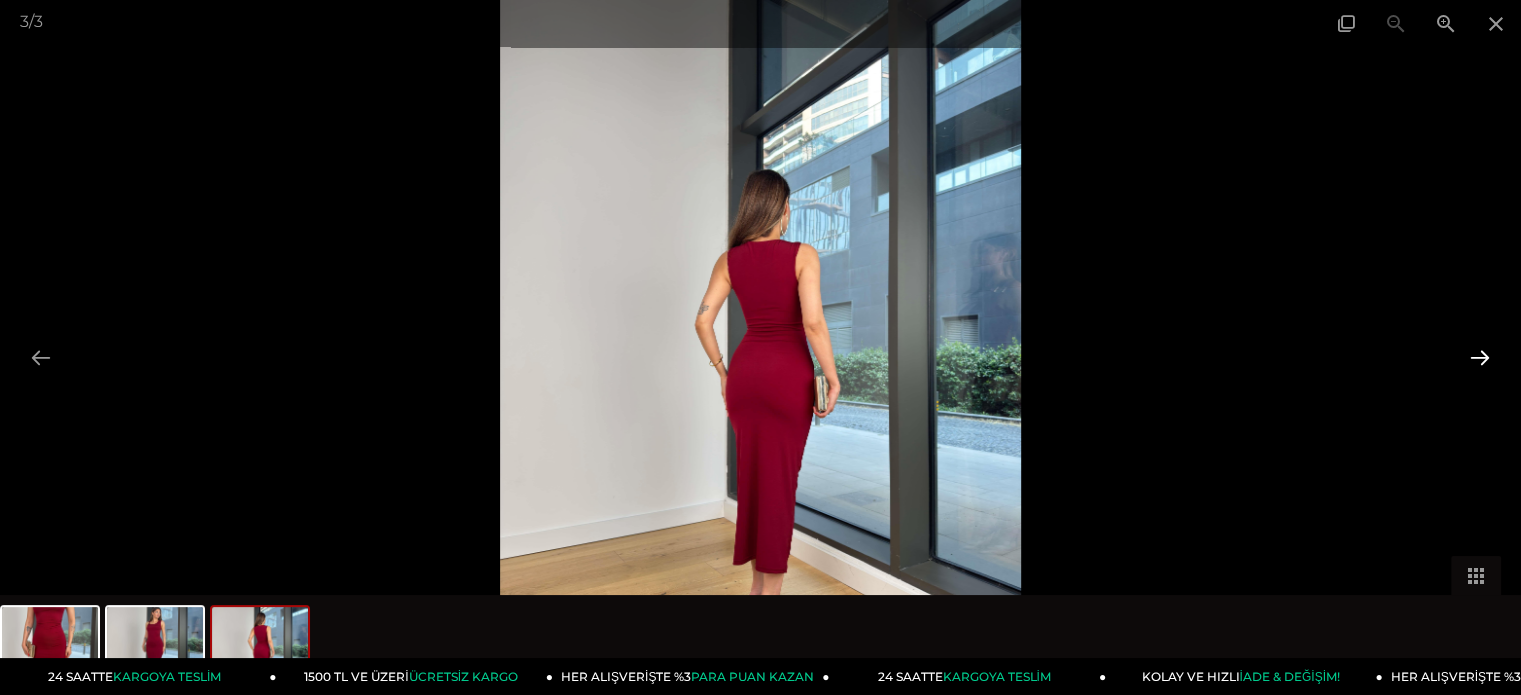 click at bounding box center [1480, 357] 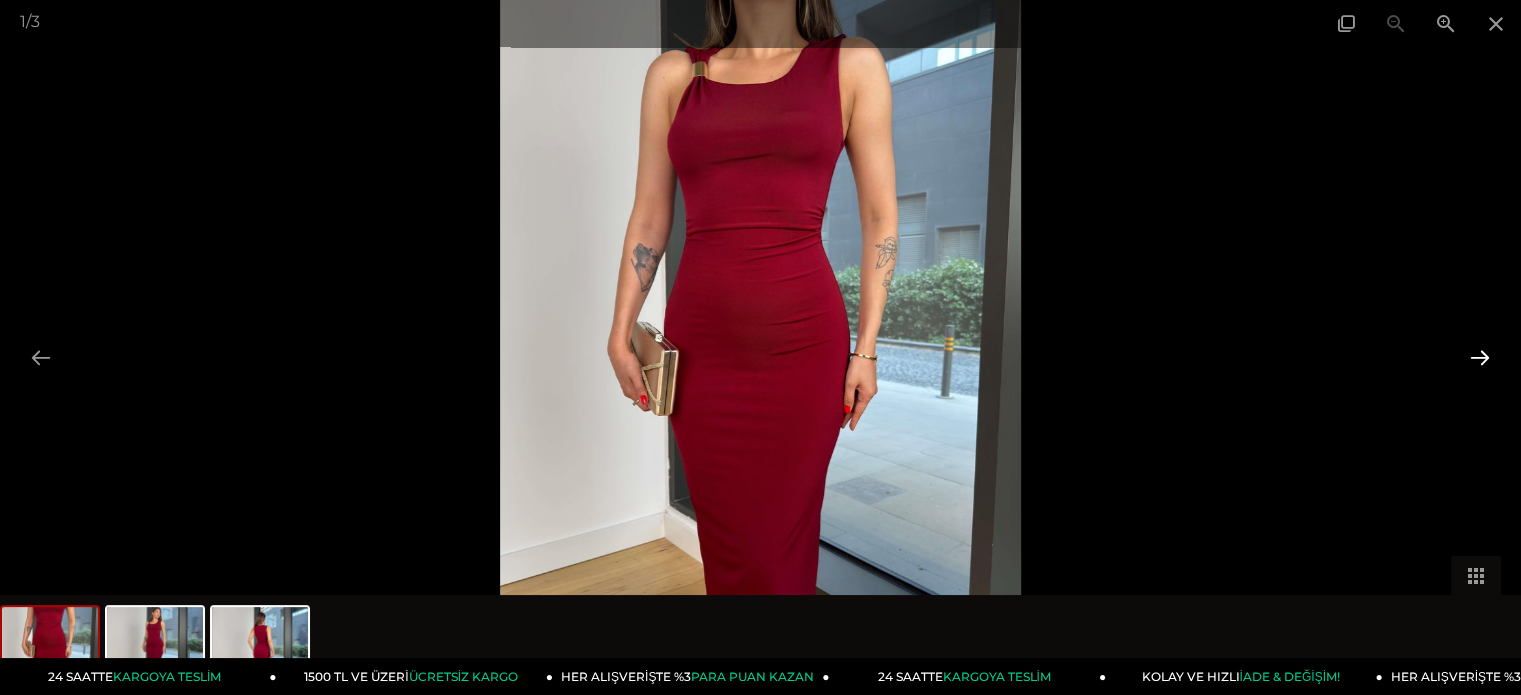 click at bounding box center (1480, 357) 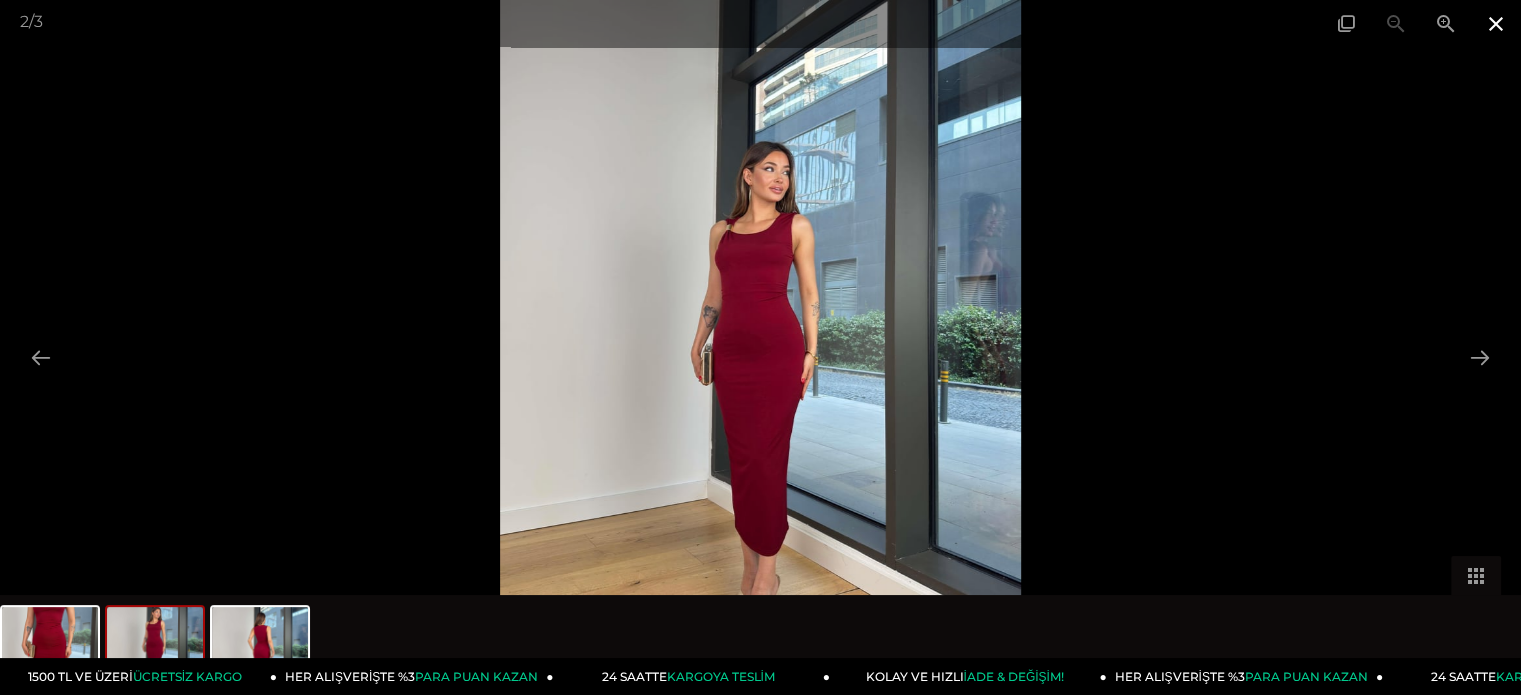 click at bounding box center [1496, 23] 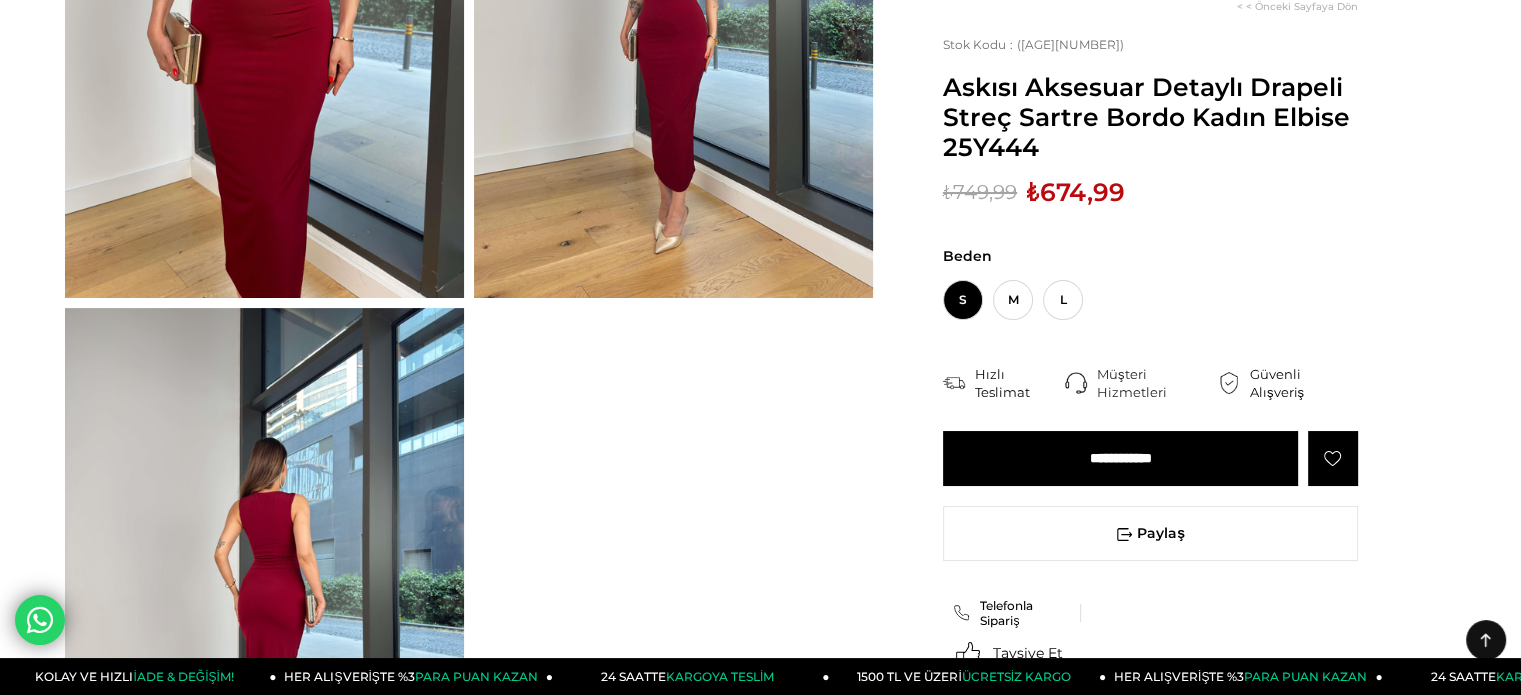 scroll, scrollTop: 400, scrollLeft: 0, axis: vertical 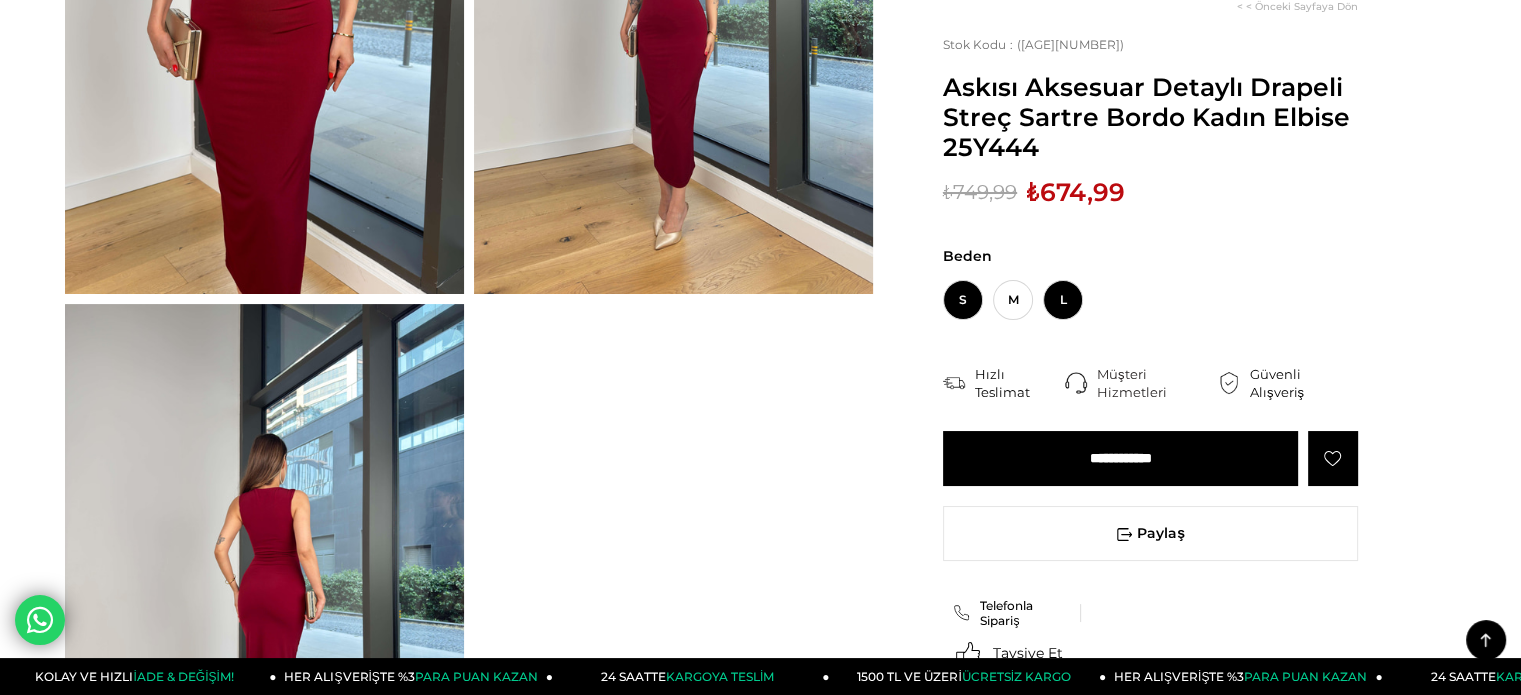 click on "L" at bounding box center [1063, 300] 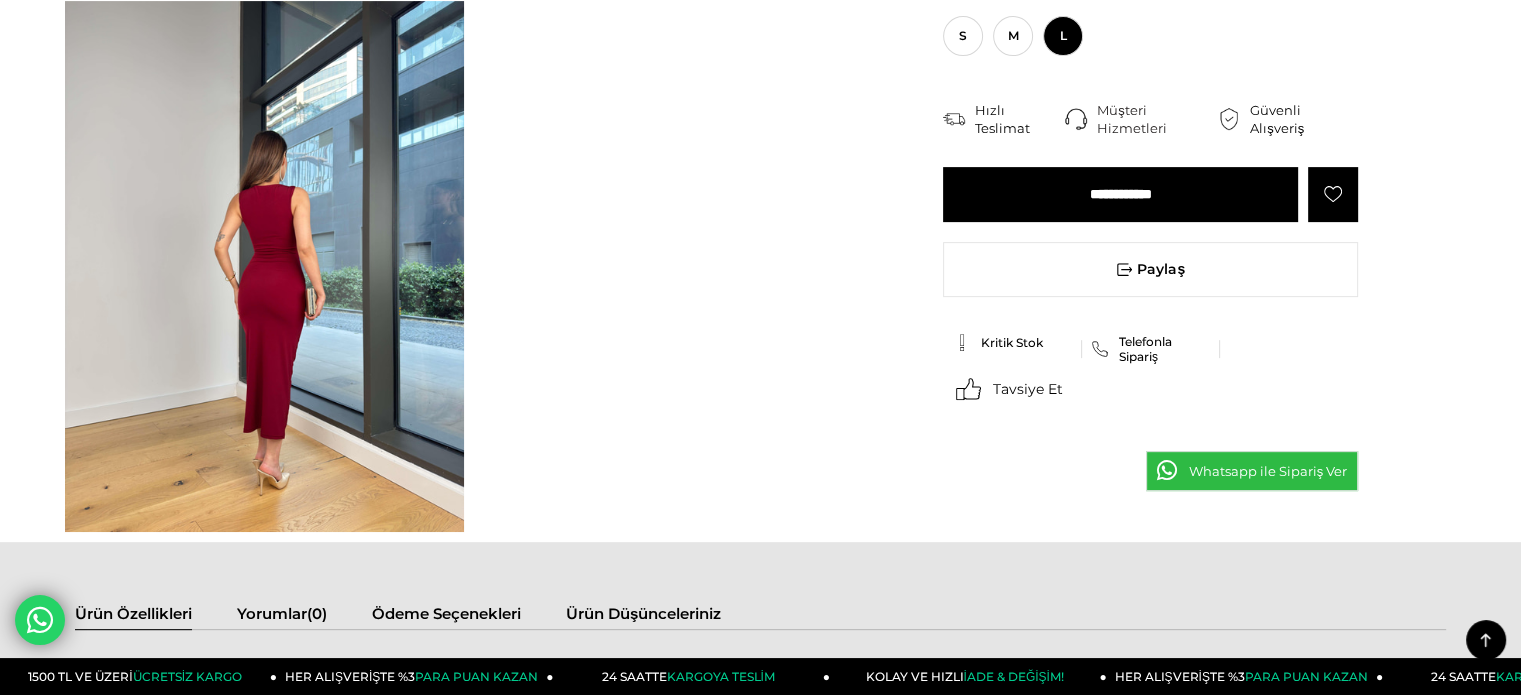 scroll, scrollTop: 1100, scrollLeft: 0, axis: vertical 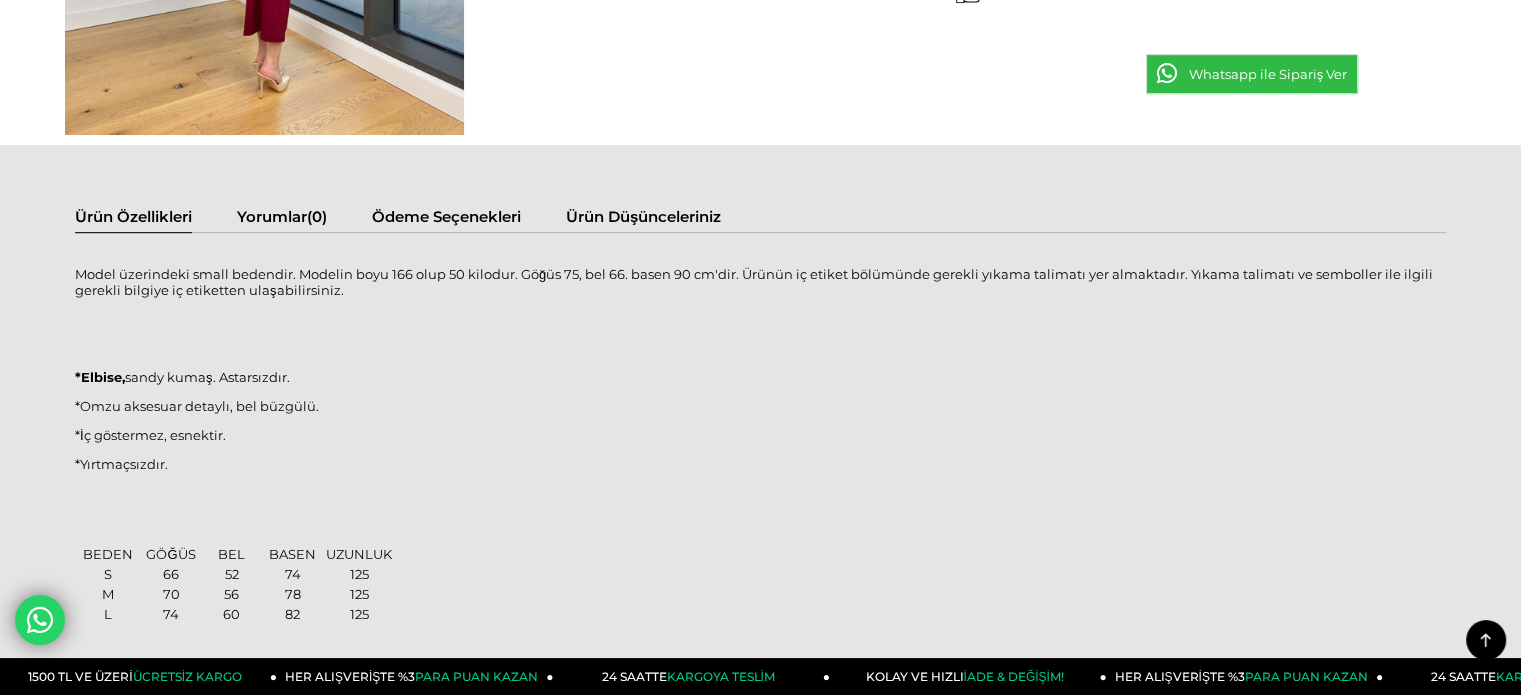 click on "Ürün Düşünceleriniz" at bounding box center [643, 219] 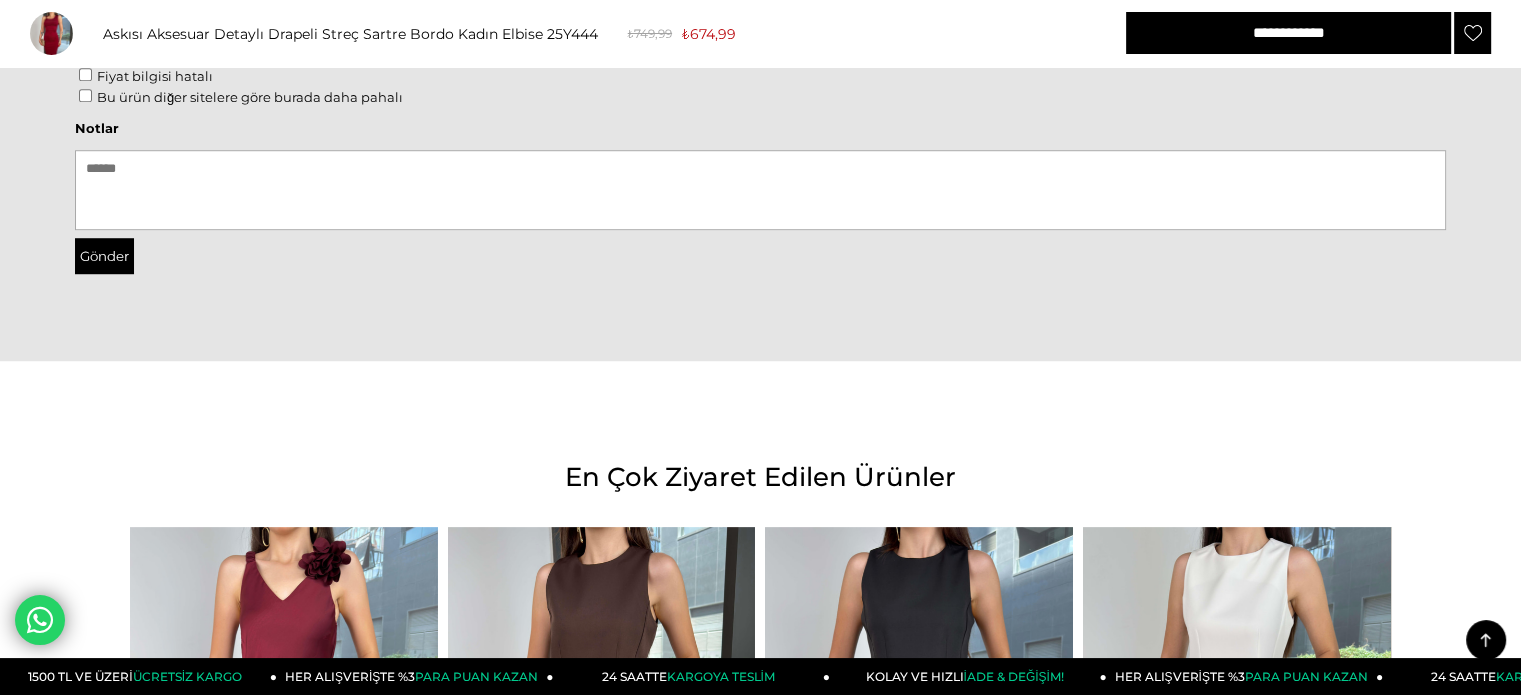 scroll, scrollTop: 1200, scrollLeft: 0, axis: vertical 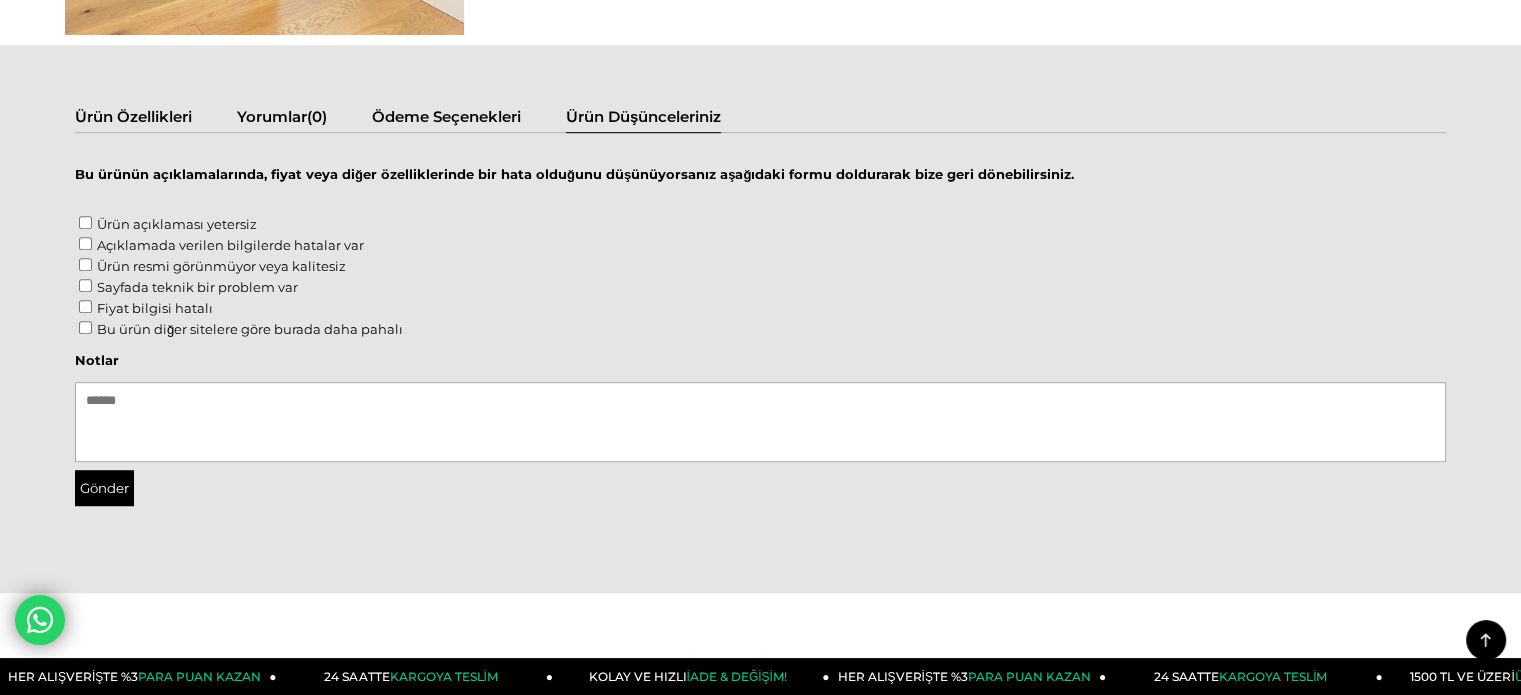 click on "Bu ürünün açıklamalarında, fiyat veya diğer özelliklerinde bir hata olduğunu düşünüyorsanız aşağıdaki formu doldurarak bize geri dönebilirsiniz.
Ürün açıklaması yetersiz
Açıklamada verilen bilgilerde hatalar var
Ürün resmi görünmüyor veya kalitesiz
Sayfada teknik bir problem var
Fiyat bilgisi hatalı
Bu ürün diğer sitelere göre burada daha pahalı
Notlar
Gönder" at bounding box center [760, 332] 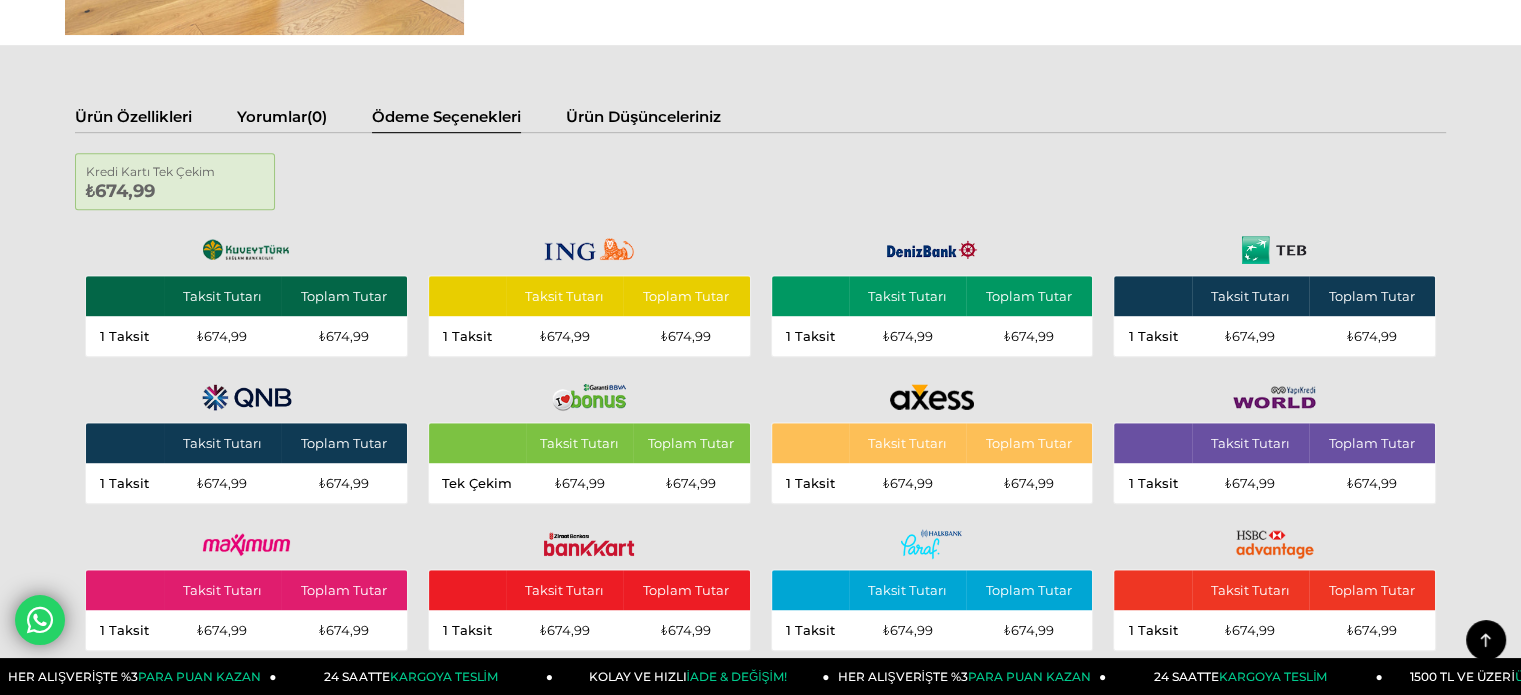 click on "Yorumlar" at bounding box center (272, 116) 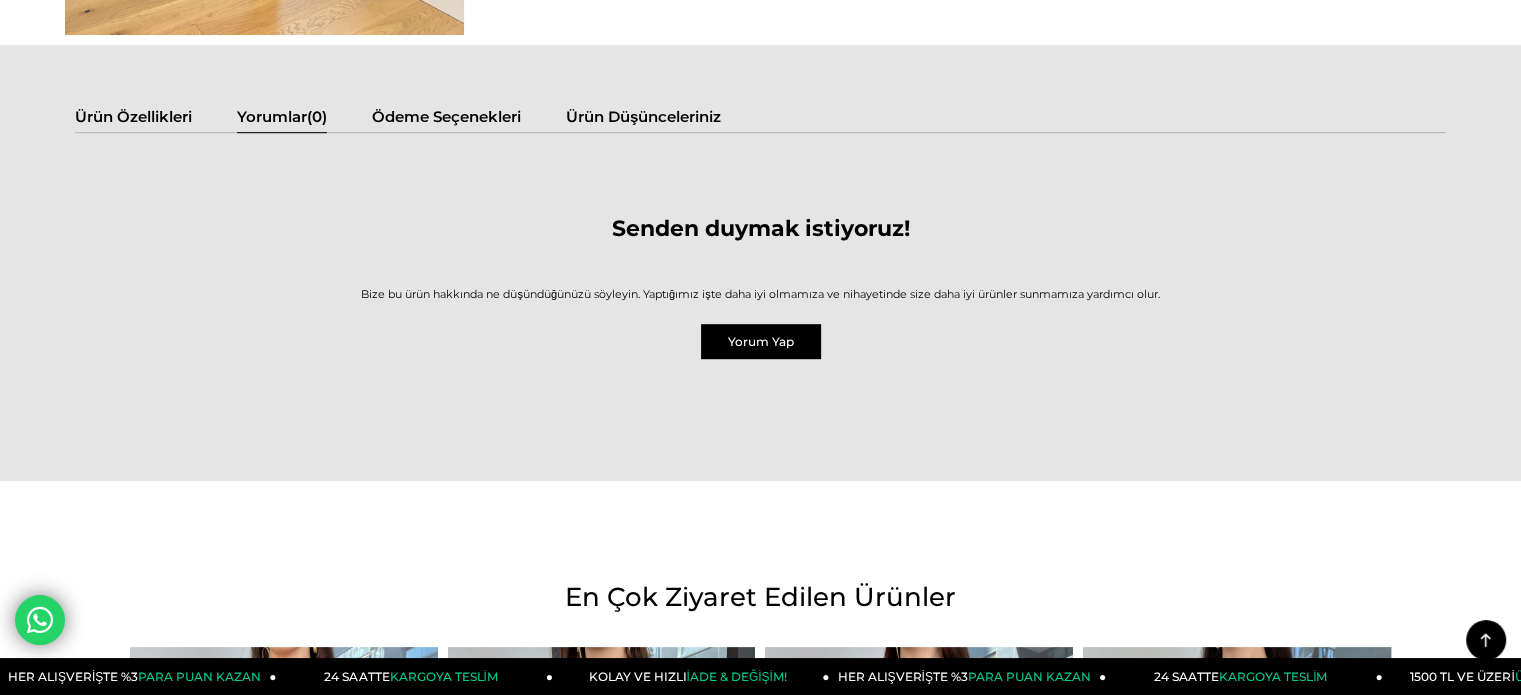 click on "Ürün Özellikleri" at bounding box center [133, 119] 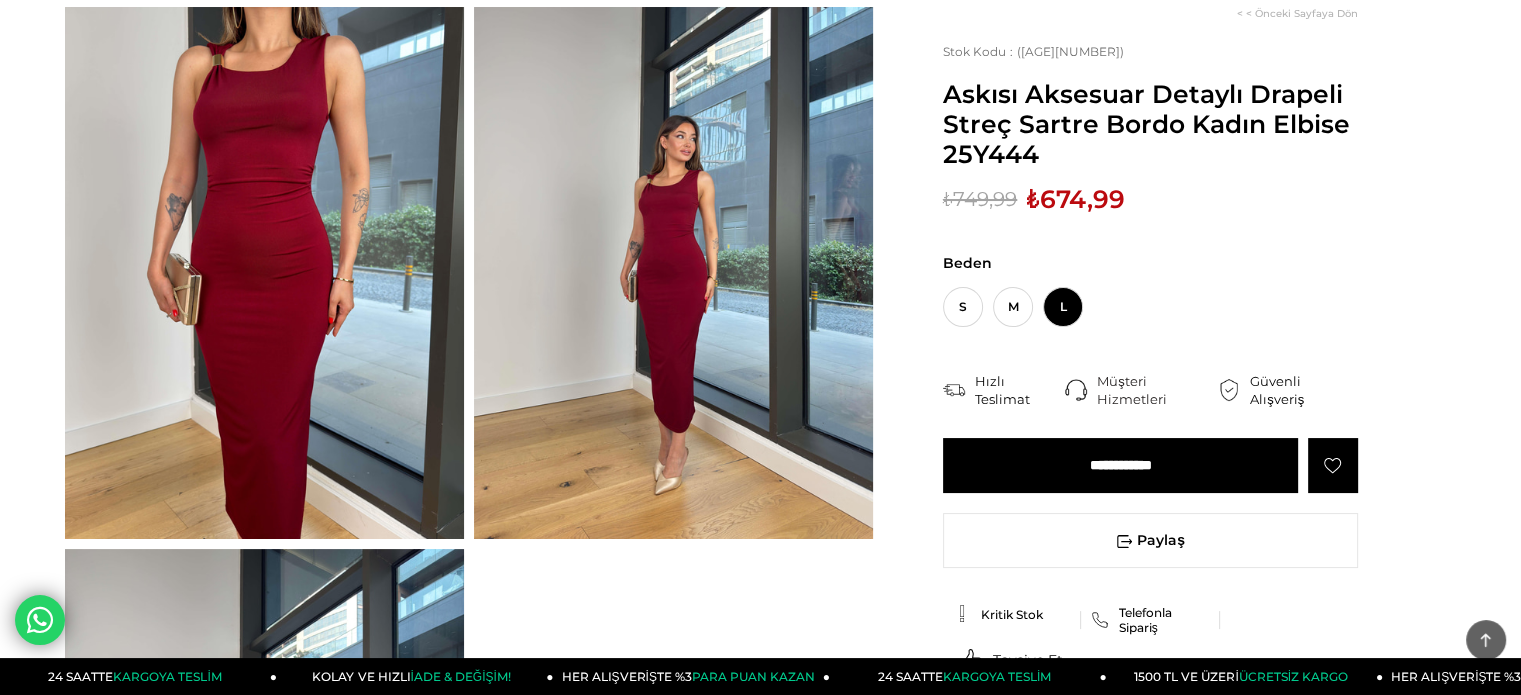scroll, scrollTop: 0, scrollLeft: 0, axis: both 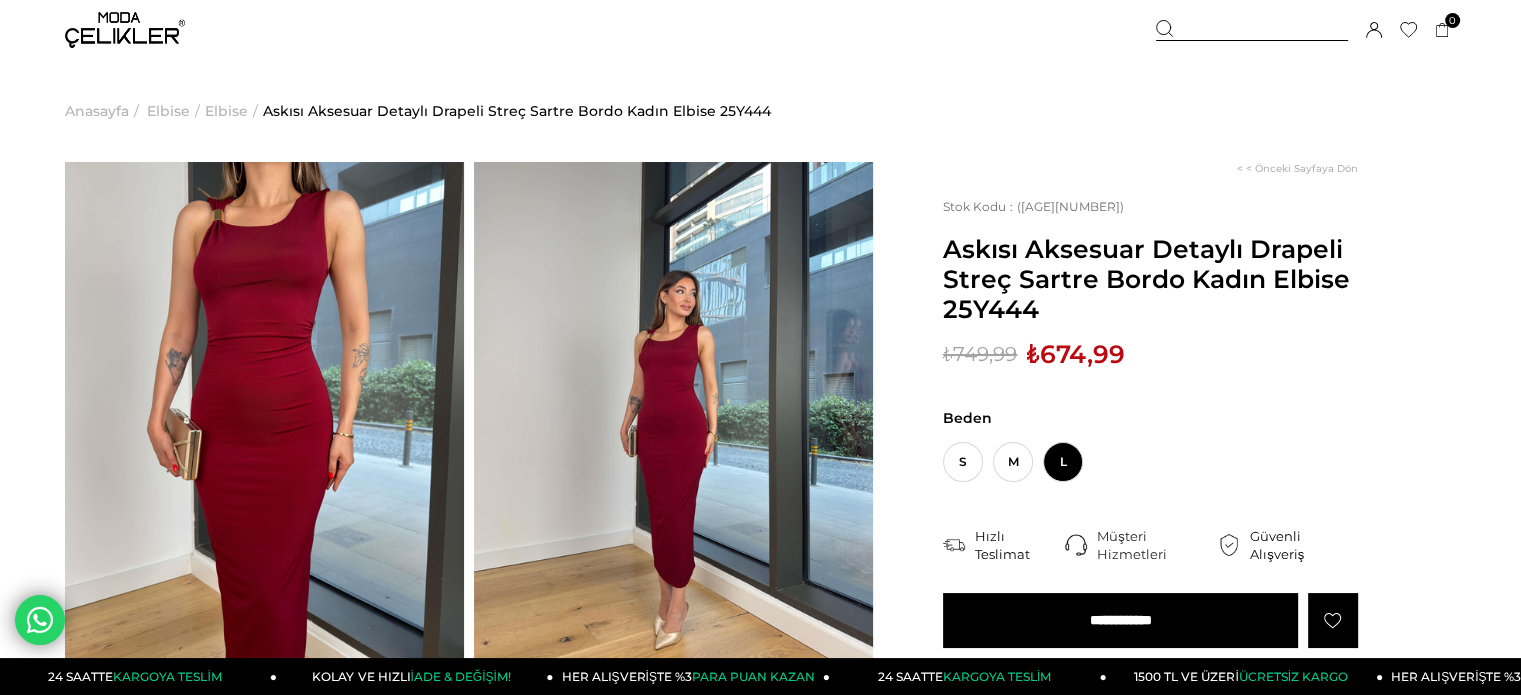 click at bounding box center [264, 428] 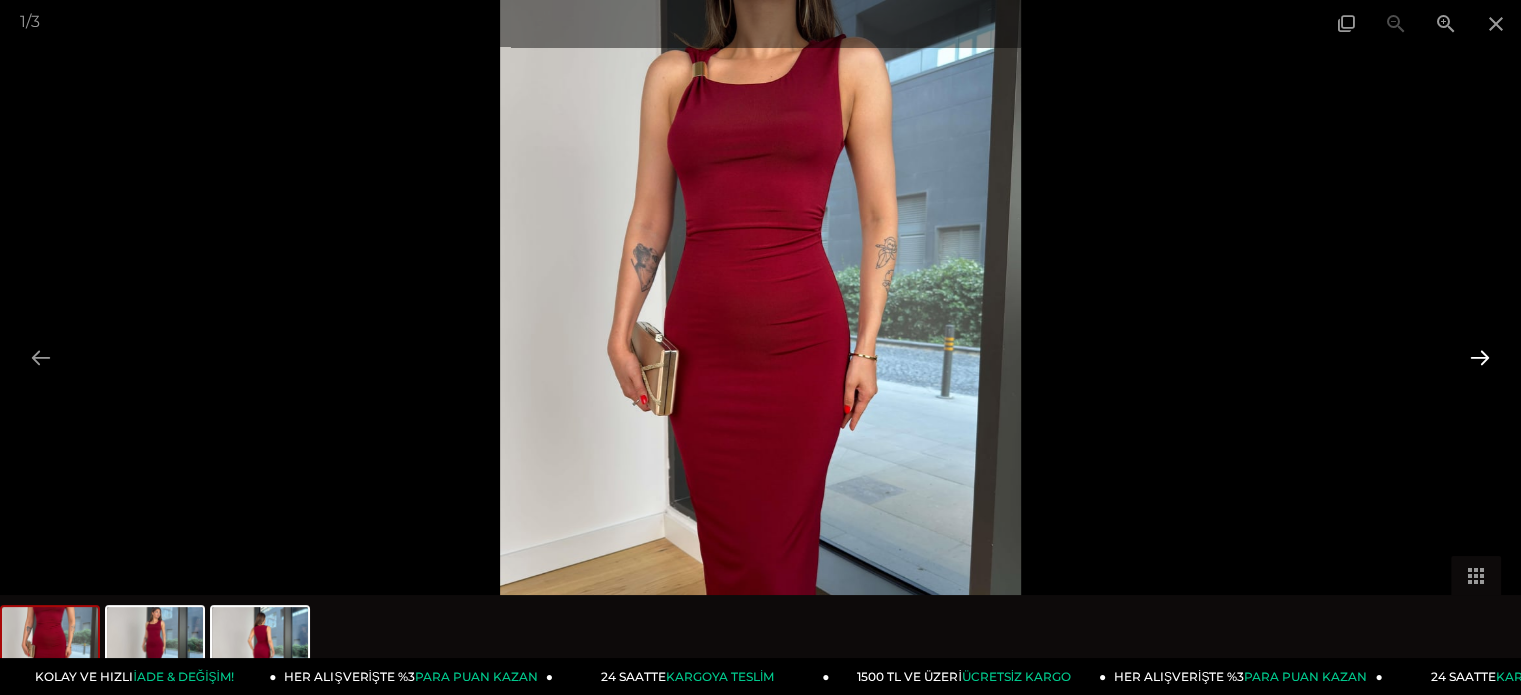 click at bounding box center [1480, 357] 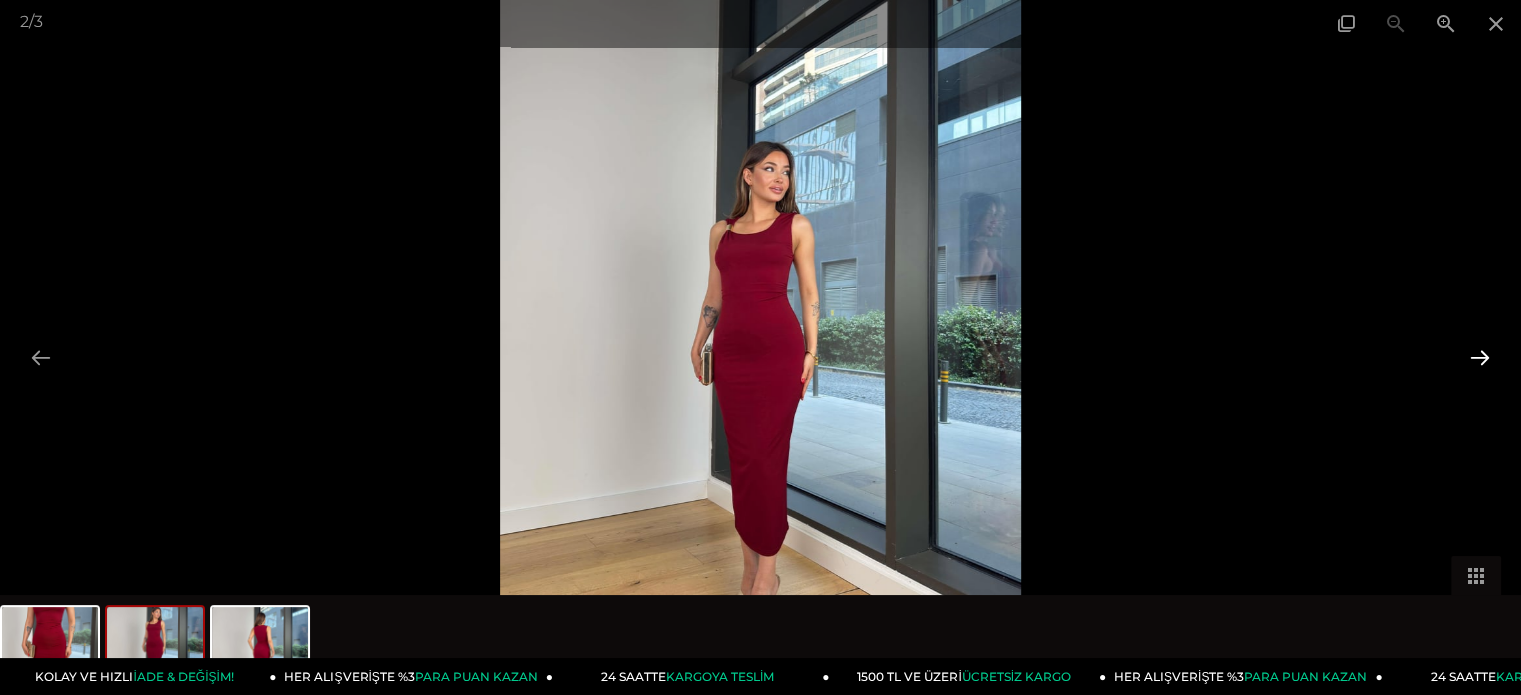 click at bounding box center (1480, 357) 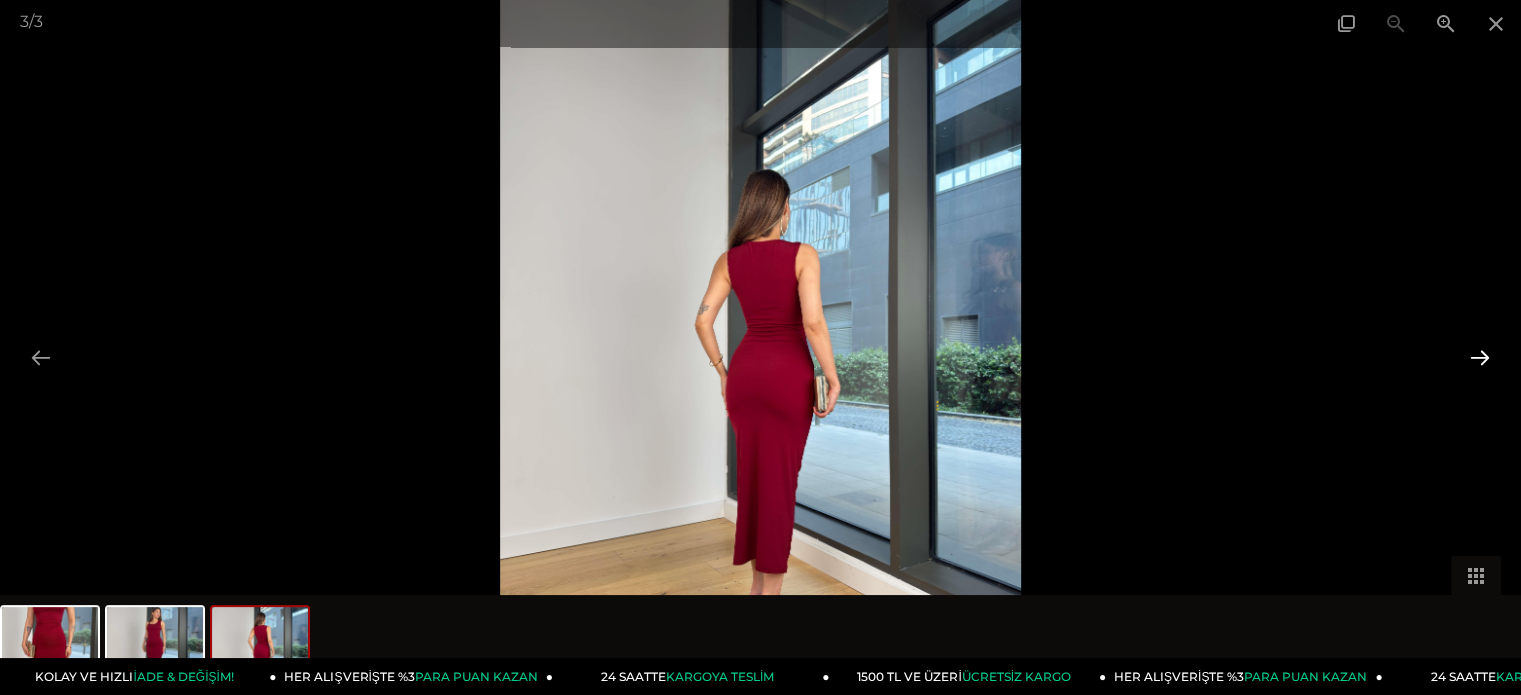 click at bounding box center [1480, 357] 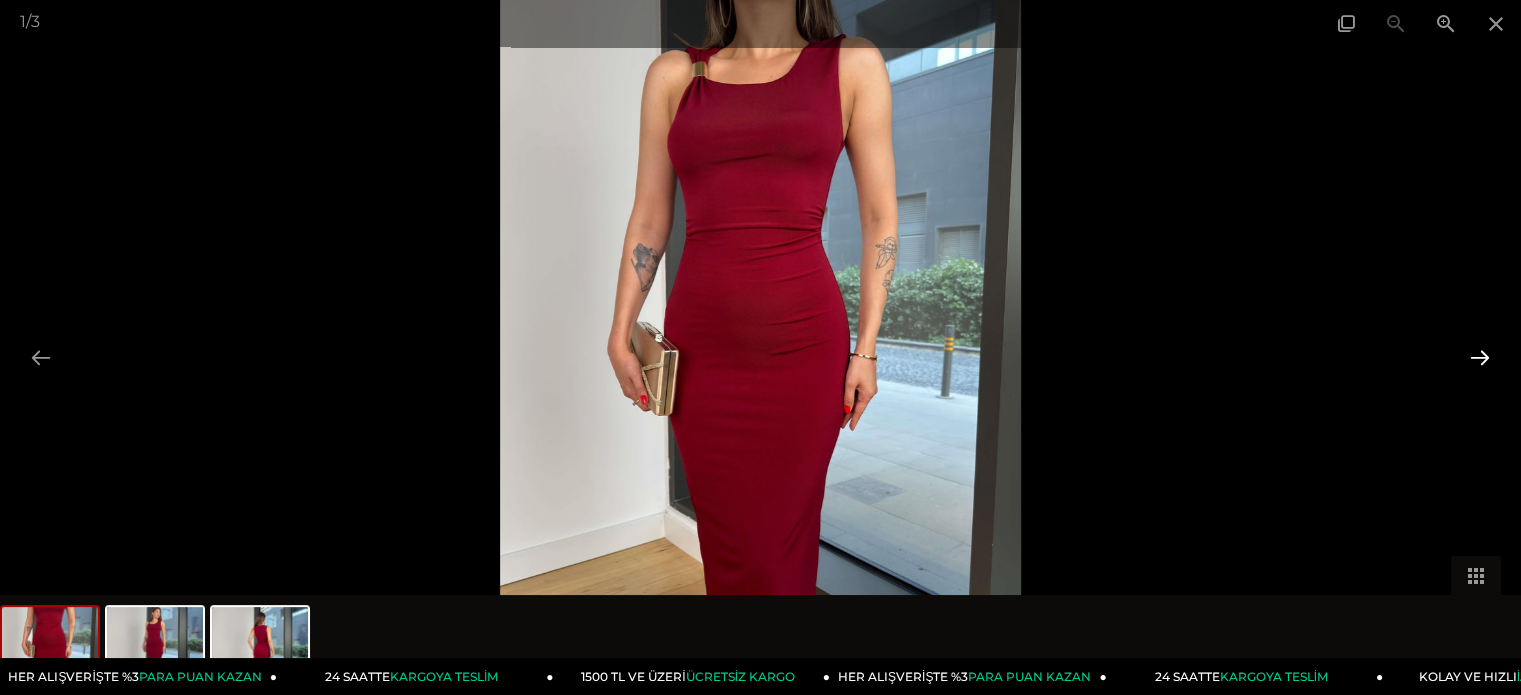 click at bounding box center (1480, 357) 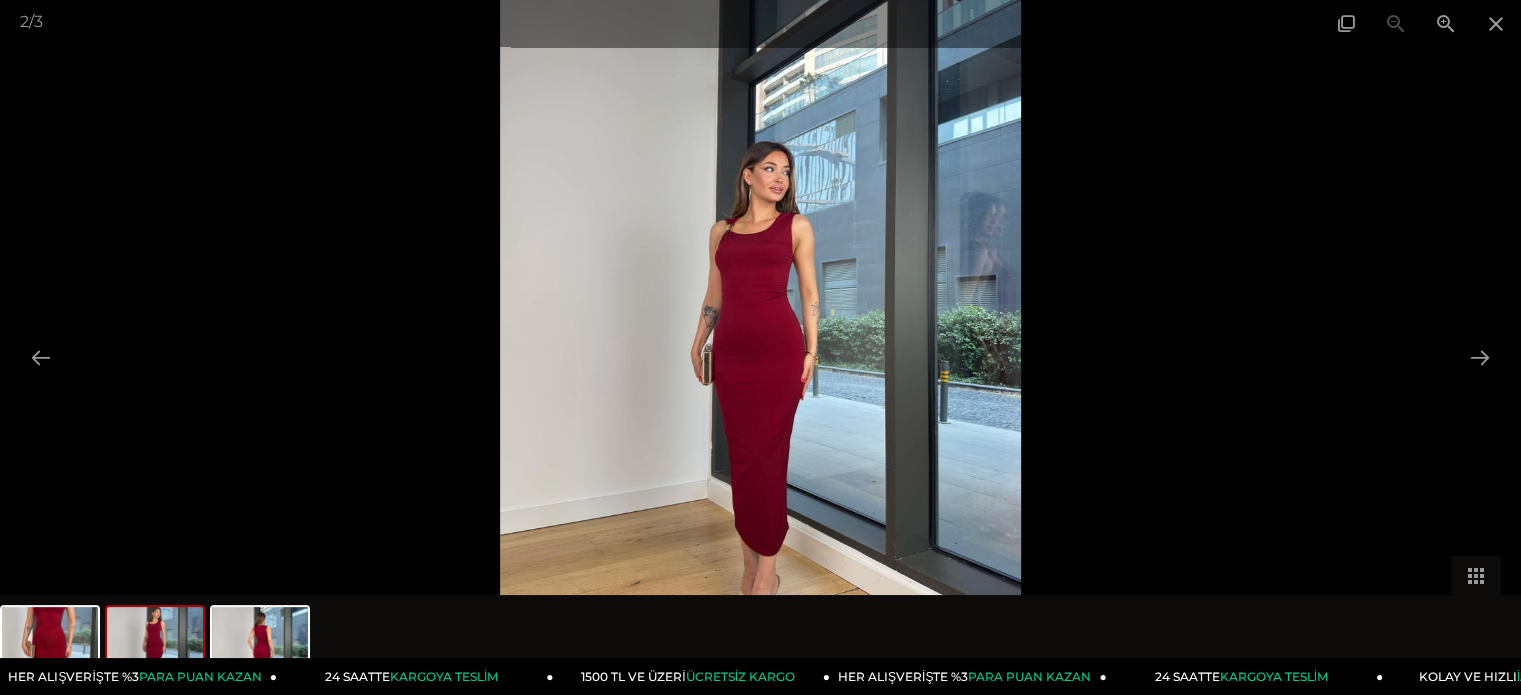 drag, startPoint x: 928, startPoint y: 531, endPoint x: 941, endPoint y: 455, distance: 77.10383 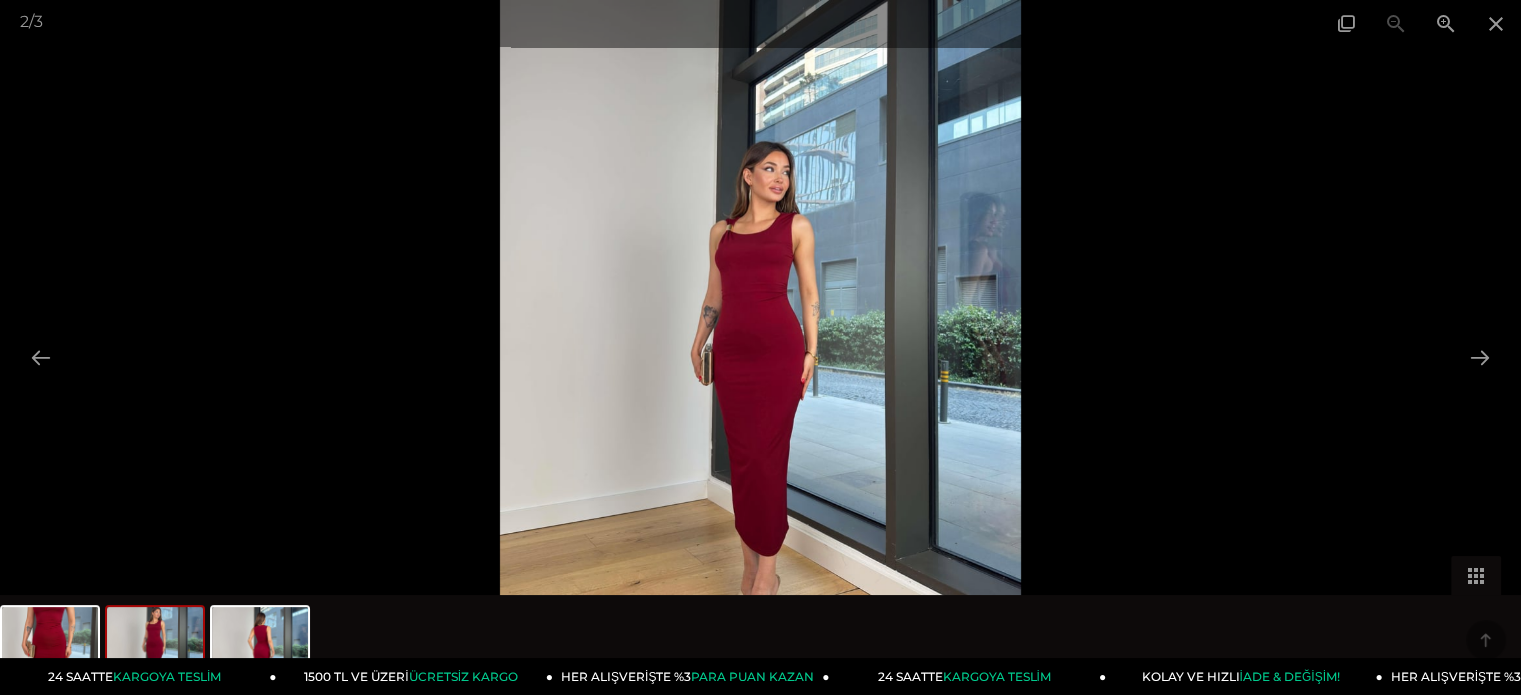 scroll, scrollTop: 0, scrollLeft: 0, axis: both 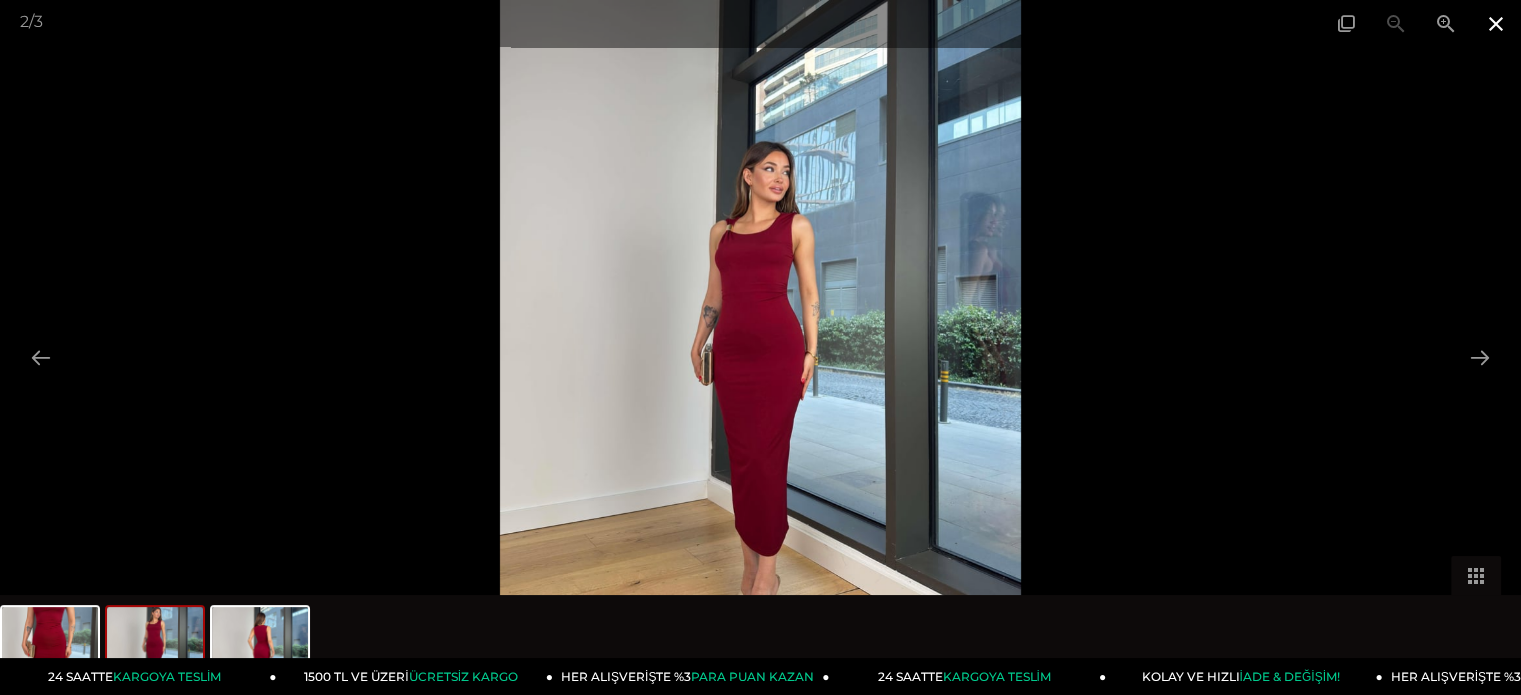 click at bounding box center (1496, 23) 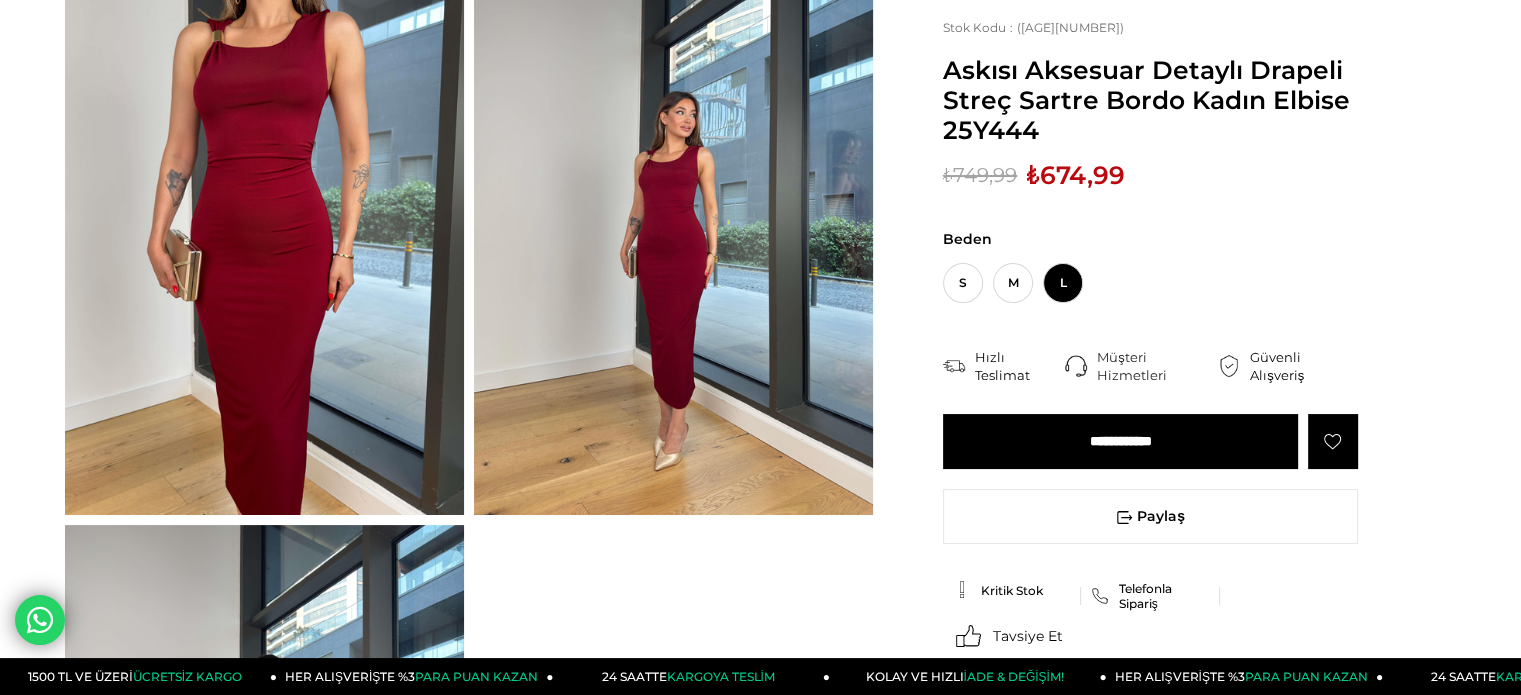 scroll, scrollTop: 200, scrollLeft: 0, axis: vertical 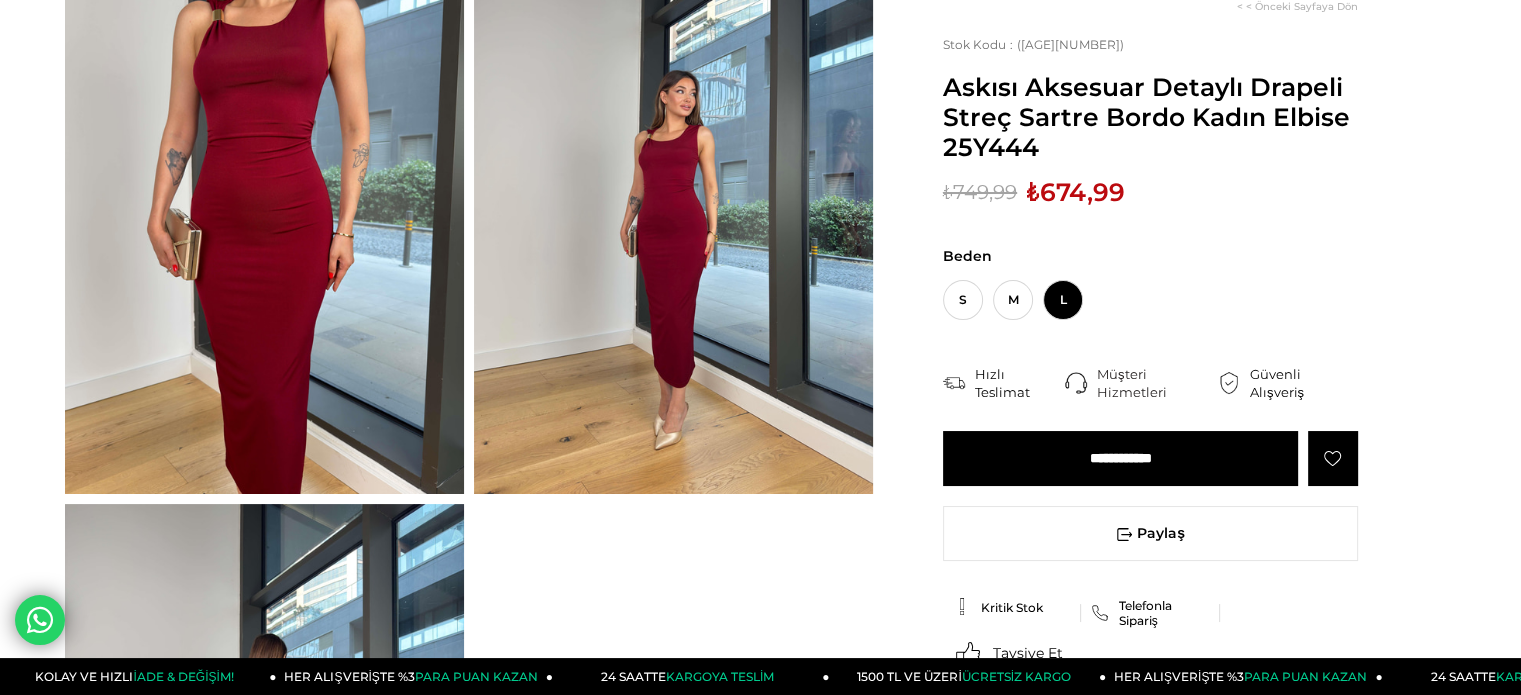 click at bounding box center [673, 228] 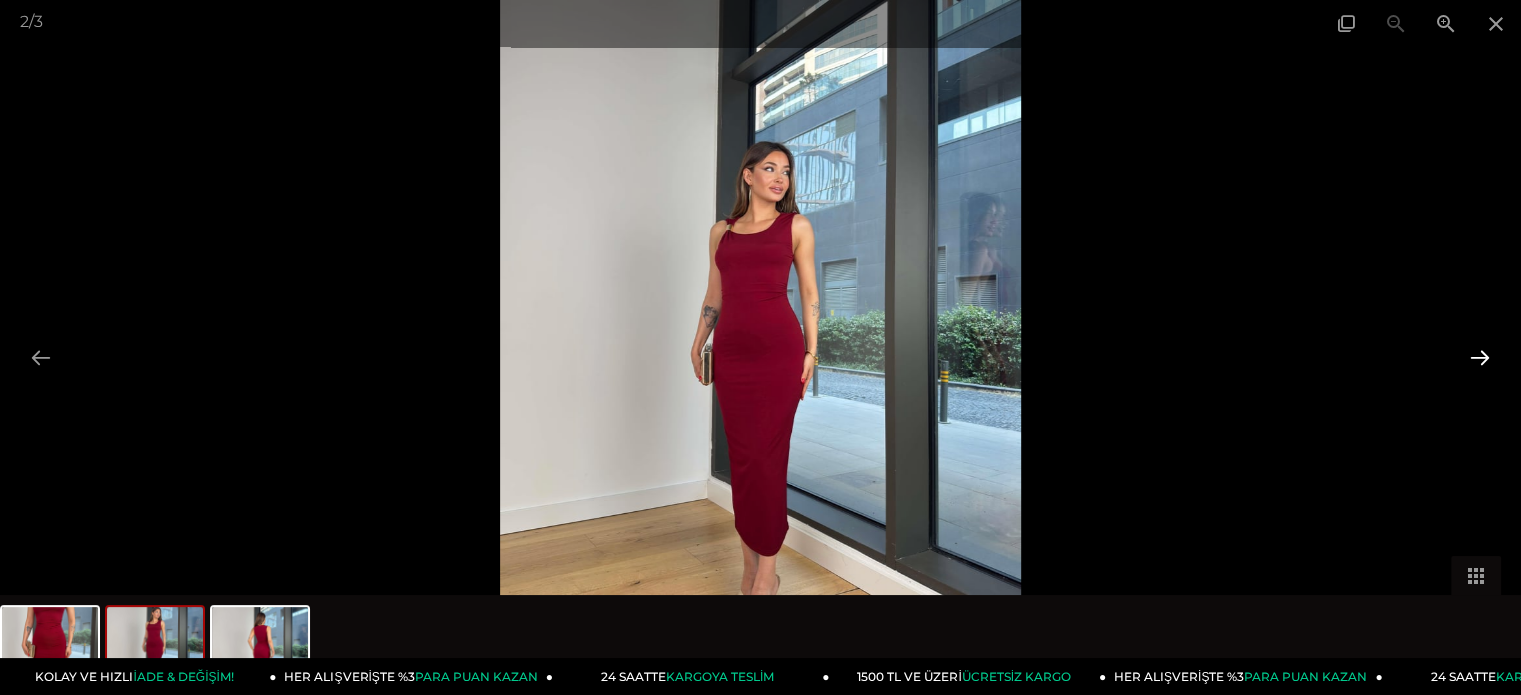 click at bounding box center (1480, 357) 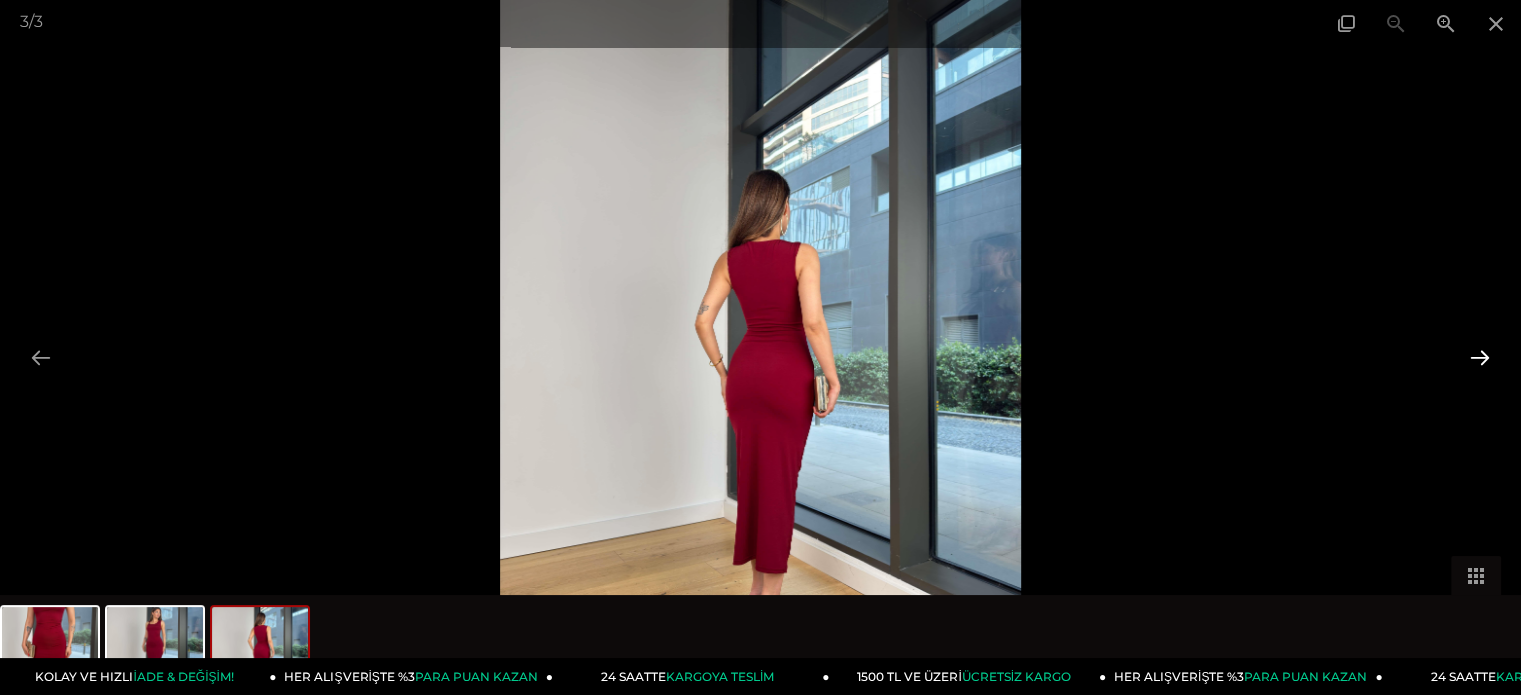 click at bounding box center (1480, 357) 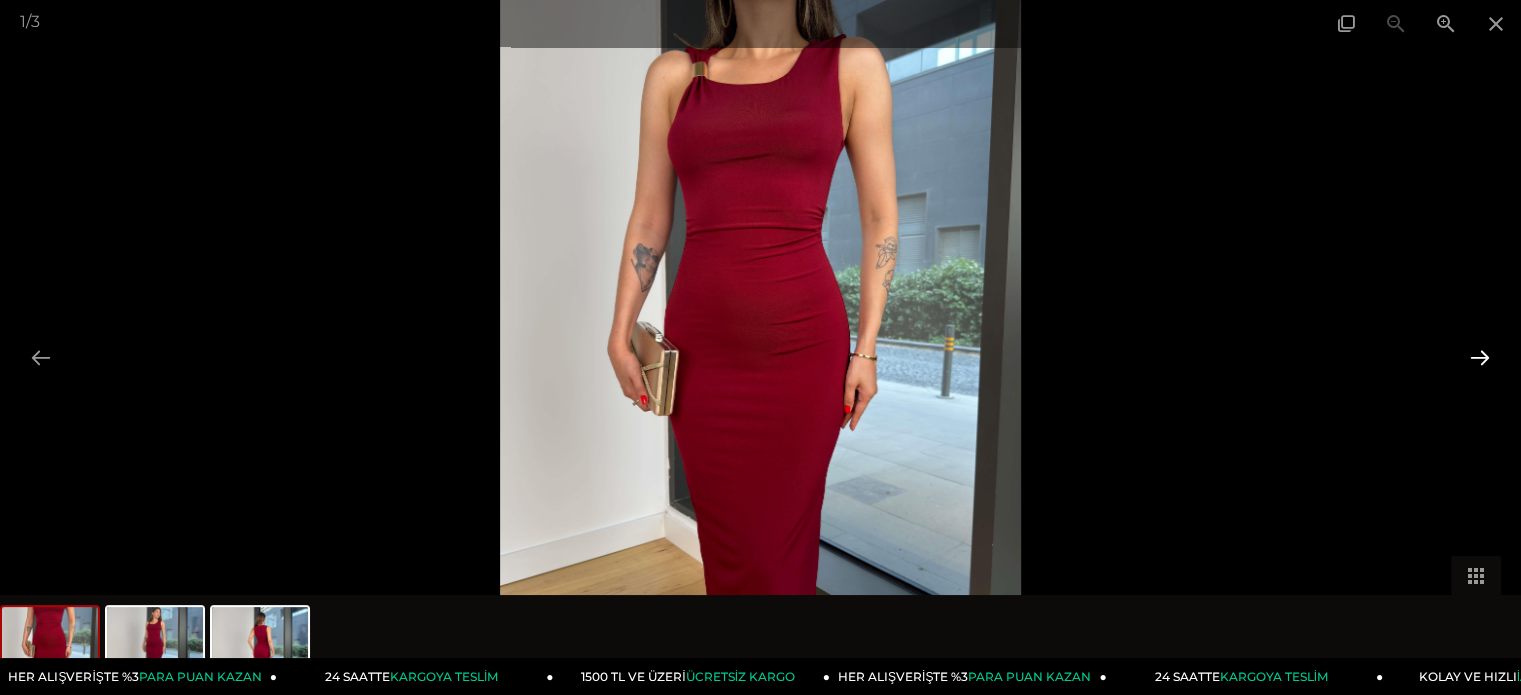 click at bounding box center [1480, 357] 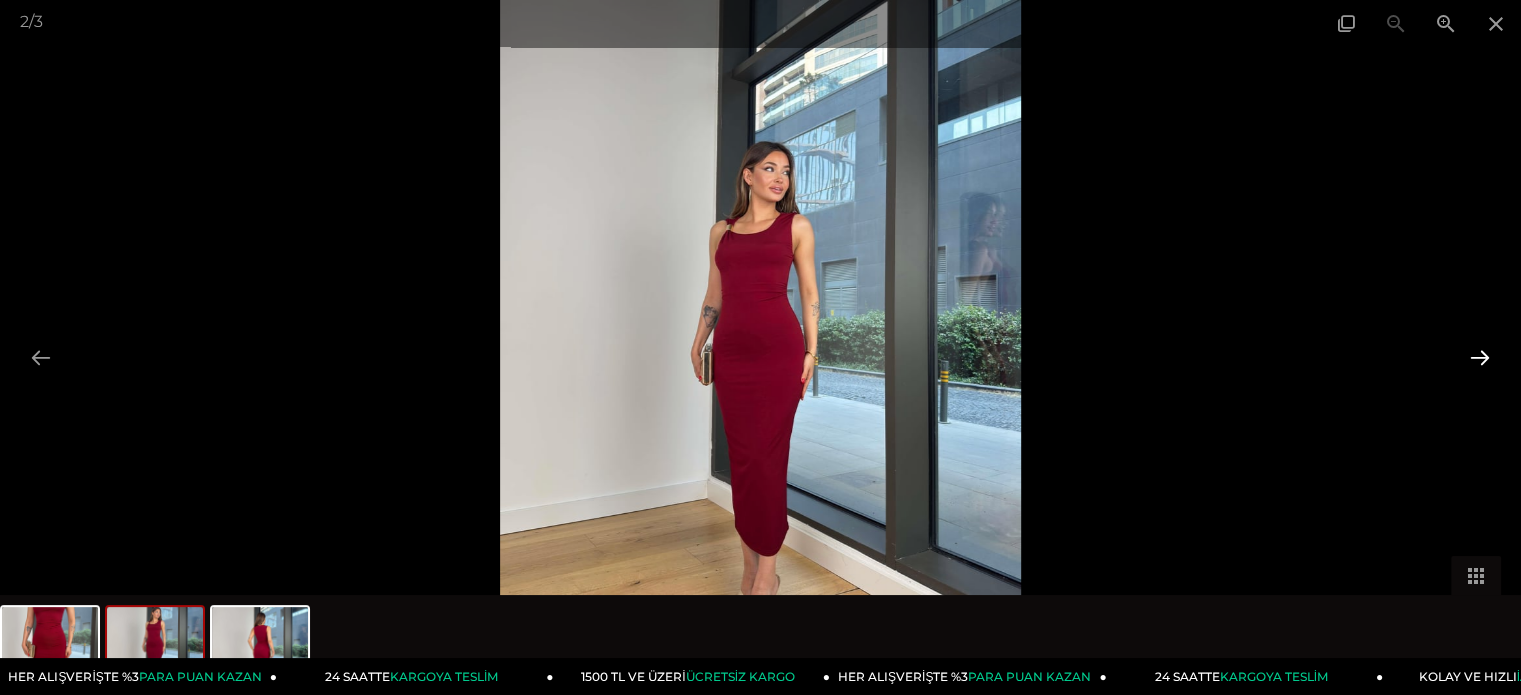 click at bounding box center [1480, 357] 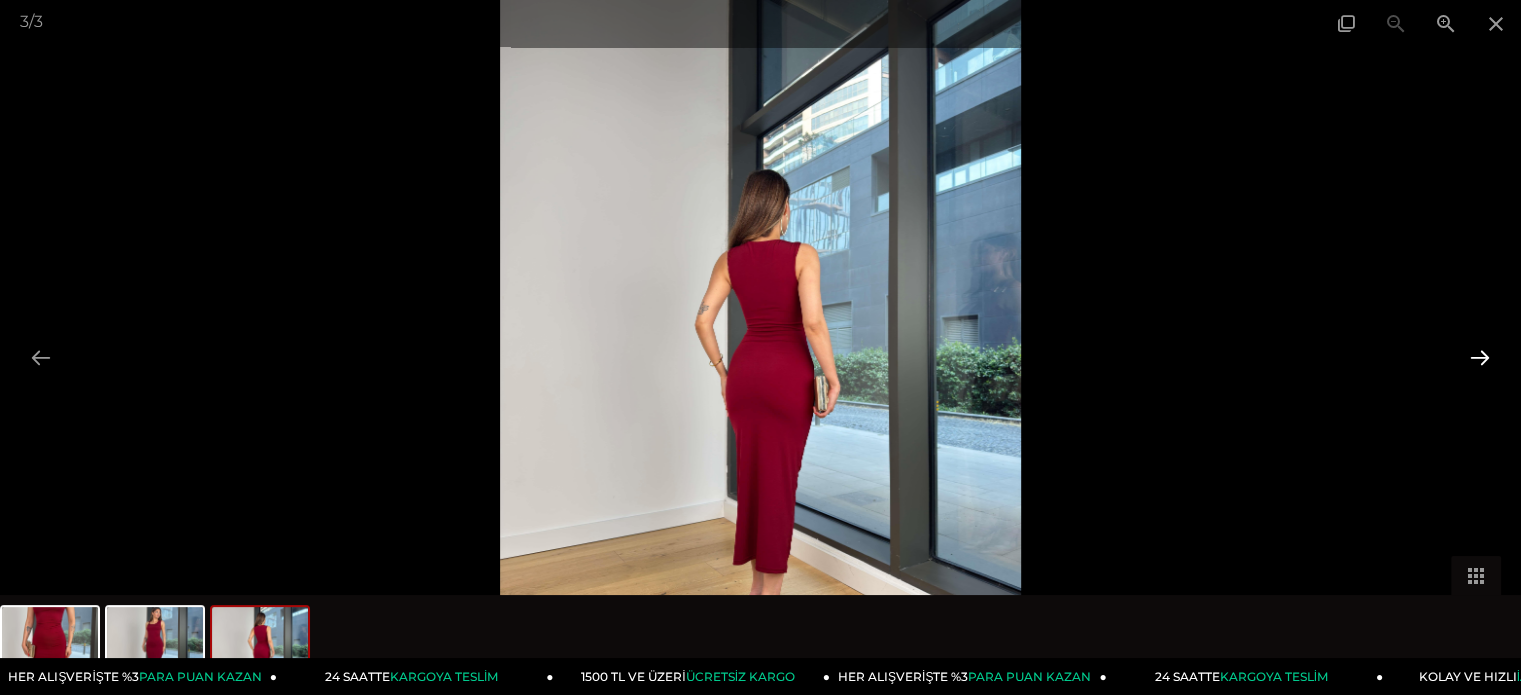 click at bounding box center [1480, 357] 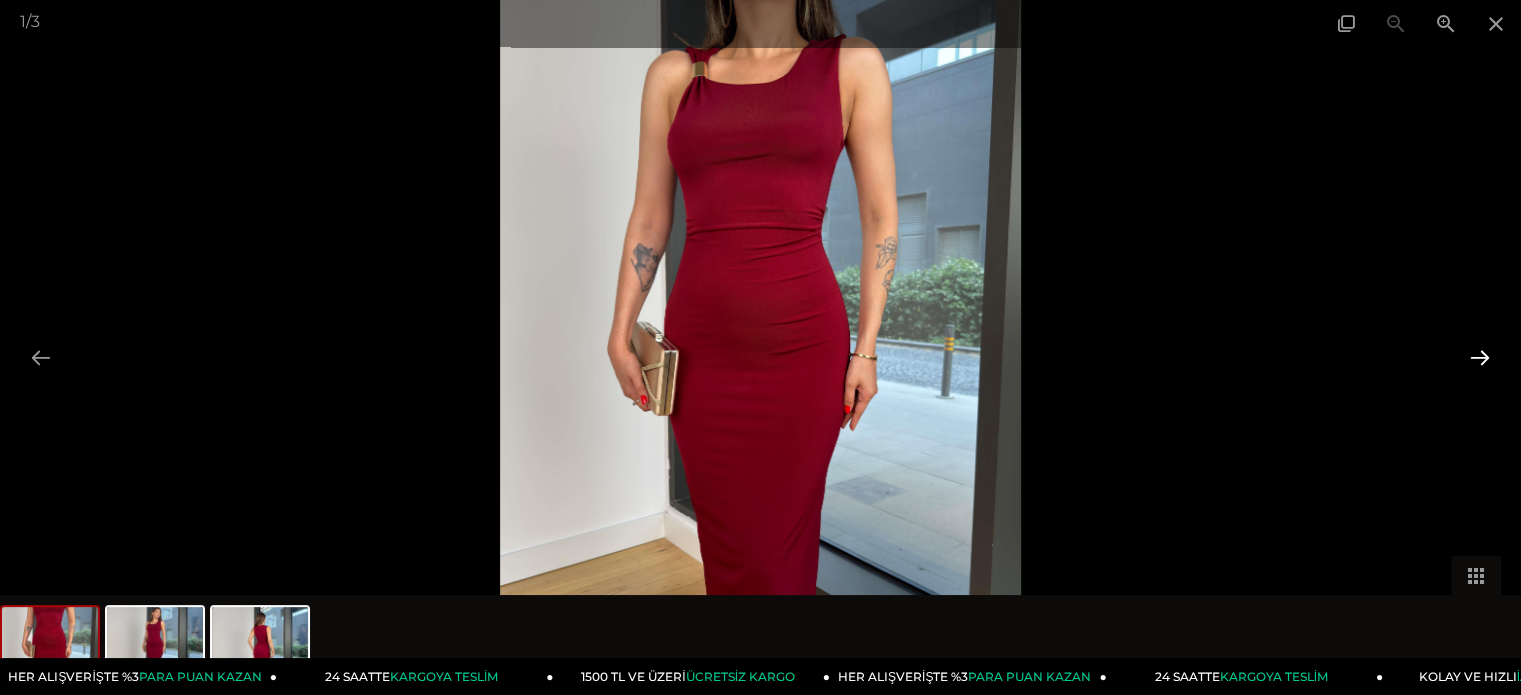 click at bounding box center (1480, 357) 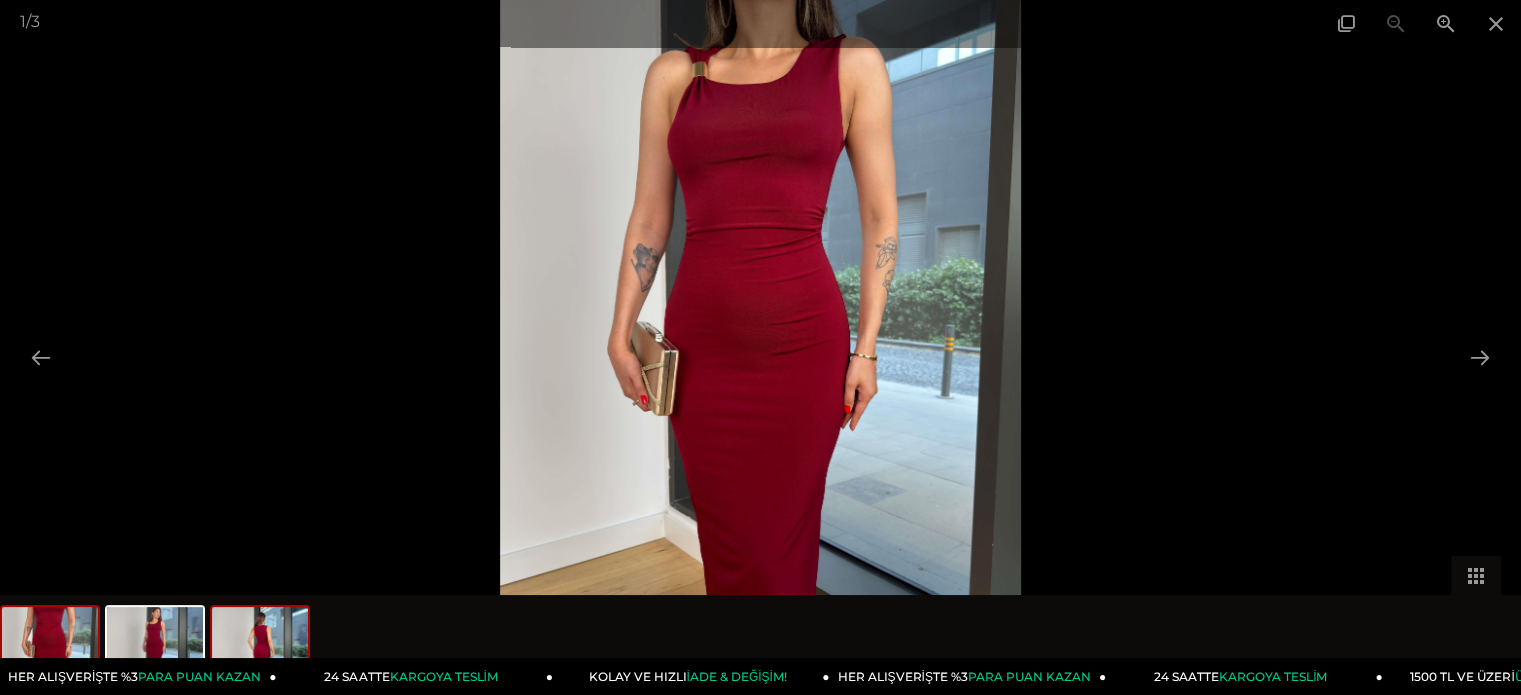 click at bounding box center (260, 645) 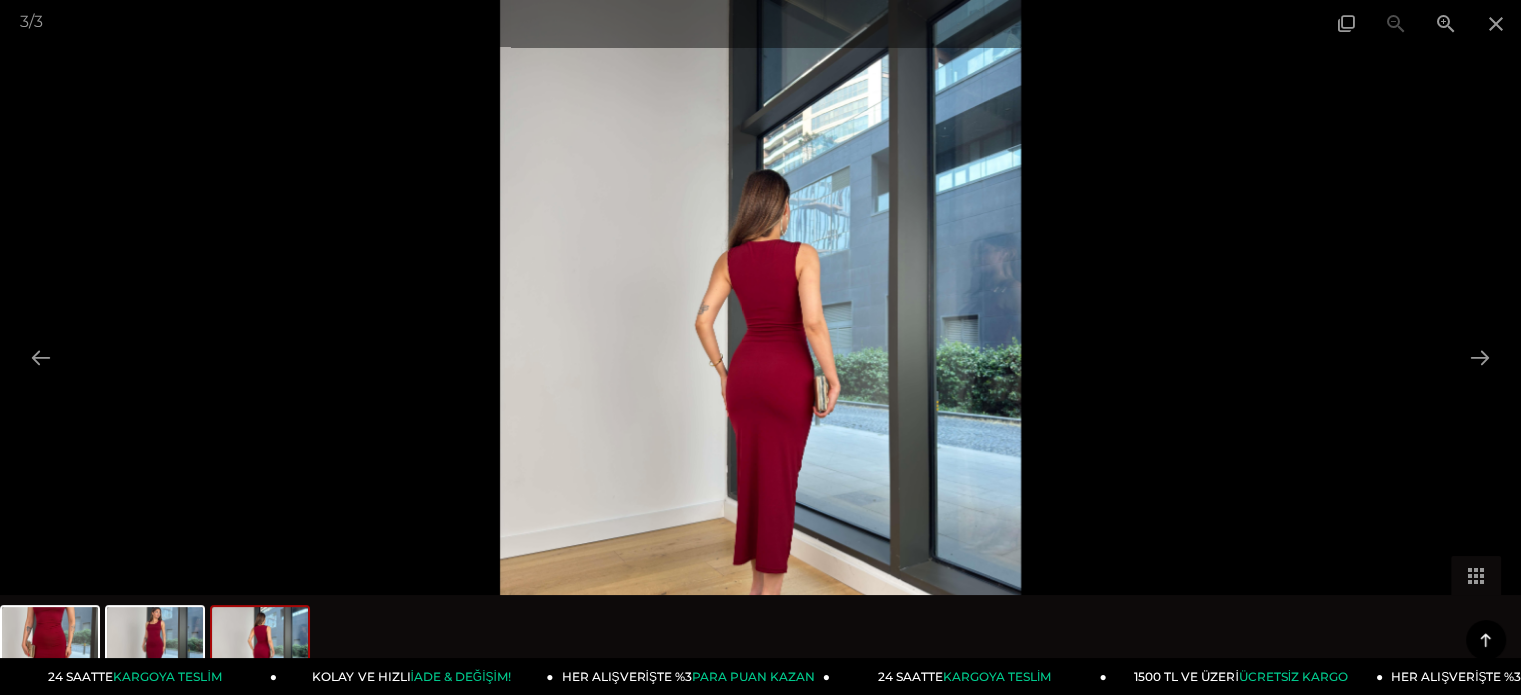 scroll, scrollTop: 500, scrollLeft: 0, axis: vertical 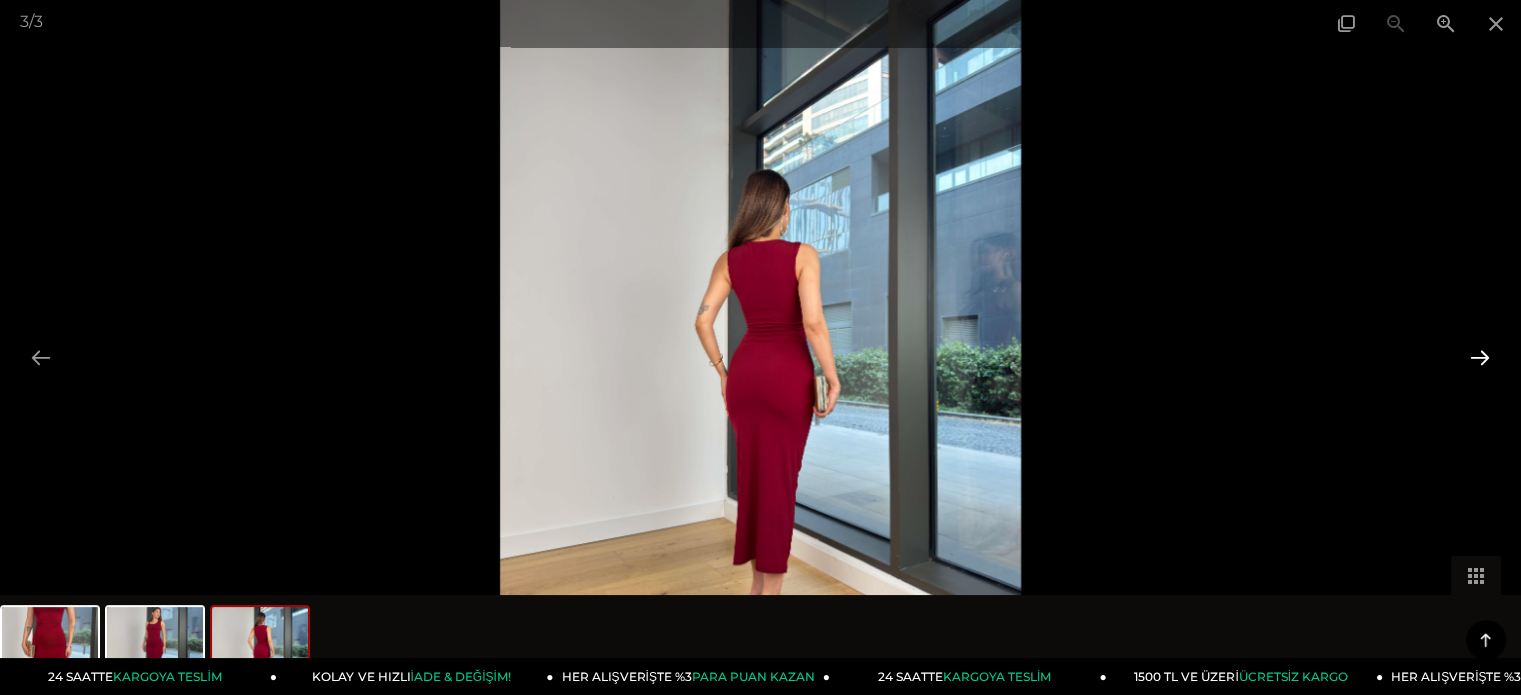 click at bounding box center [1480, 357] 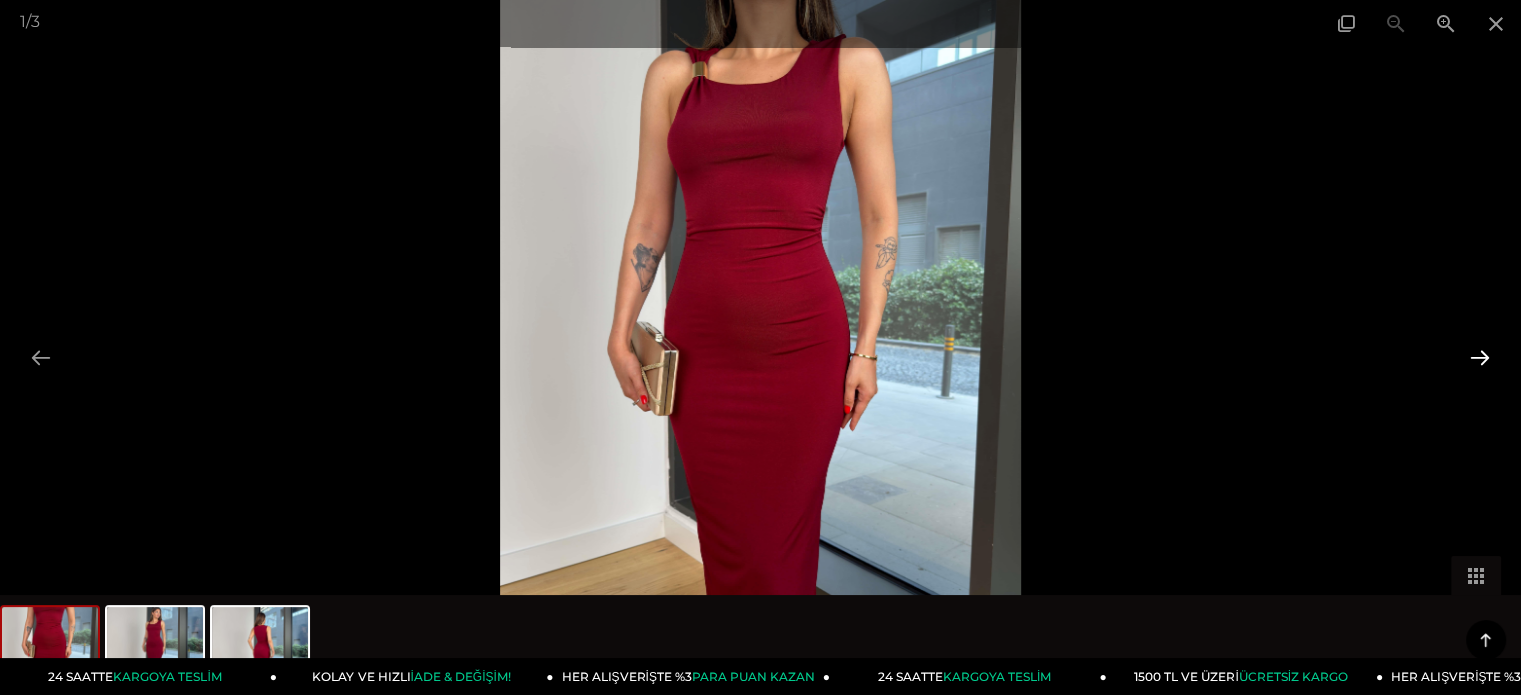 click at bounding box center (1480, 357) 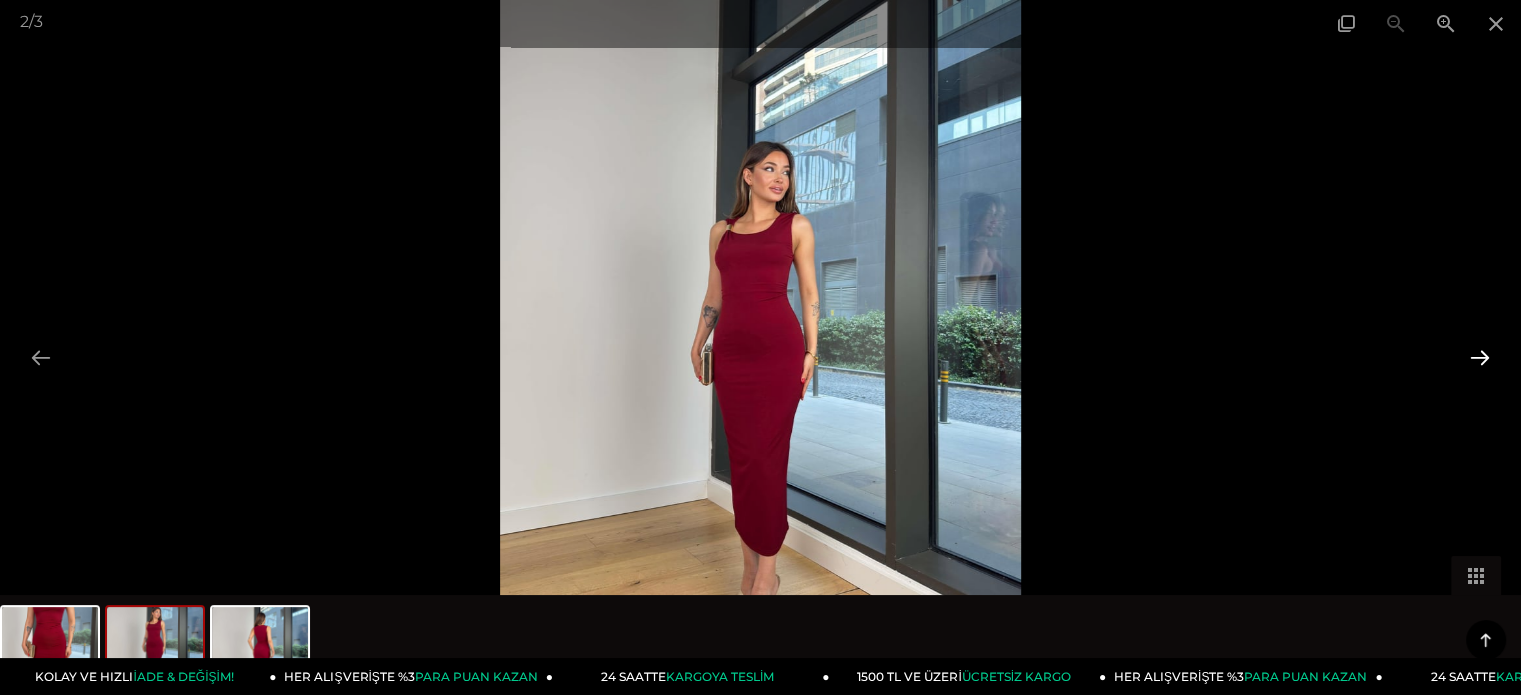 click at bounding box center (1480, 357) 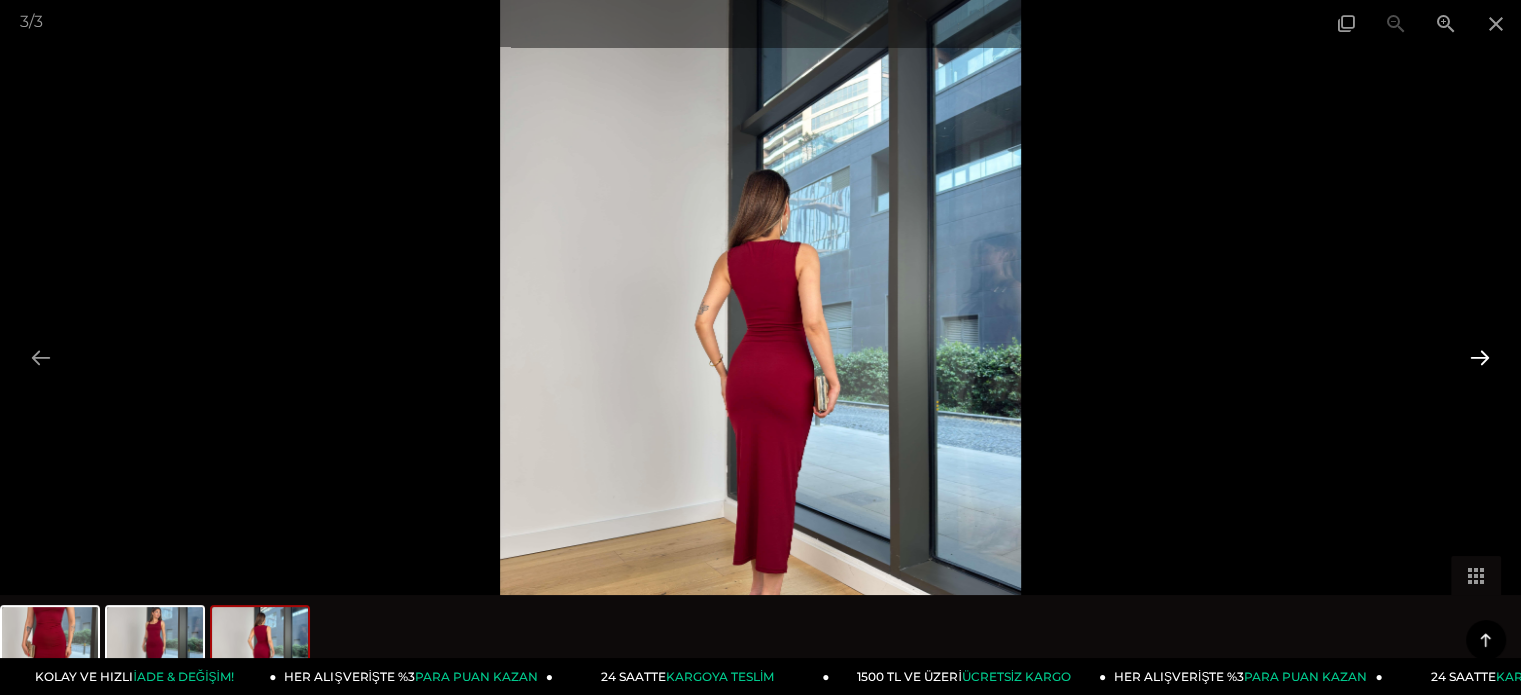click at bounding box center [1480, 357] 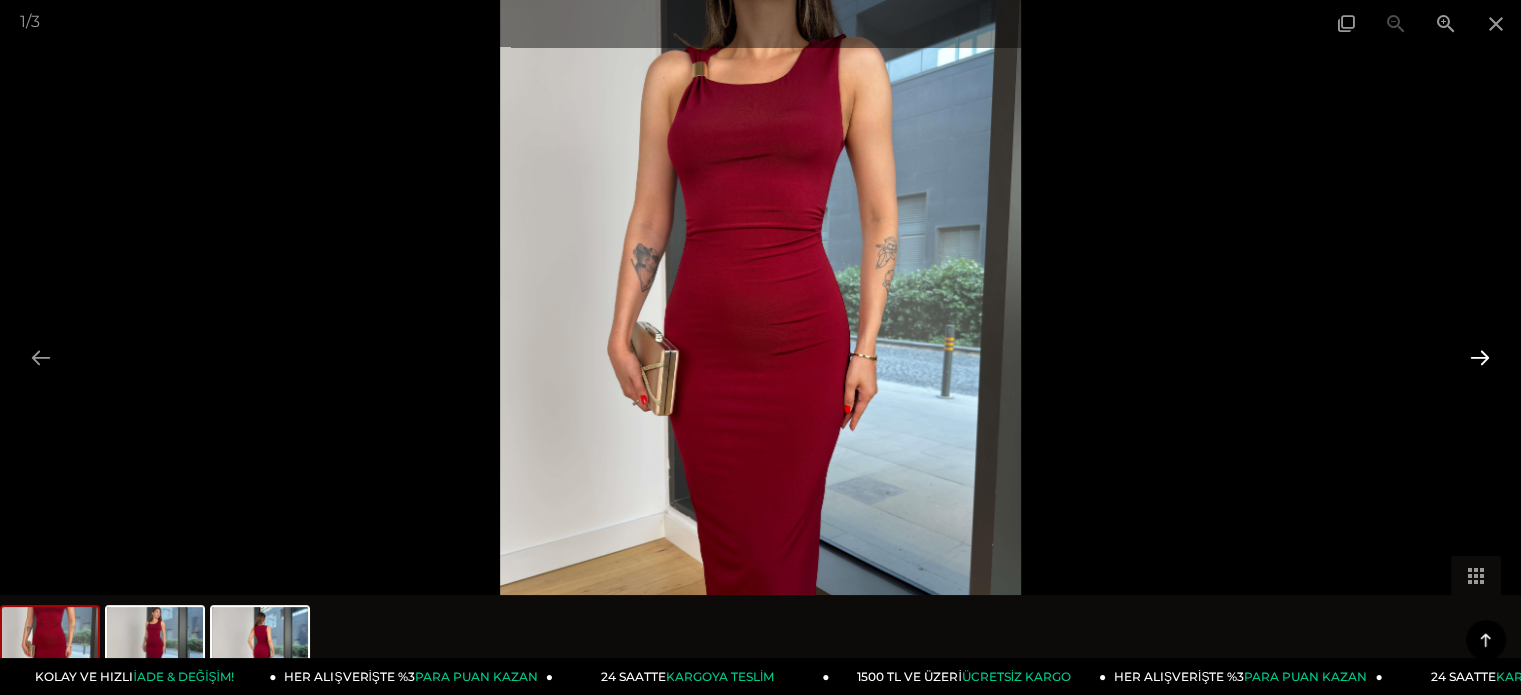 click at bounding box center (1480, 357) 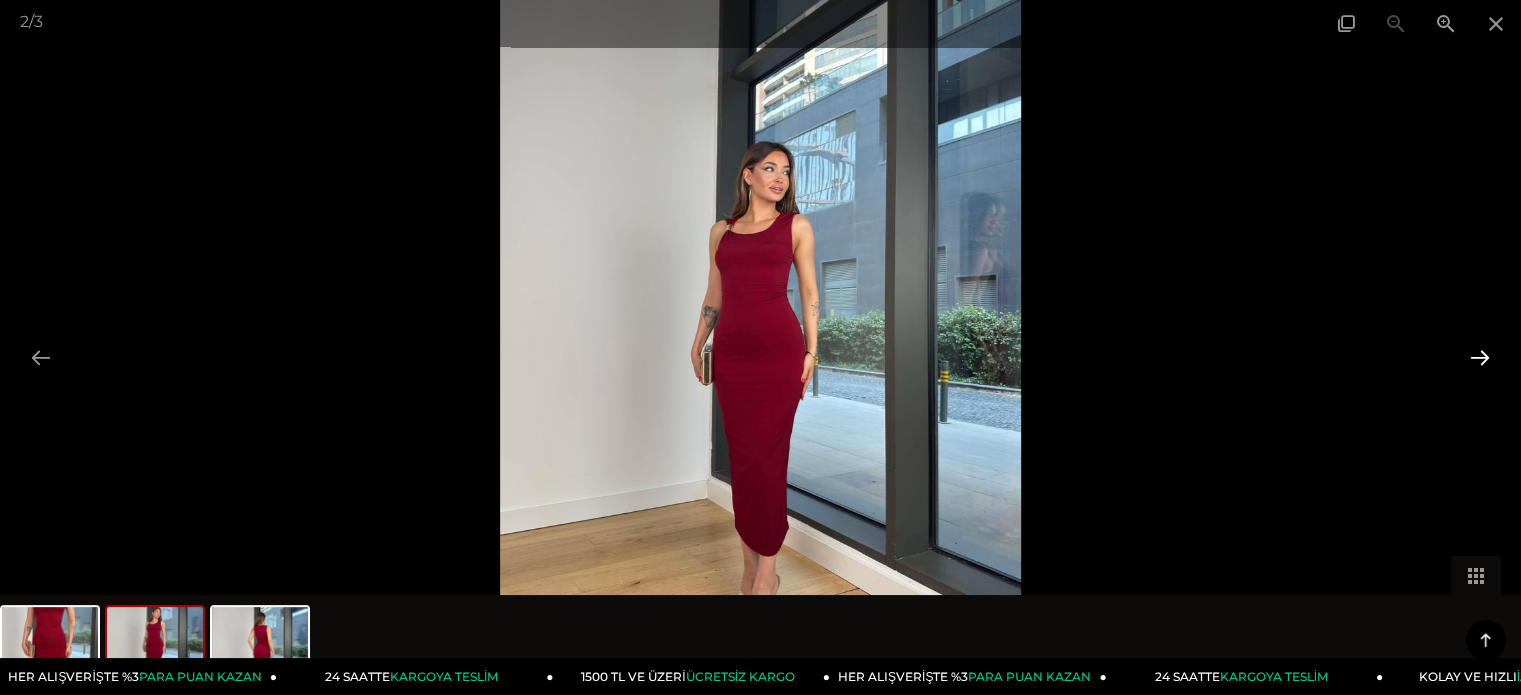click at bounding box center (1480, 357) 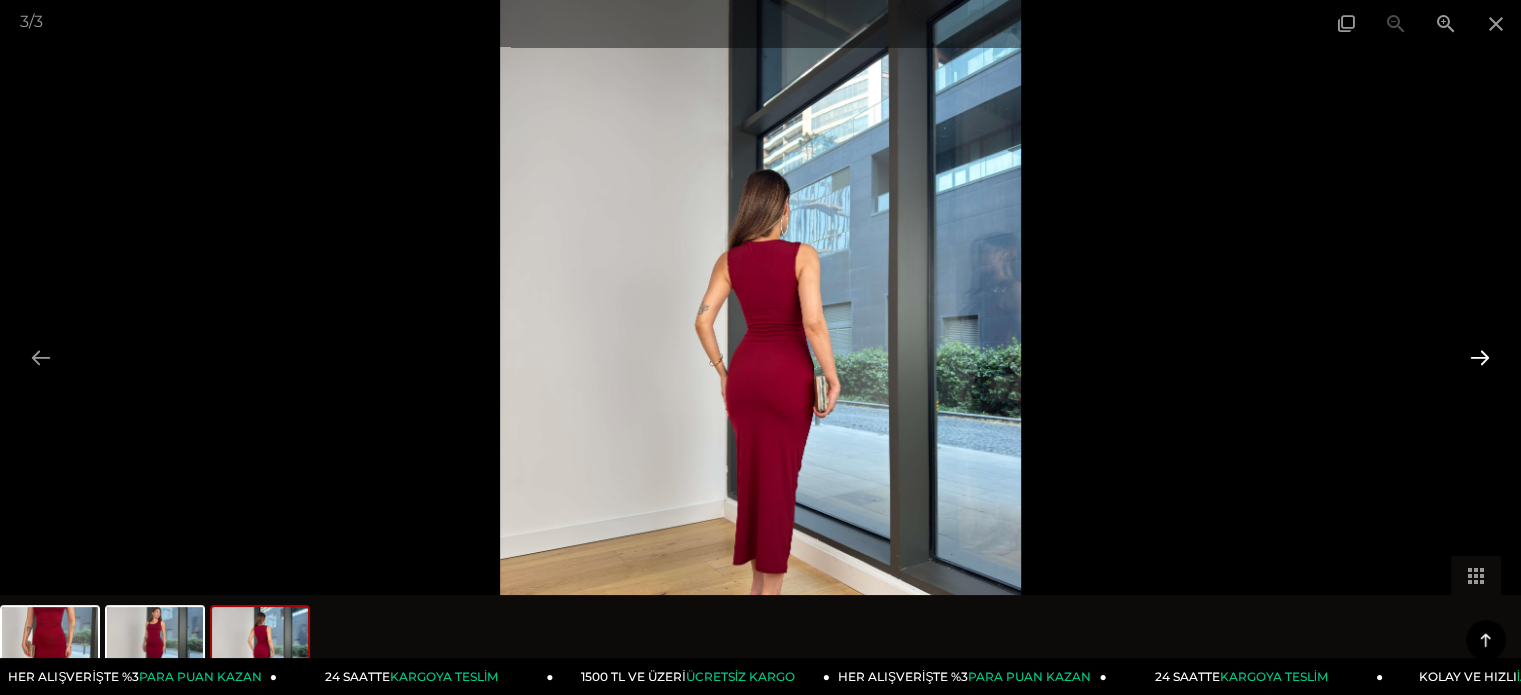click at bounding box center (1480, 357) 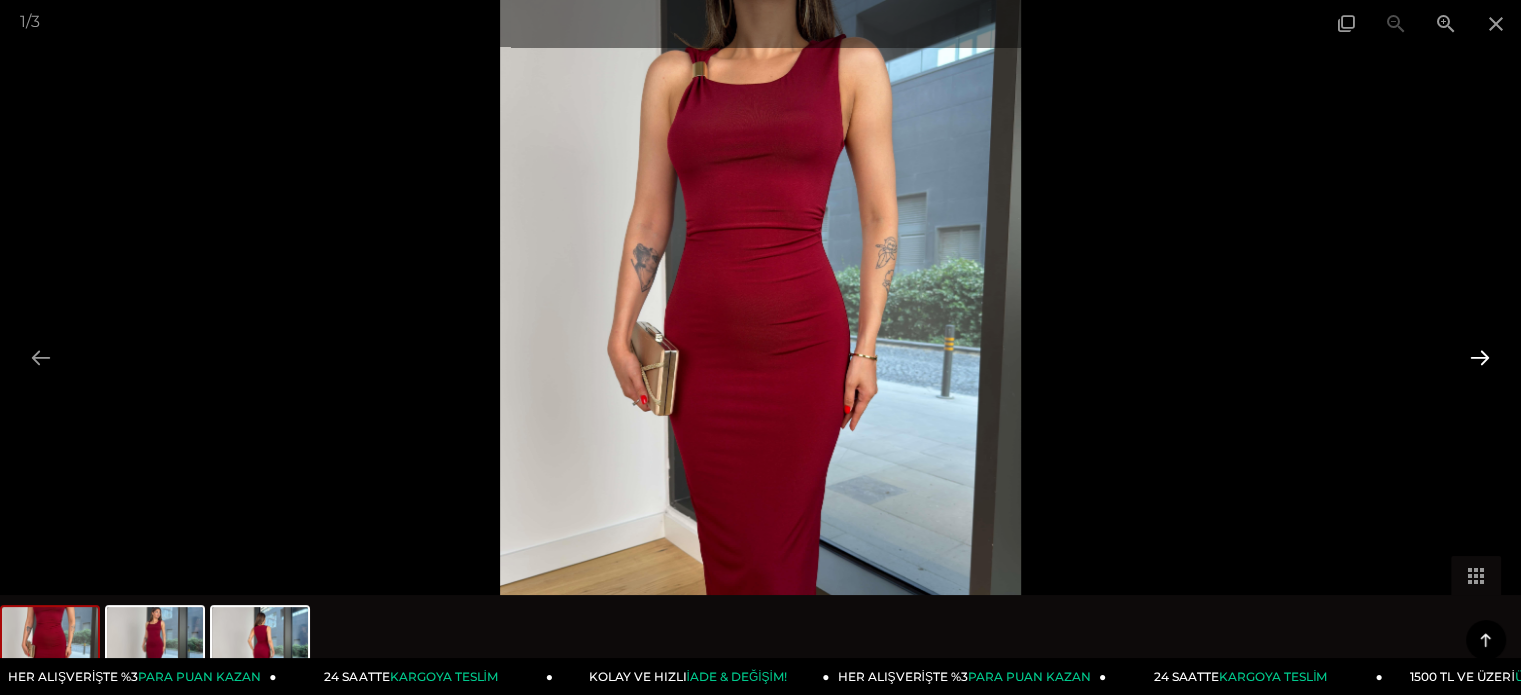 click at bounding box center [1480, 357] 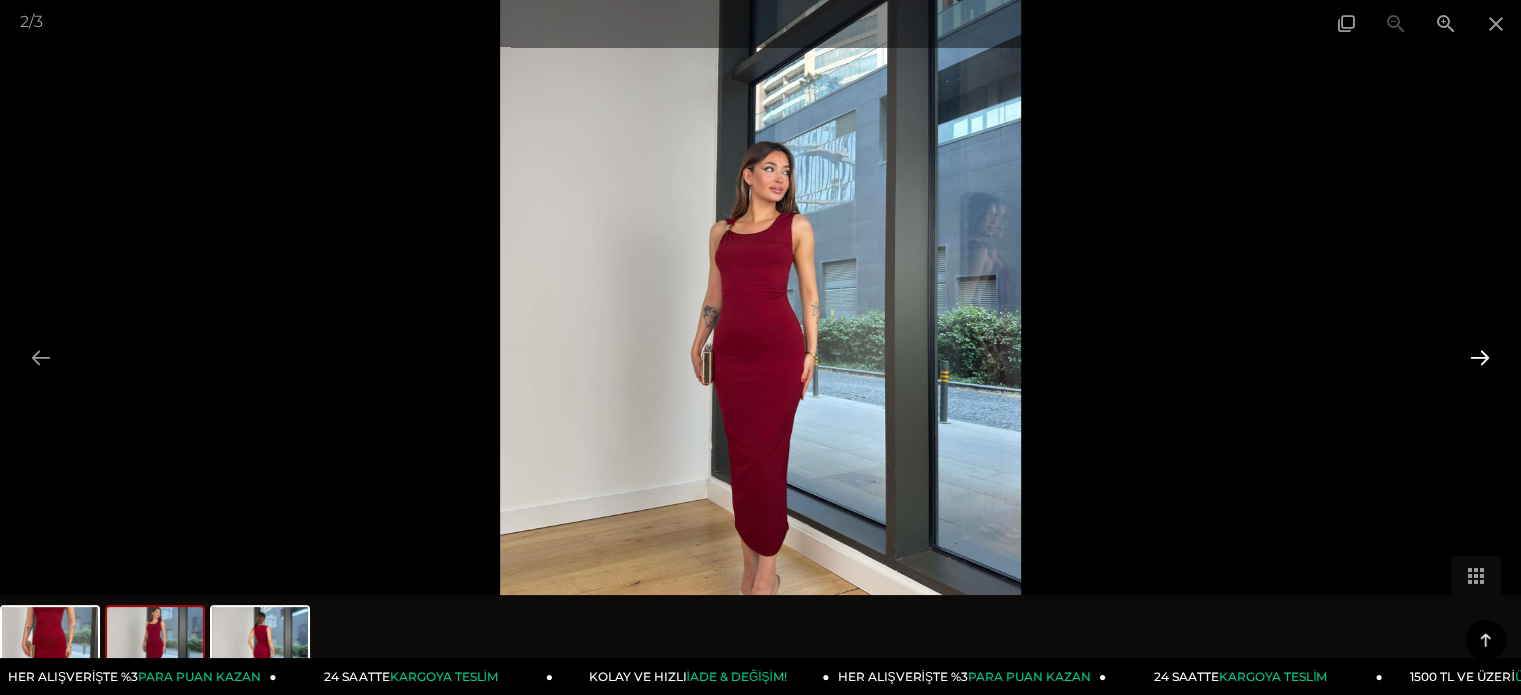 click at bounding box center [1480, 357] 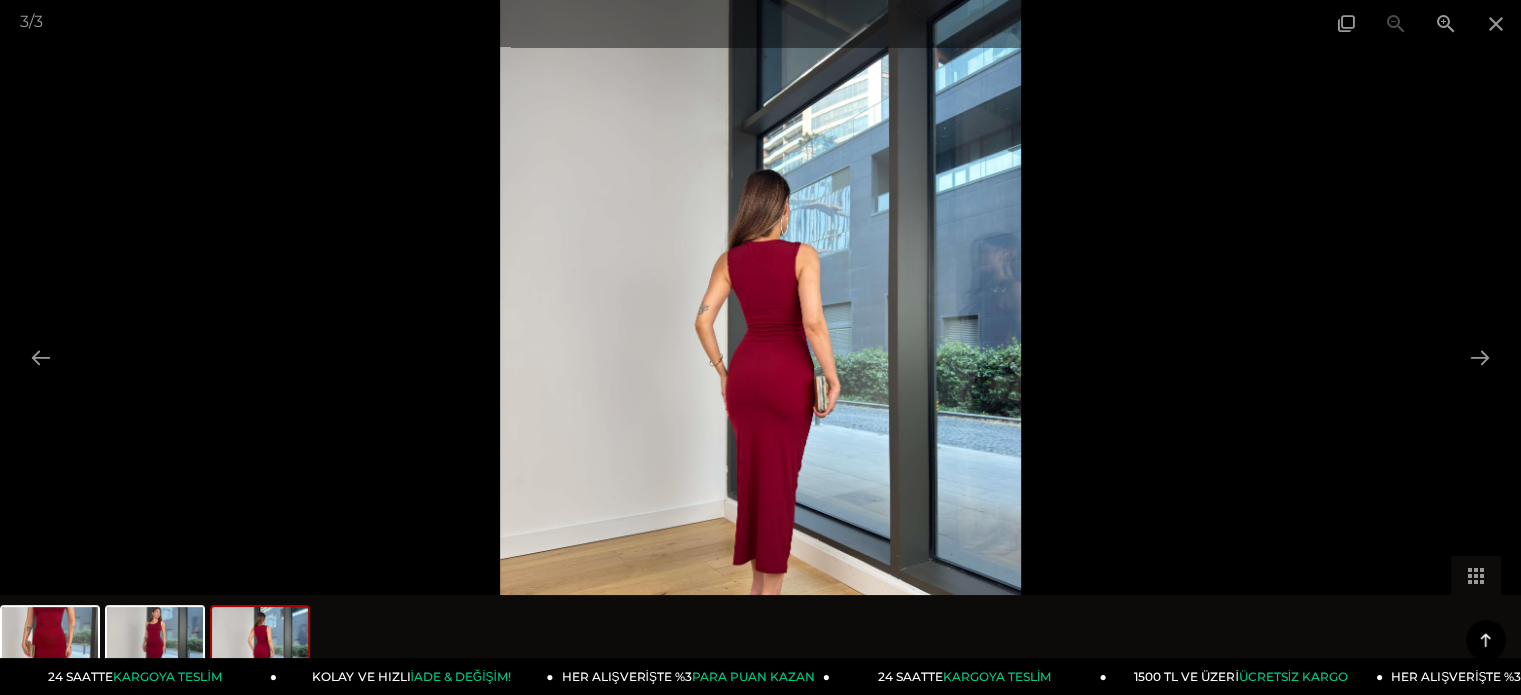 click at bounding box center [760, 347] 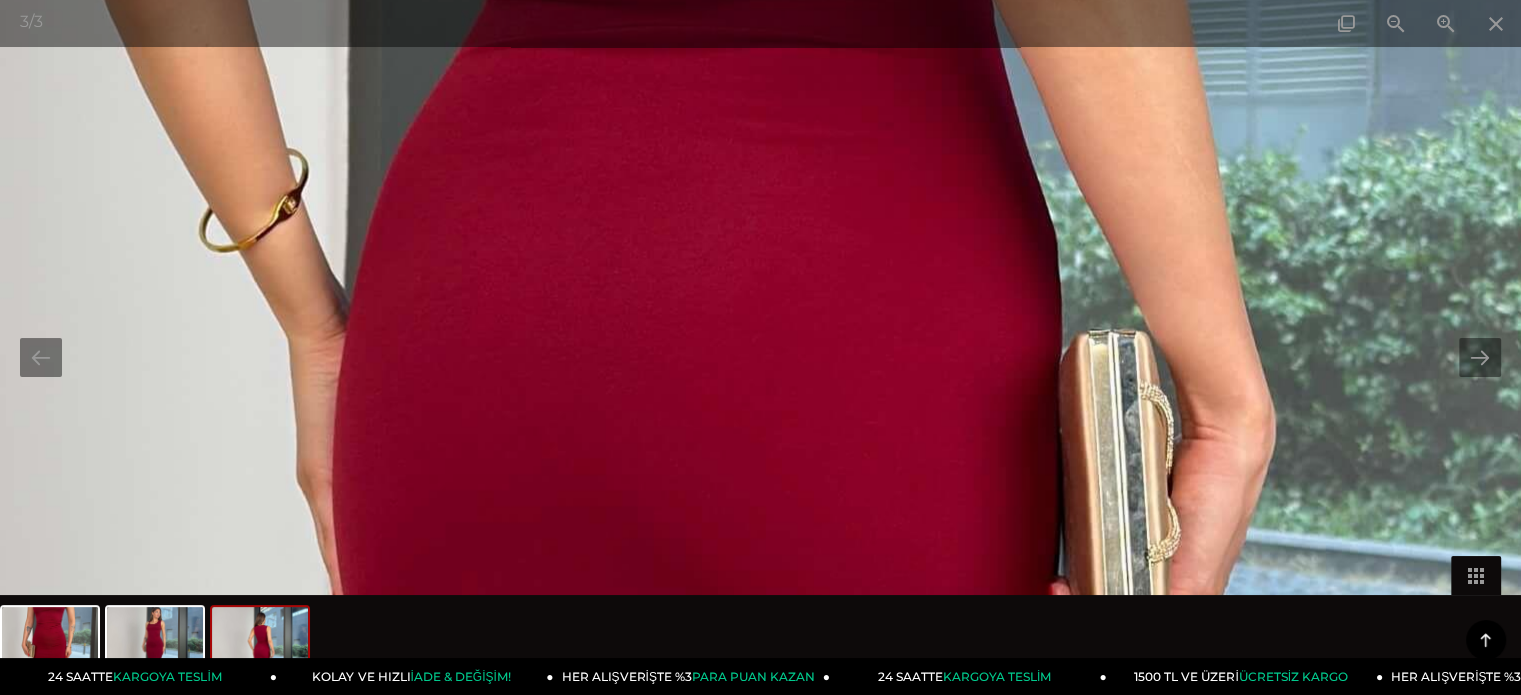 click at bounding box center (621, 98) 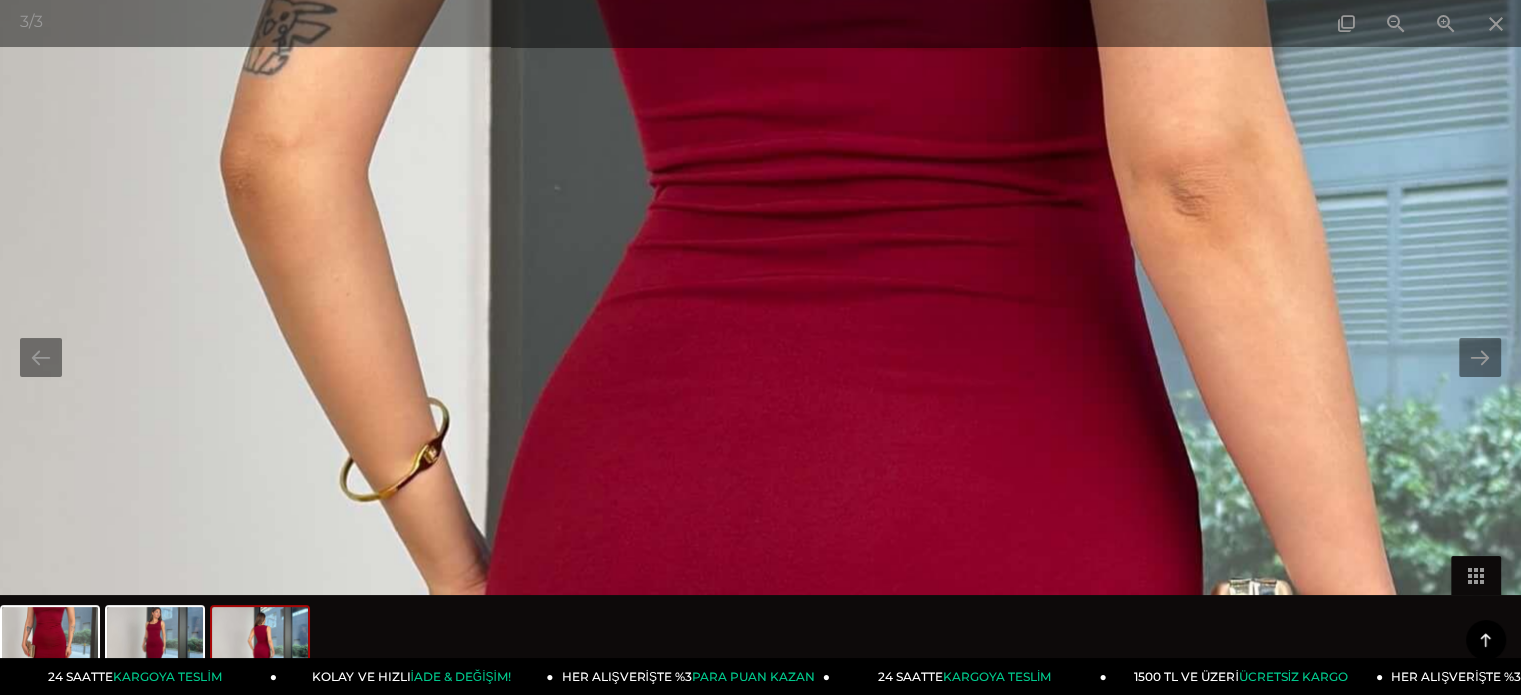 scroll, scrollTop: 800, scrollLeft: 0, axis: vertical 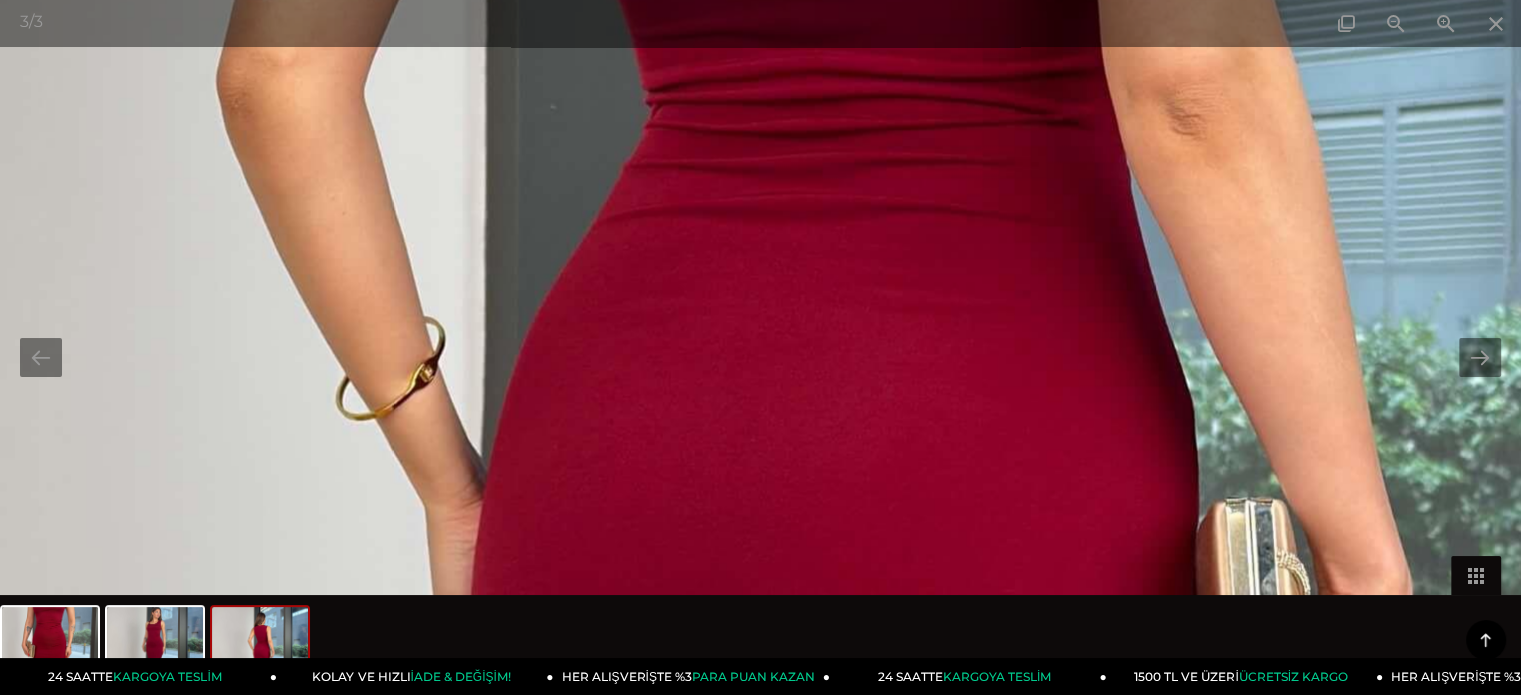 drag, startPoint x: 997, startPoint y: 440, endPoint x: 948, endPoint y: 42, distance: 401.00497 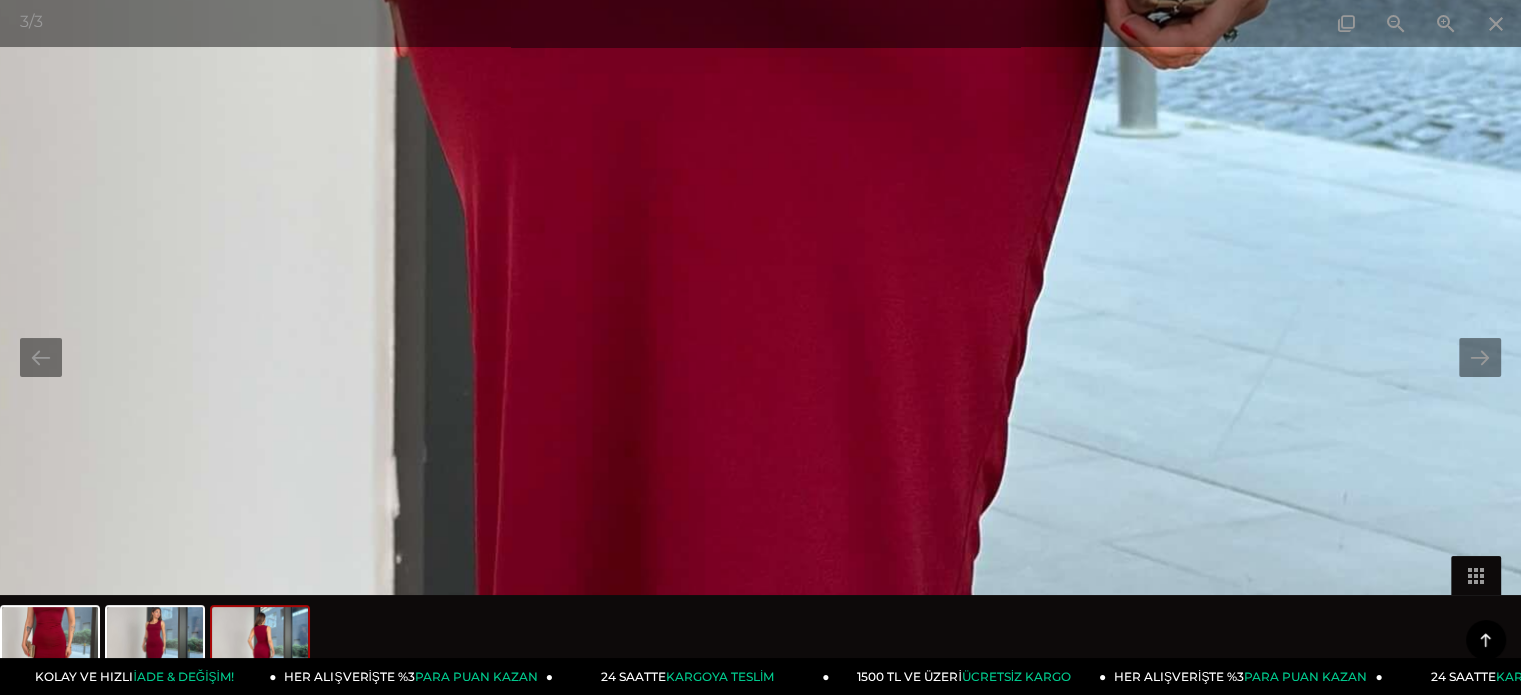 drag, startPoint x: 941, startPoint y: 387, endPoint x: 902, endPoint y: 10, distance: 379.01187 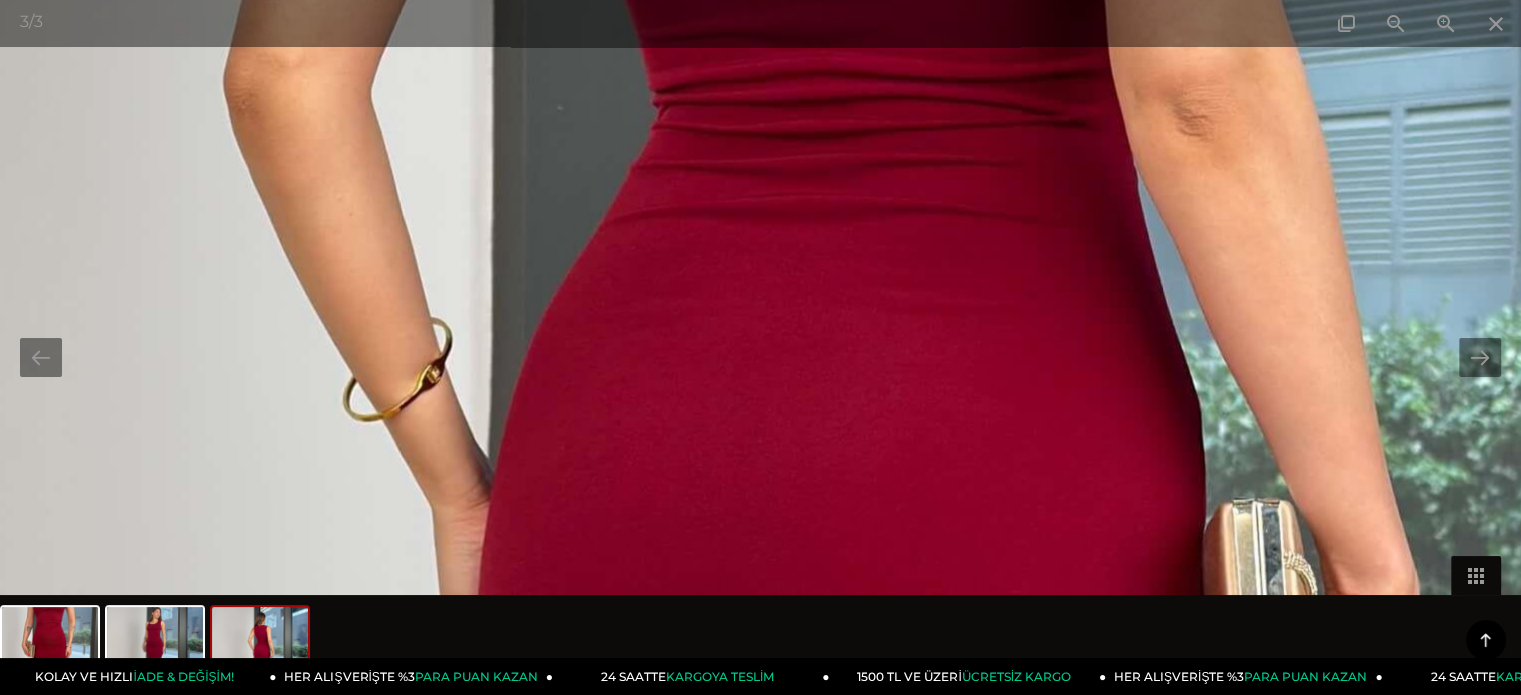 drag, startPoint x: 863, startPoint y: 412, endPoint x: 832, endPoint y: -13, distance: 426.1291 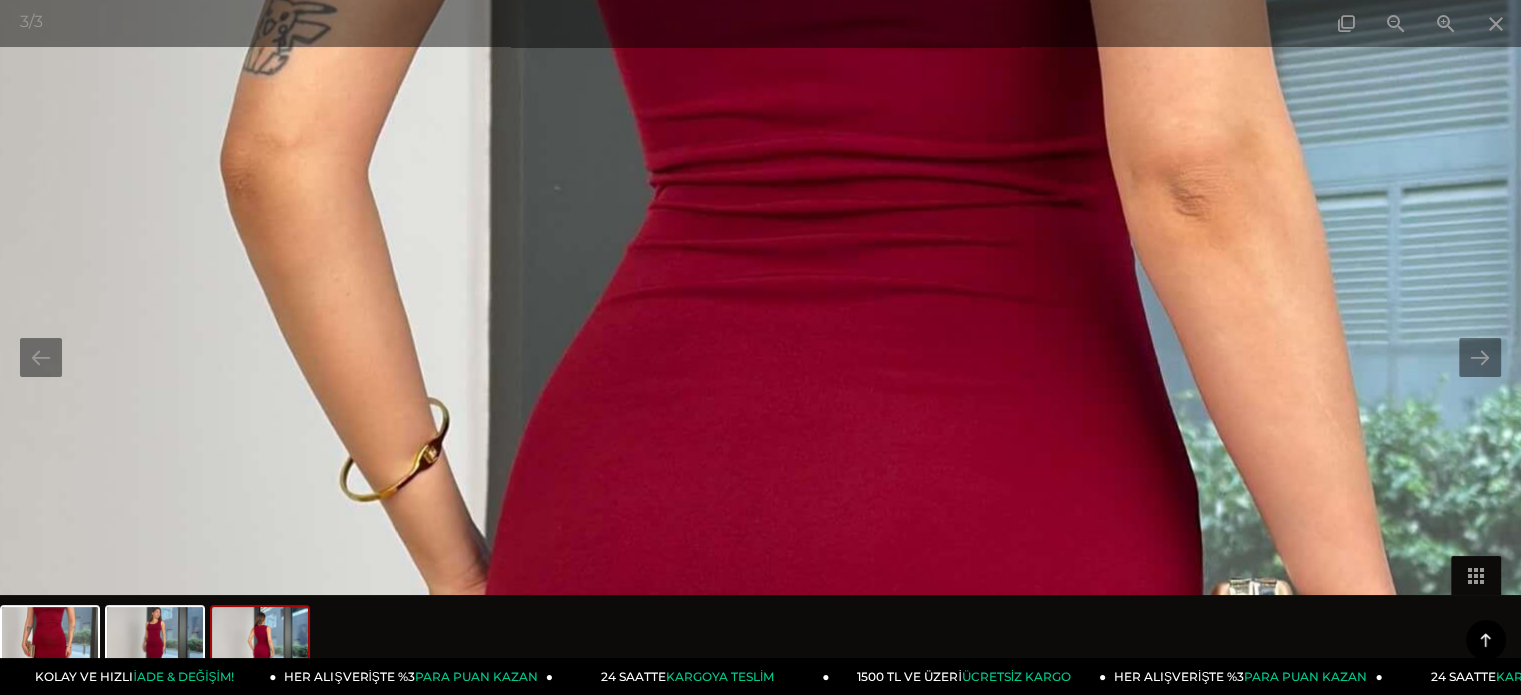 scroll, scrollTop: 1900, scrollLeft: 0, axis: vertical 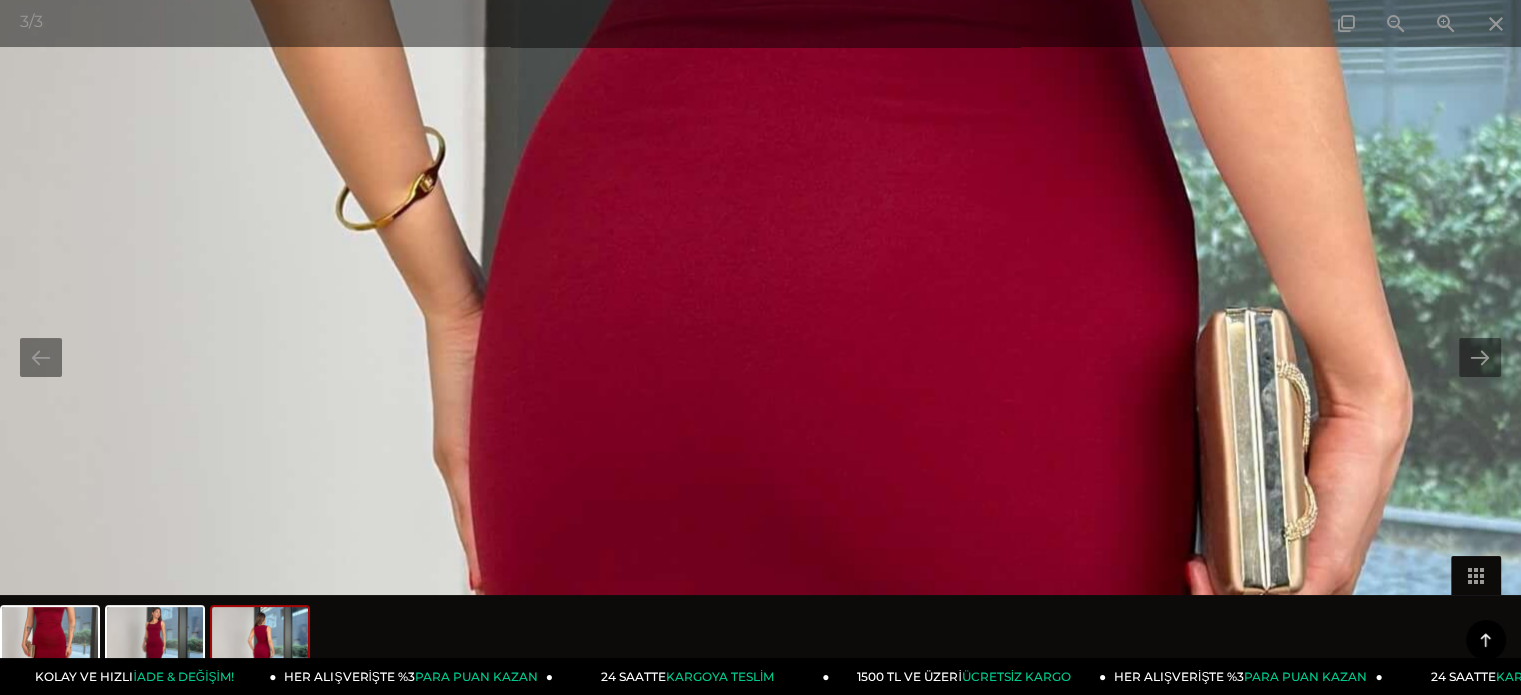 drag, startPoint x: 974, startPoint y: 344, endPoint x: 982, endPoint y: 251, distance: 93.34345 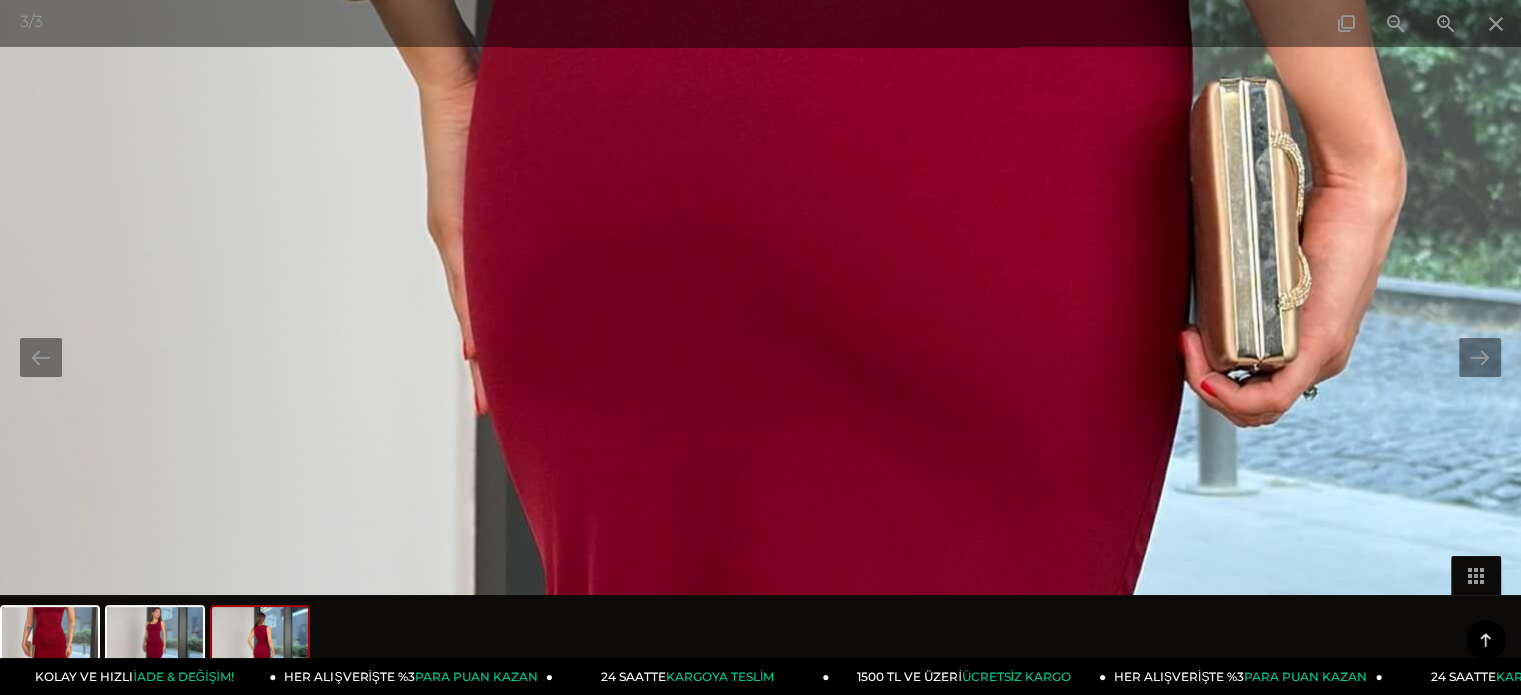 drag, startPoint x: 973, startPoint y: 435, endPoint x: 968, endPoint y: 198, distance: 237.05273 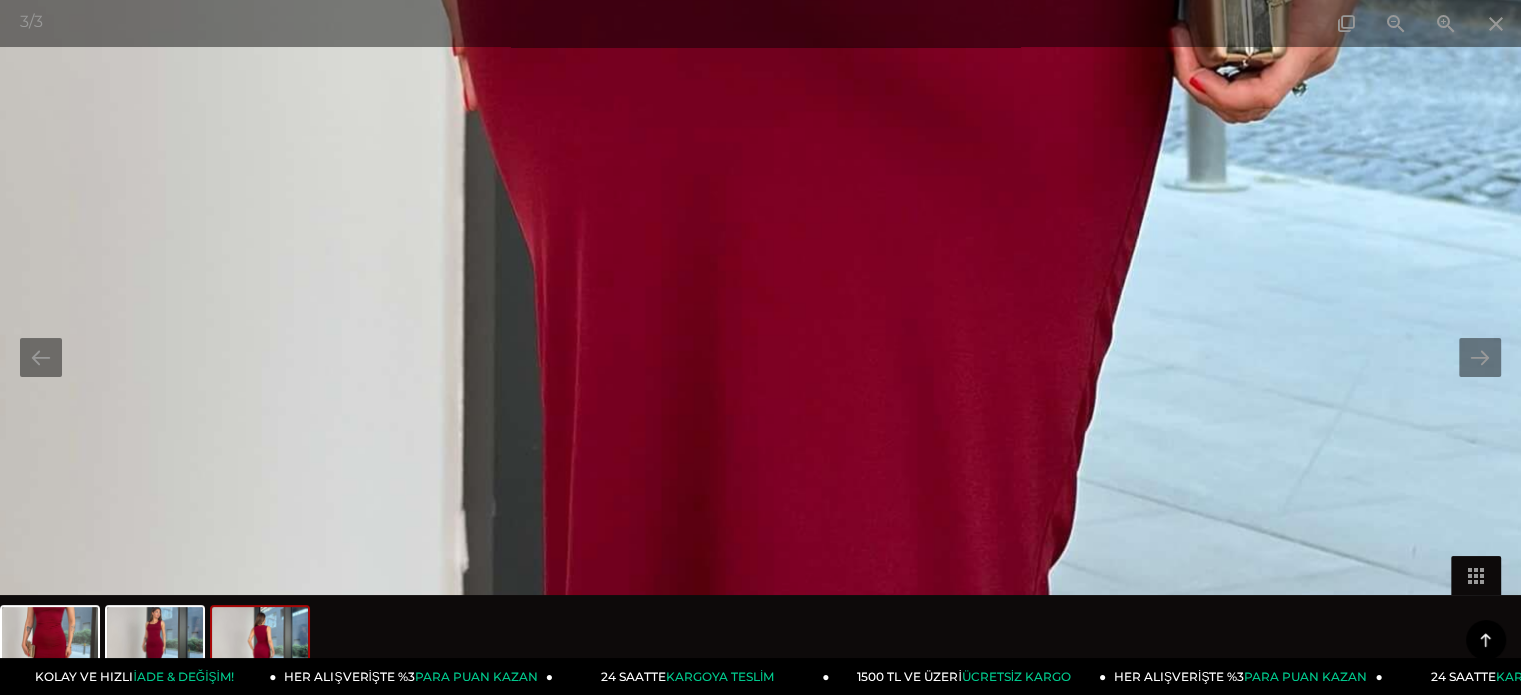 drag, startPoint x: 958, startPoint y: 451, endPoint x: 968, endPoint y: 178, distance: 273.18307 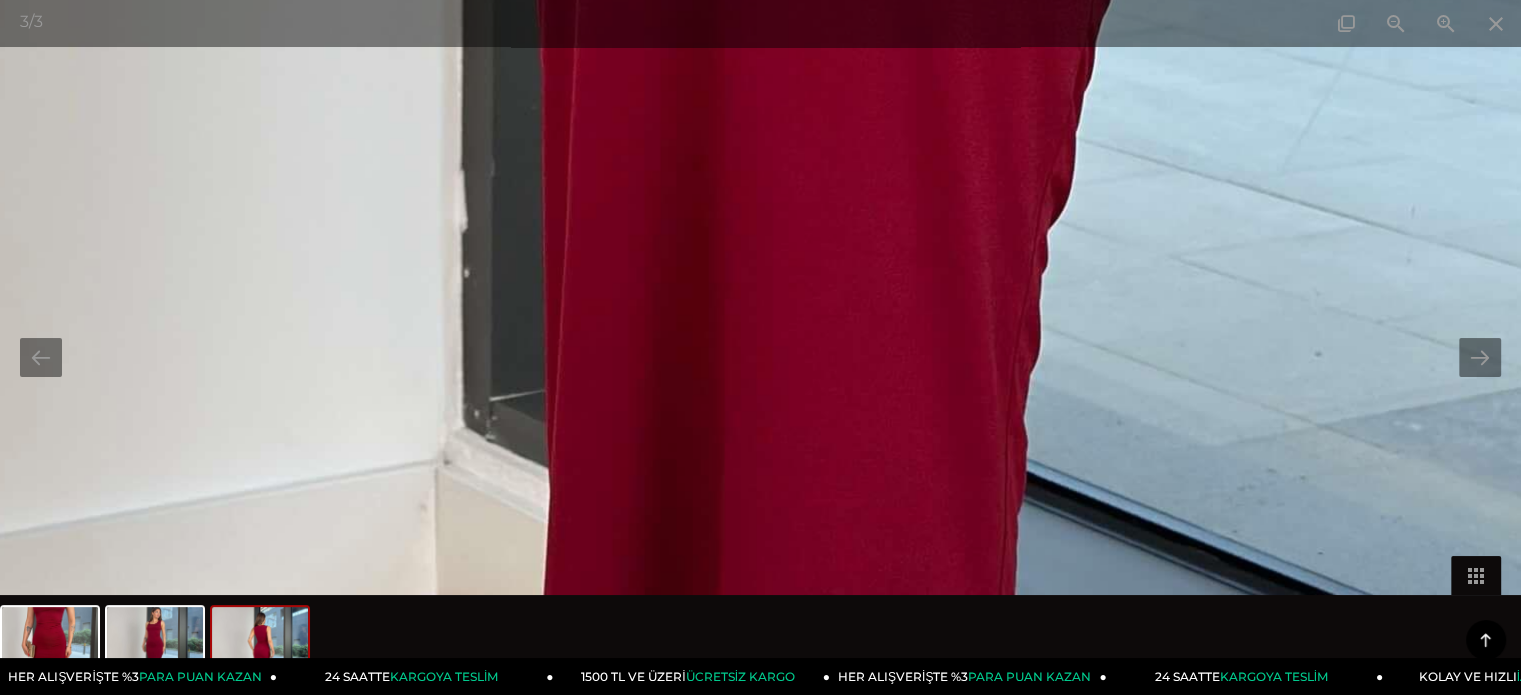 drag, startPoint x: 914, startPoint y: 449, endPoint x: 921, endPoint y: 205, distance: 244.10039 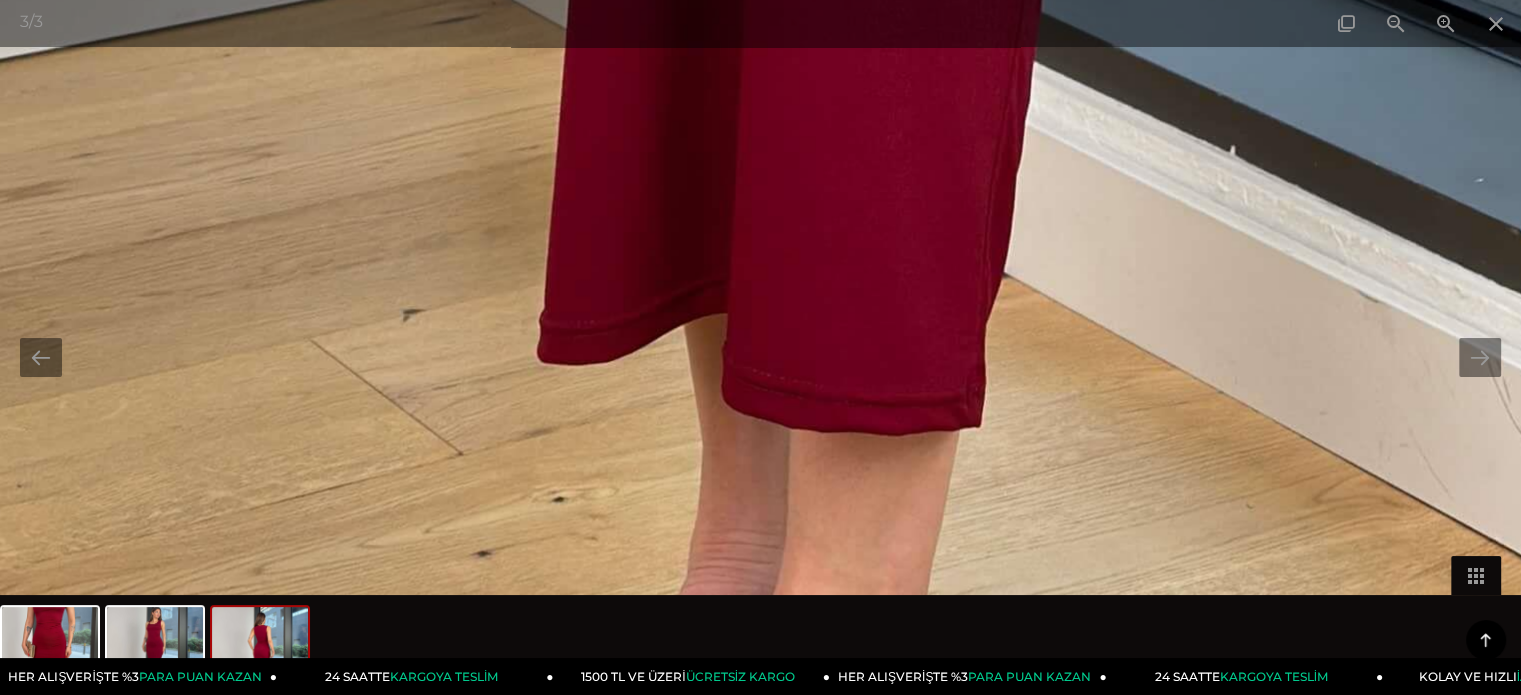 drag, startPoint x: 870, startPoint y: 523, endPoint x: 892, endPoint y: 147, distance: 376.64307 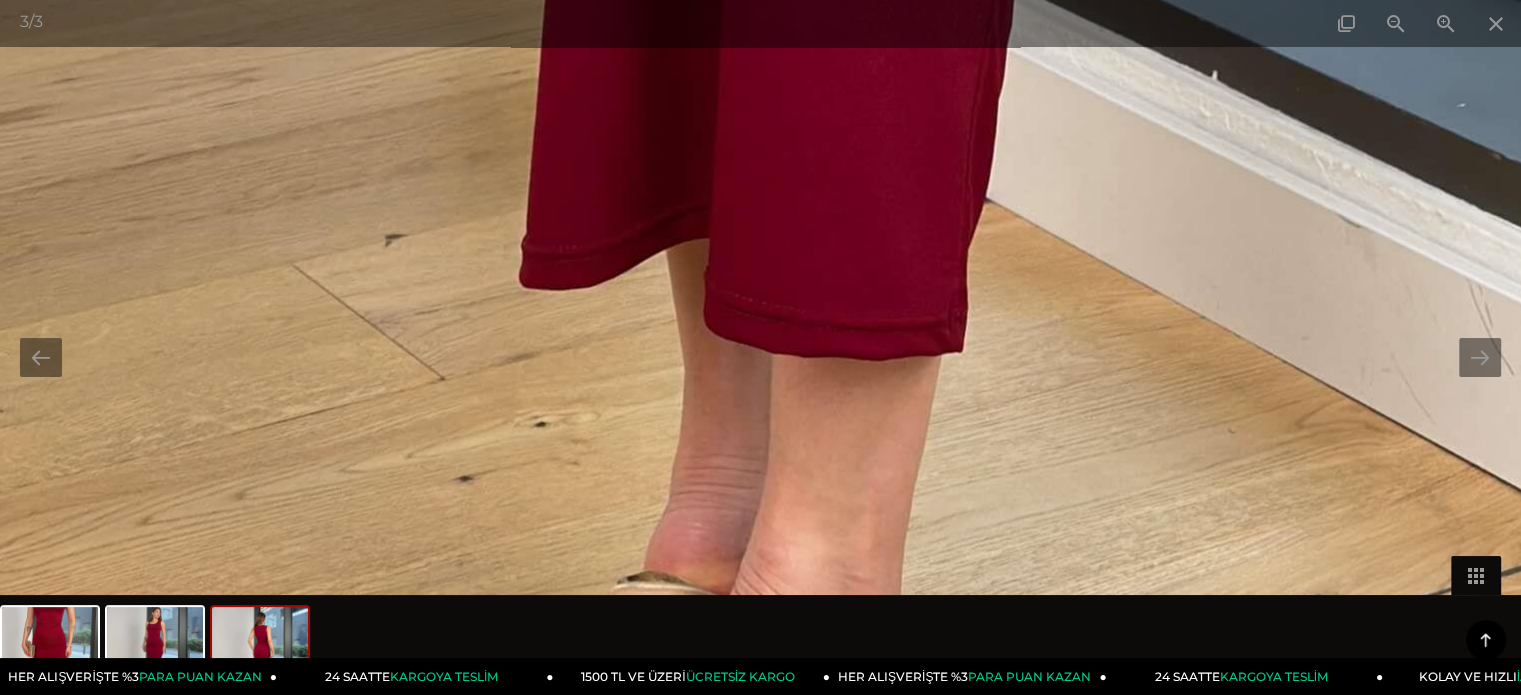 drag, startPoint x: 893, startPoint y: 419, endPoint x: 902, endPoint y: 432, distance: 15.811388 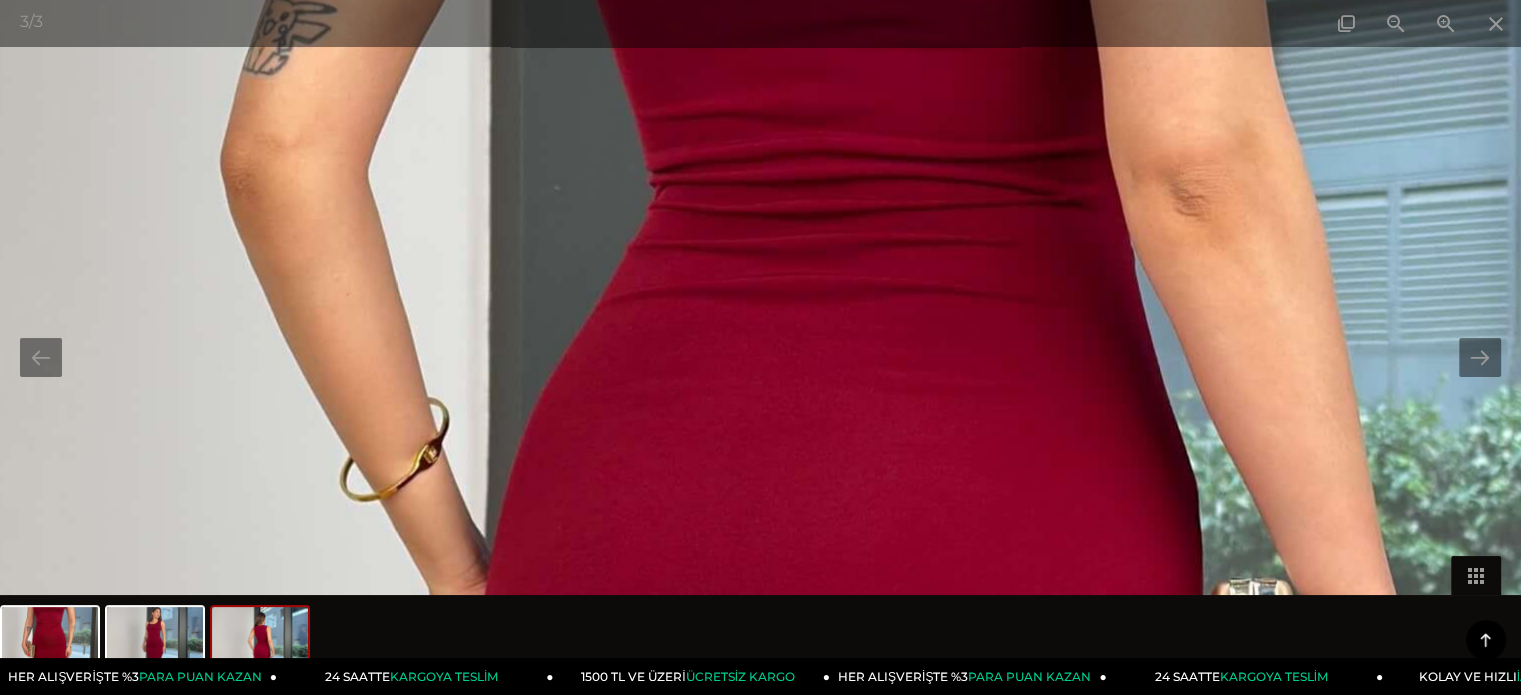 scroll, scrollTop: 2800, scrollLeft: 0, axis: vertical 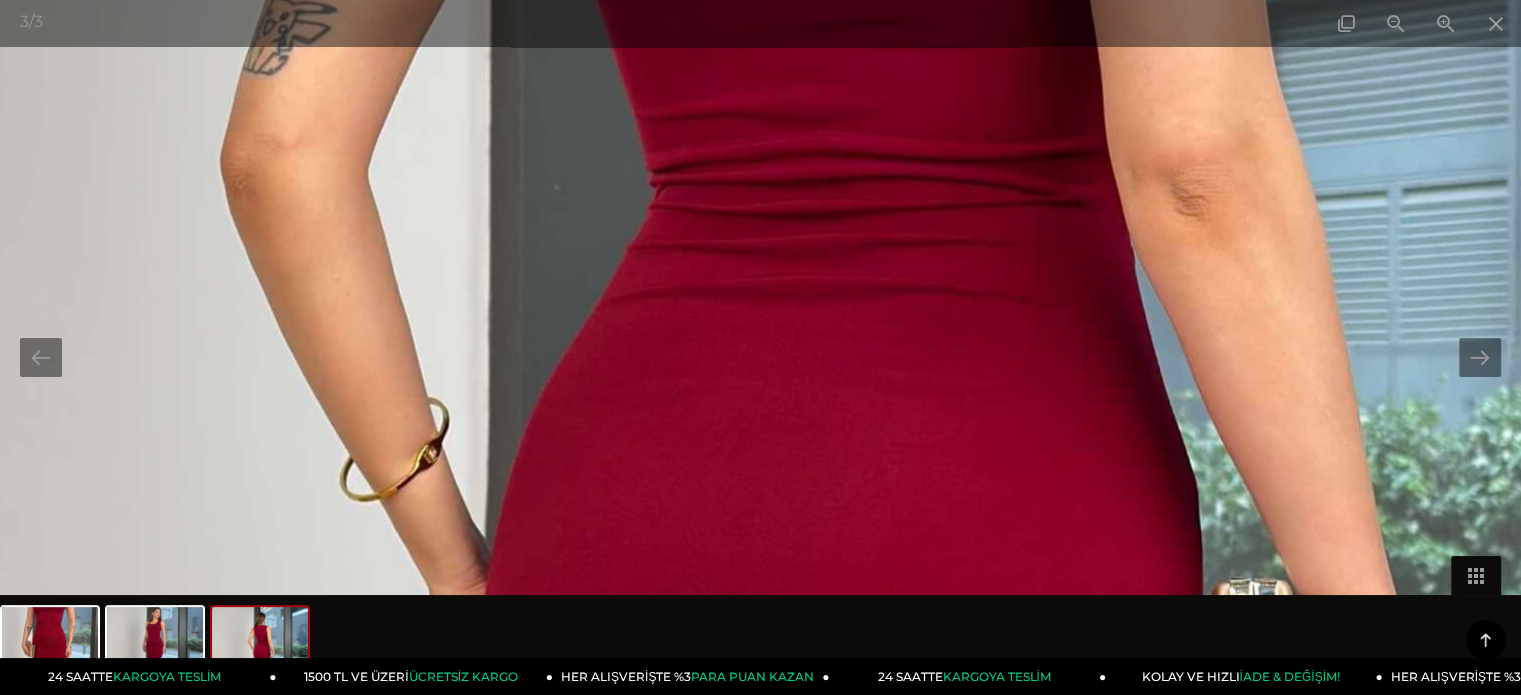 click at bounding box center (761, 347) 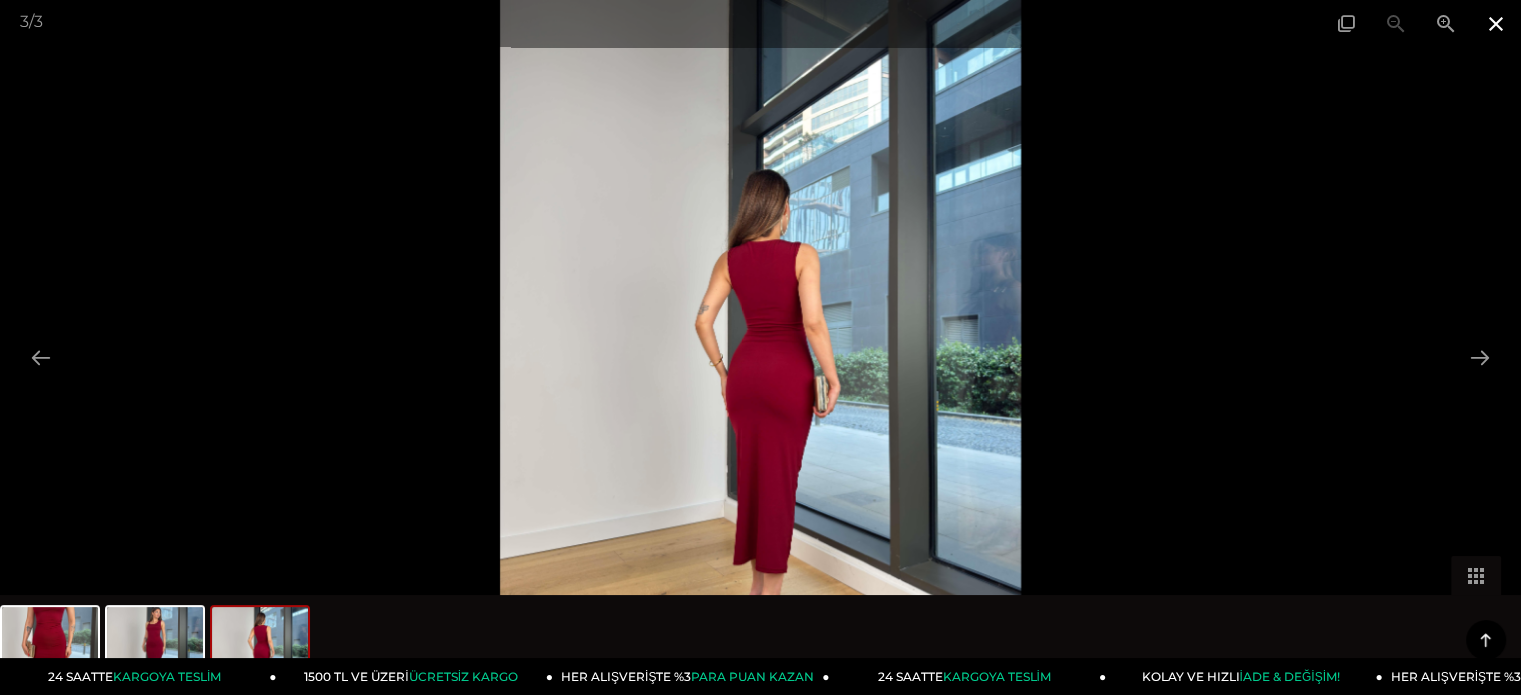 click at bounding box center (1496, 23) 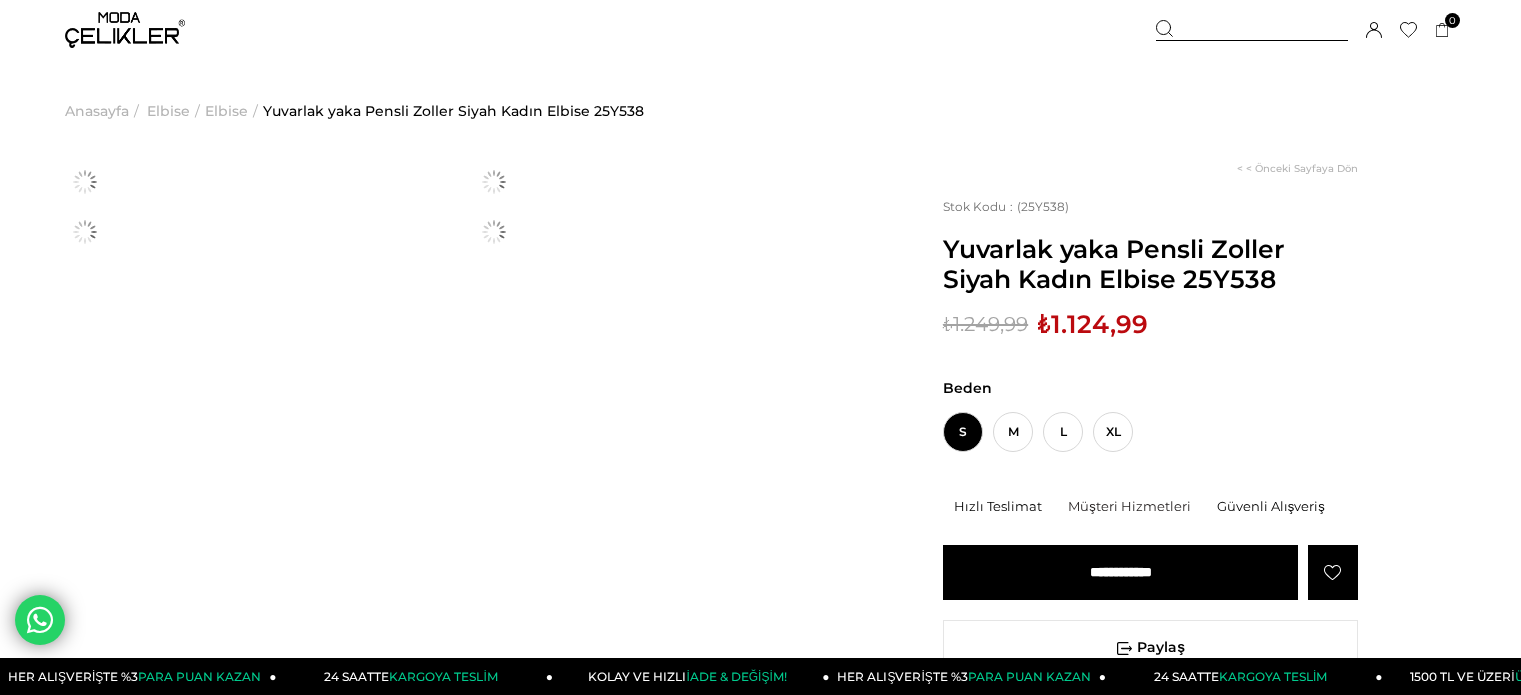 scroll, scrollTop: 0, scrollLeft: 0, axis: both 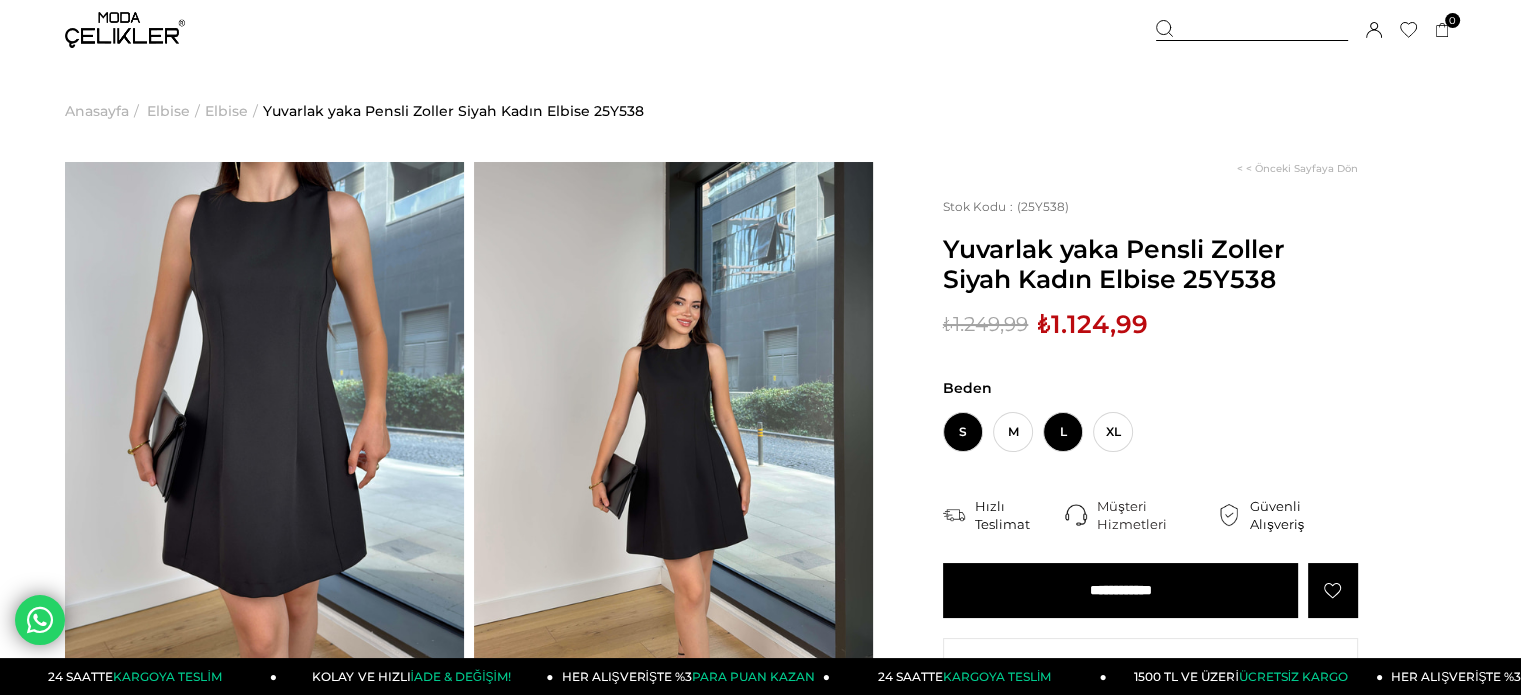 click on "L" at bounding box center (1063, 432) 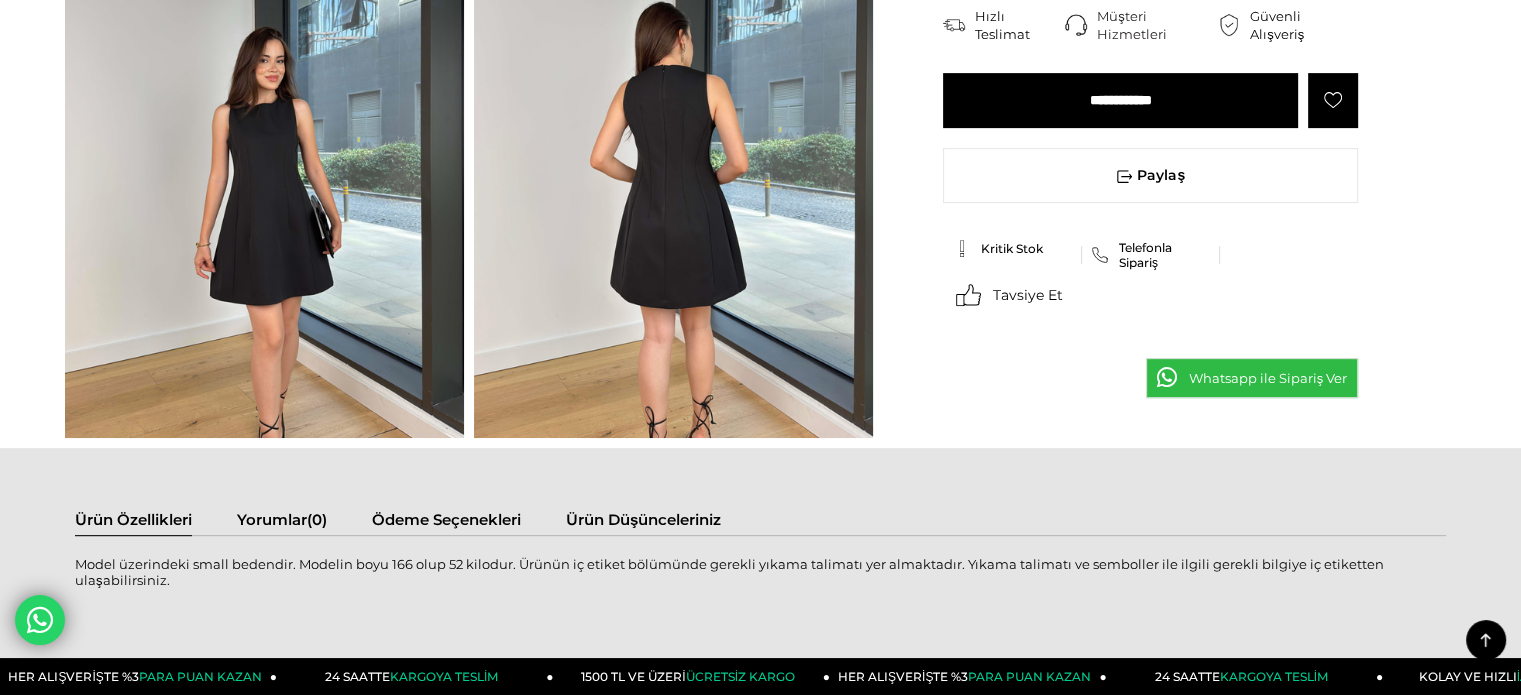 scroll, scrollTop: 800, scrollLeft: 0, axis: vertical 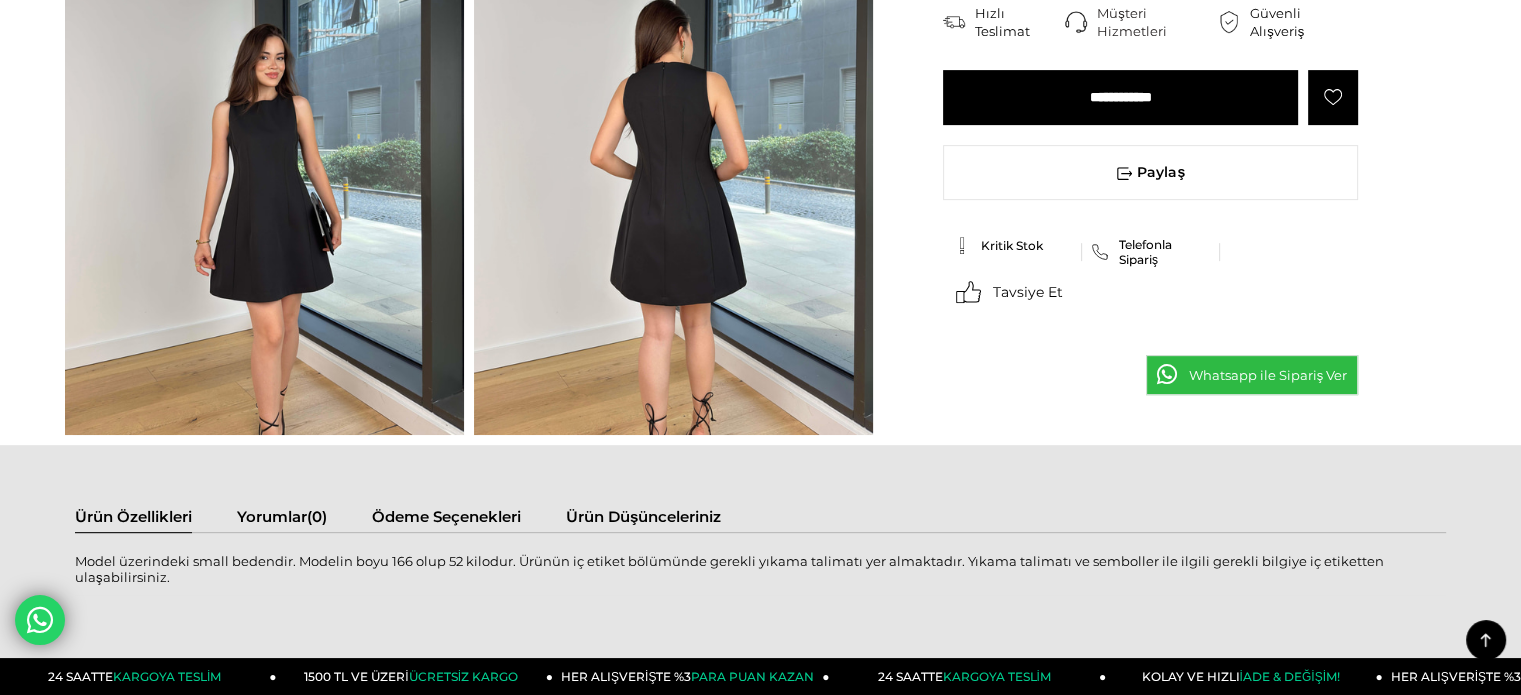 click at bounding box center [673, 170] 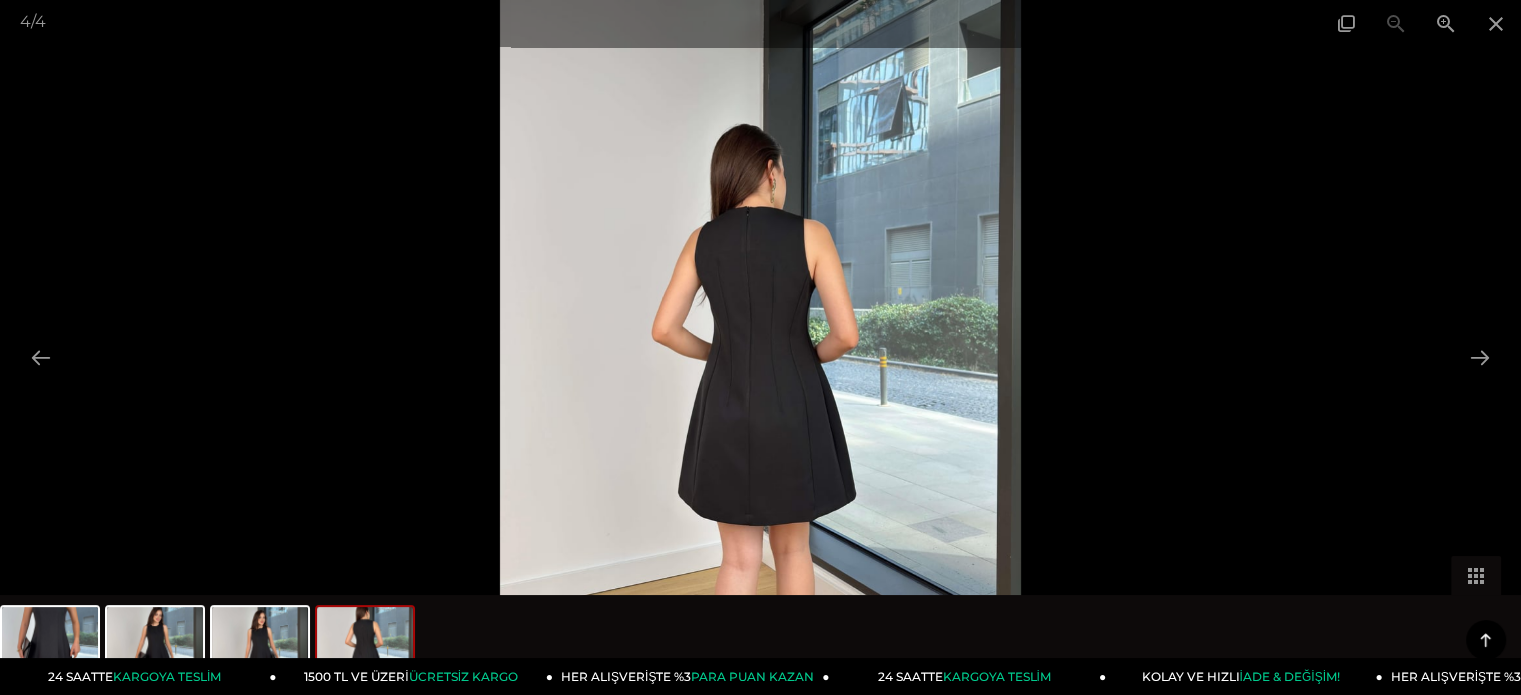 scroll, scrollTop: 600, scrollLeft: 0, axis: vertical 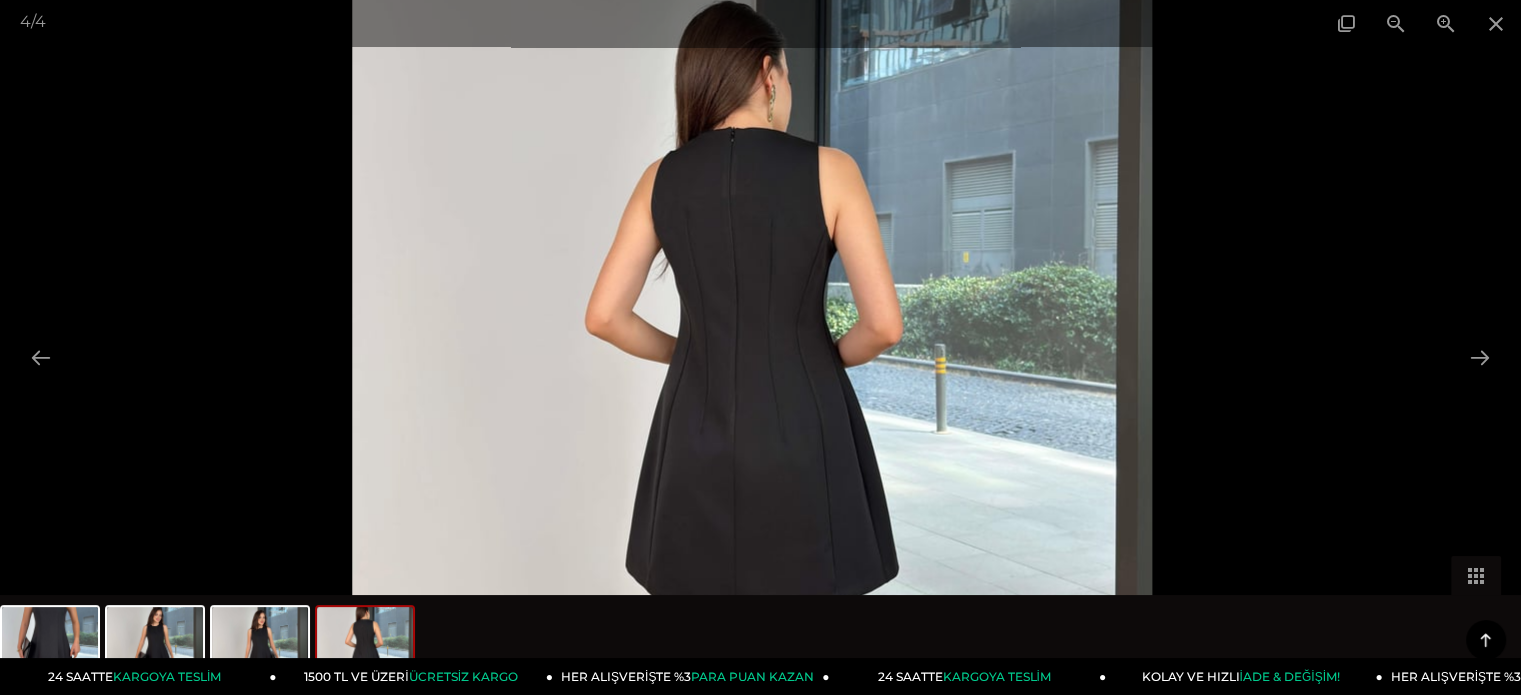 click at bounding box center [751, 343] 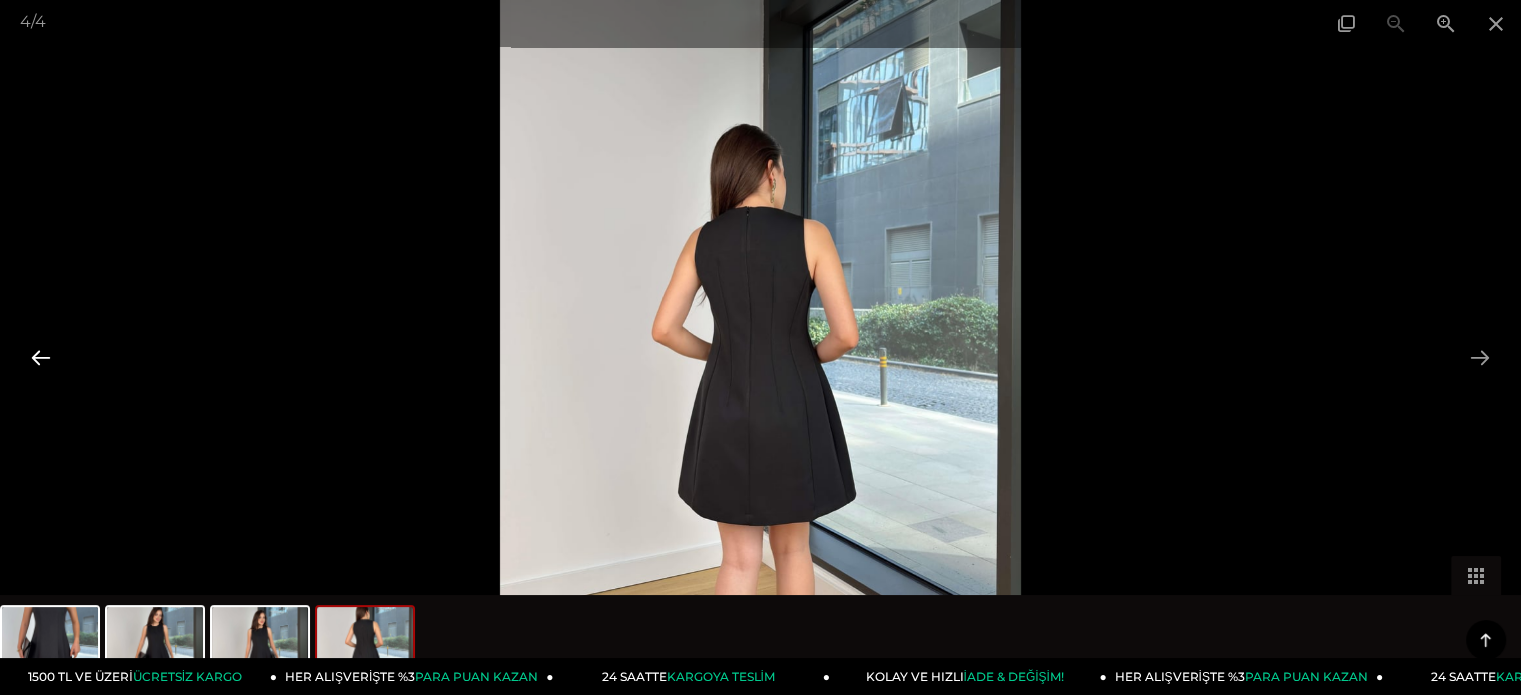 click at bounding box center (41, 357) 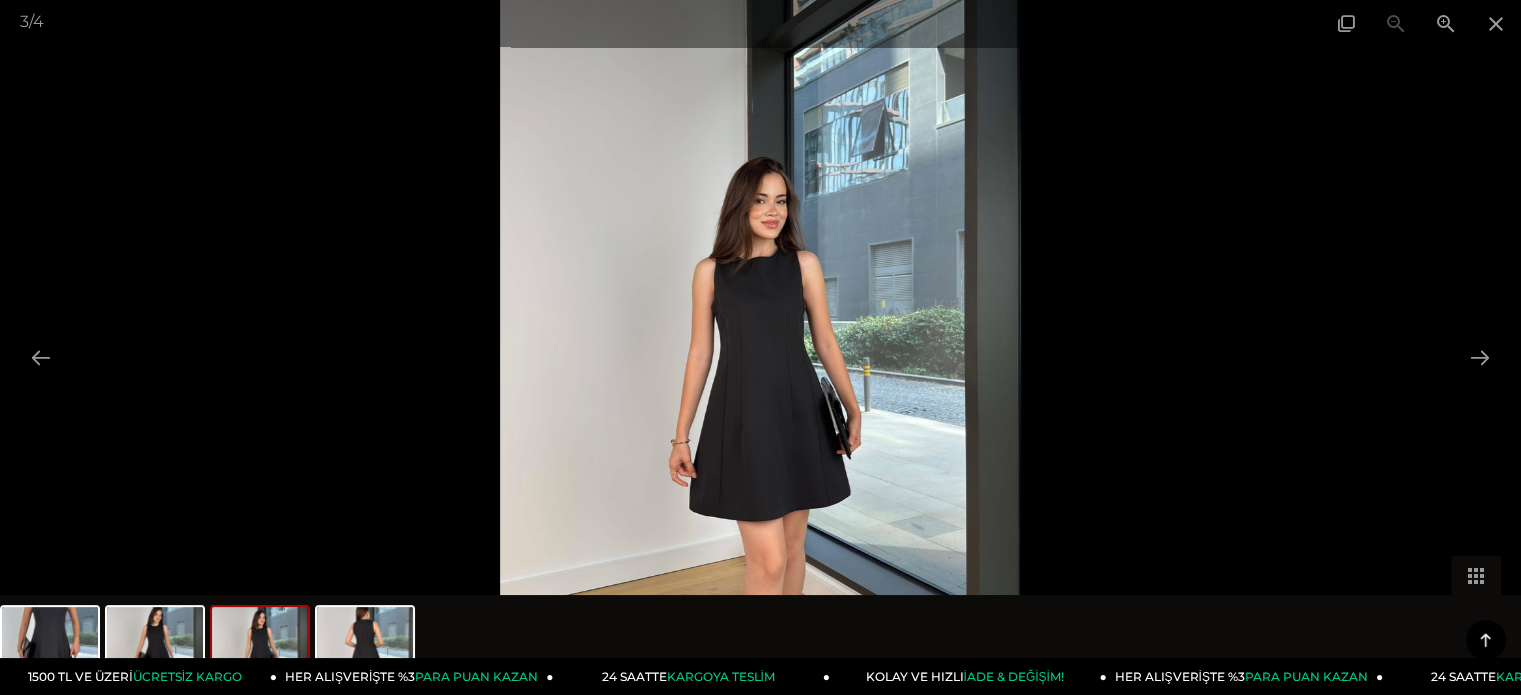 click at bounding box center (761, 347) 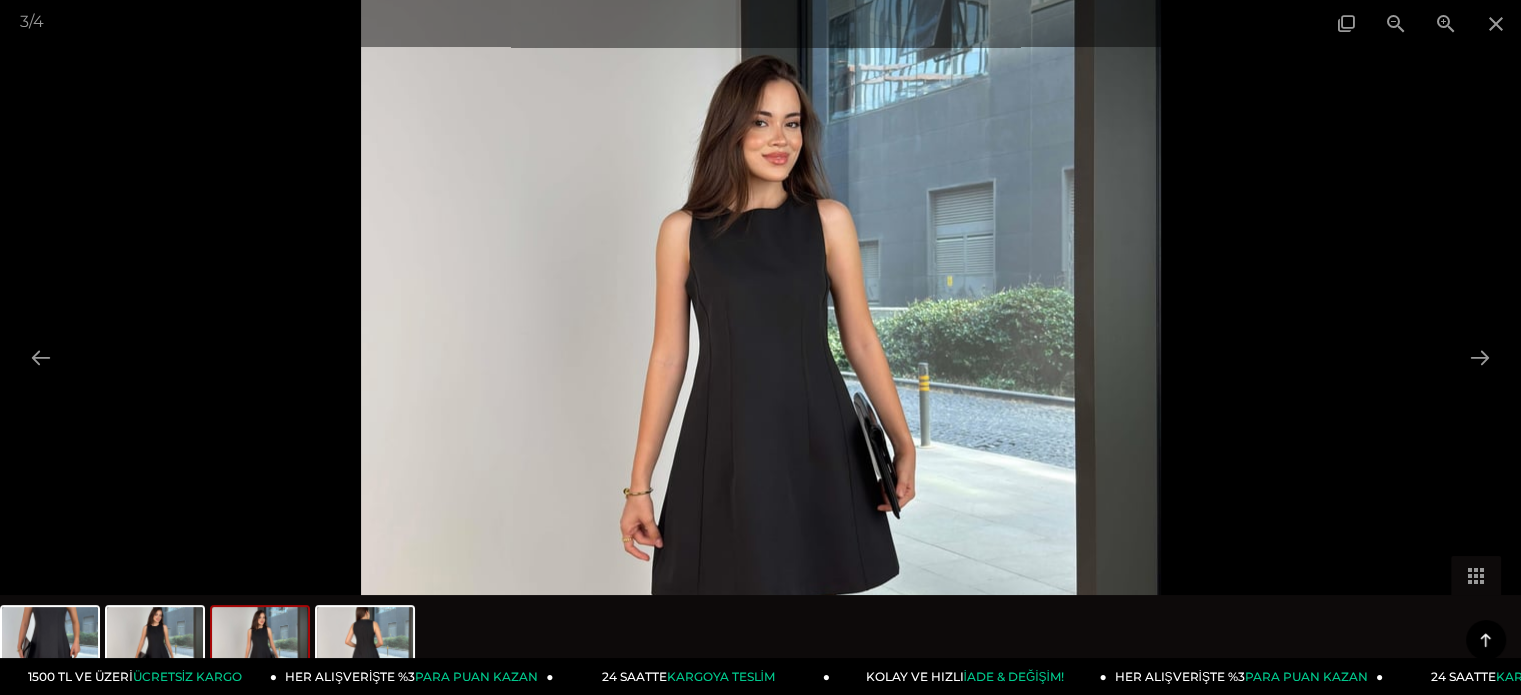 scroll, scrollTop: 800, scrollLeft: 0, axis: vertical 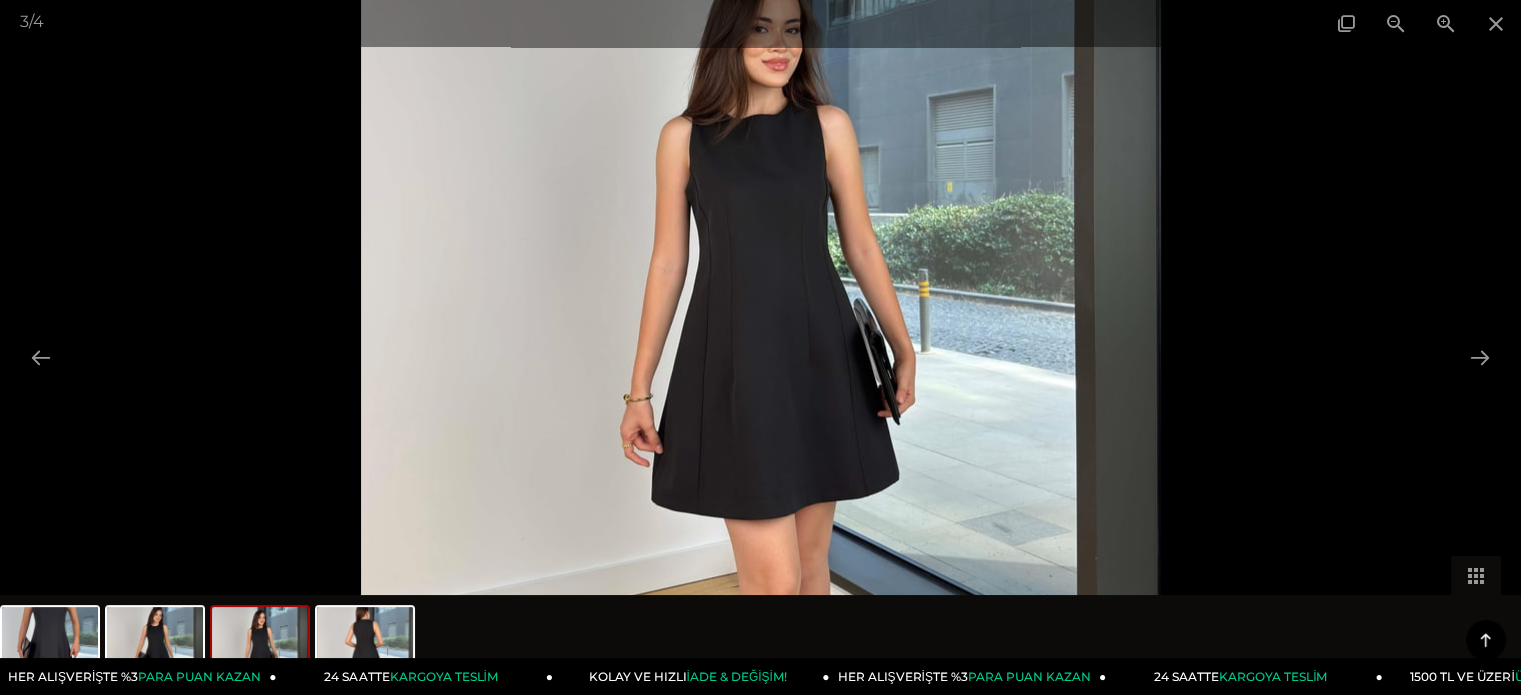 drag, startPoint x: 929, startPoint y: 403, endPoint x: 565, endPoint y: 479, distance: 371.84943 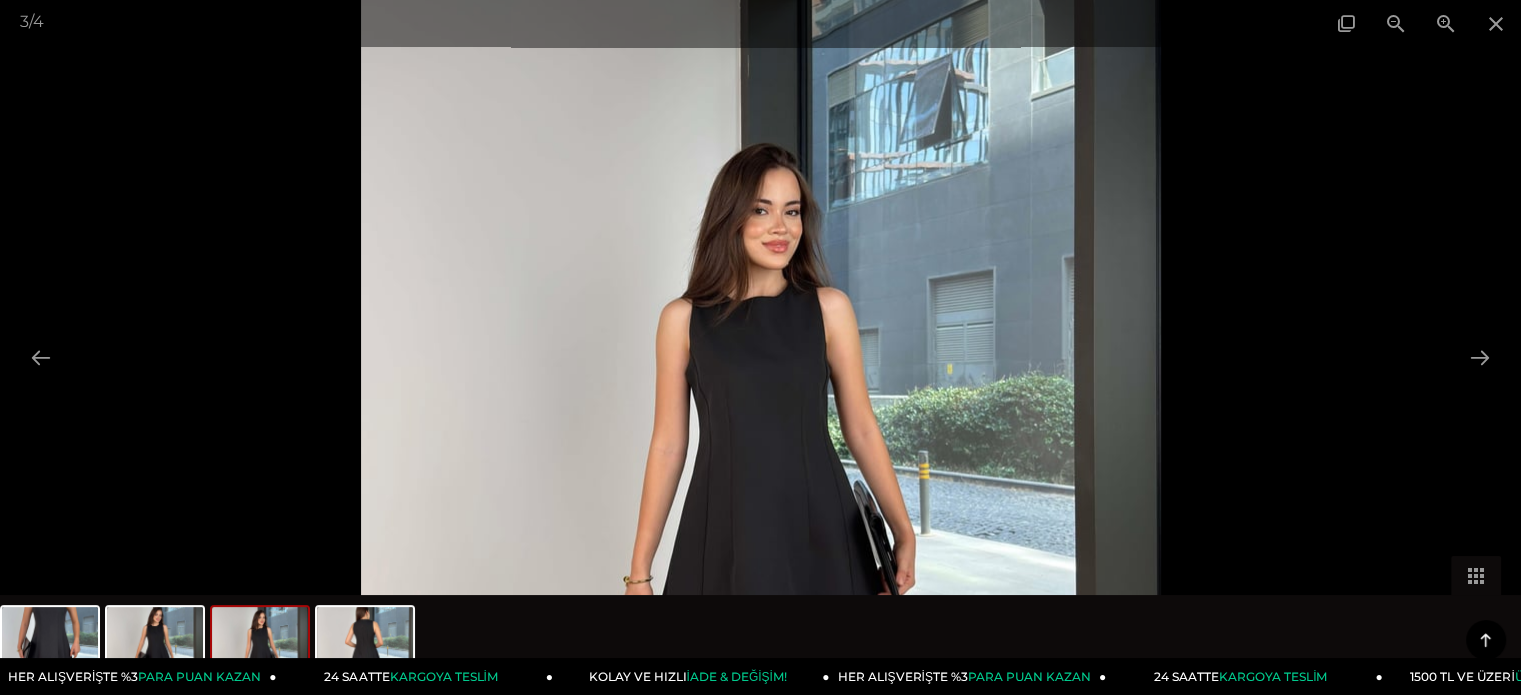 drag, startPoint x: 728, startPoint y: 299, endPoint x: 342, endPoint y: 301, distance: 386.0052 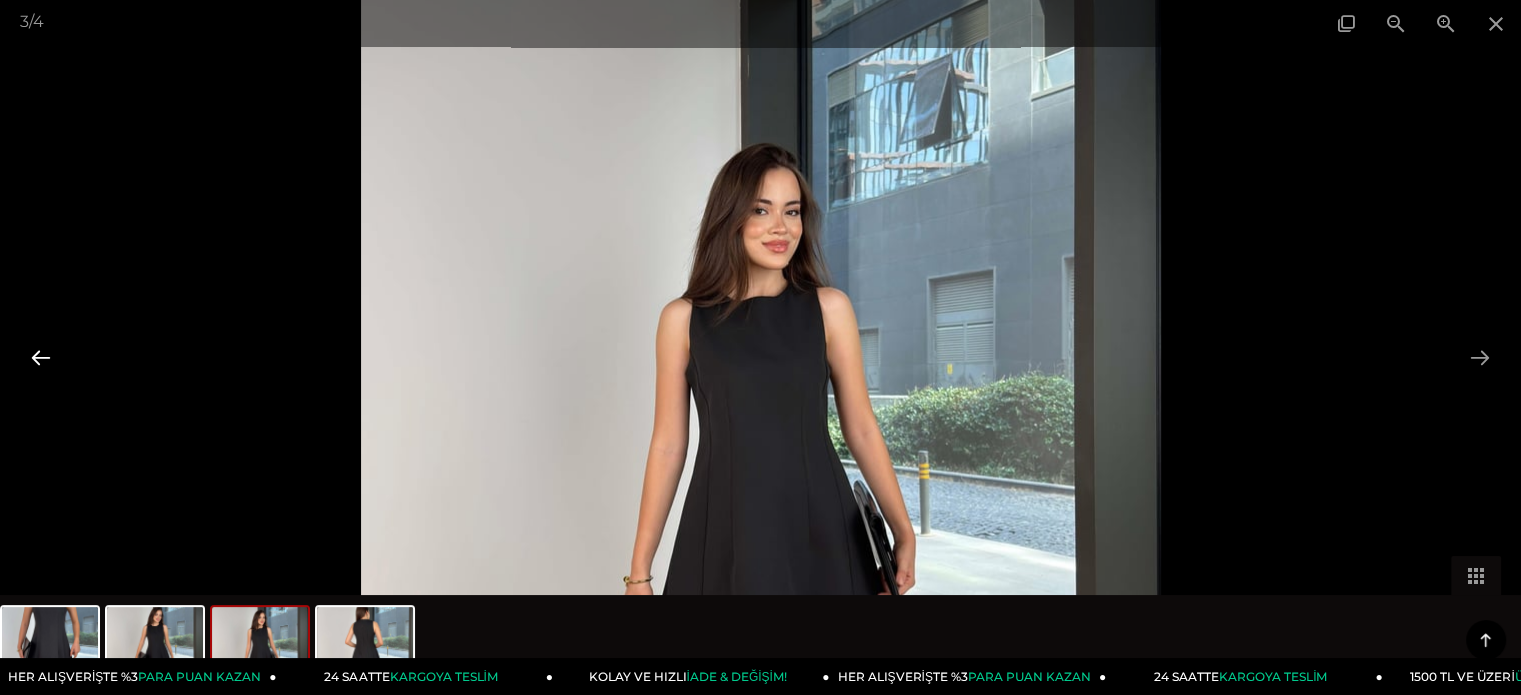 click at bounding box center (41, 357) 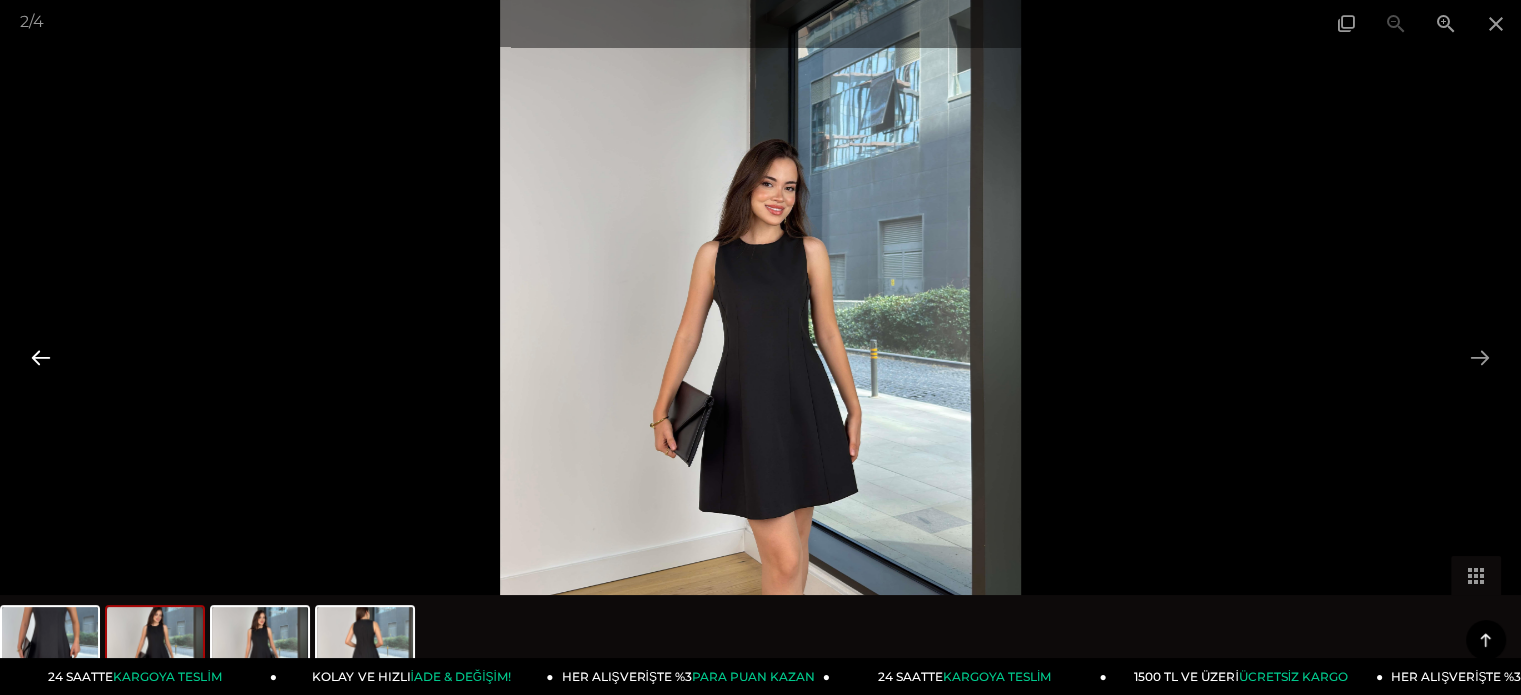 click at bounding box center [41, 357] 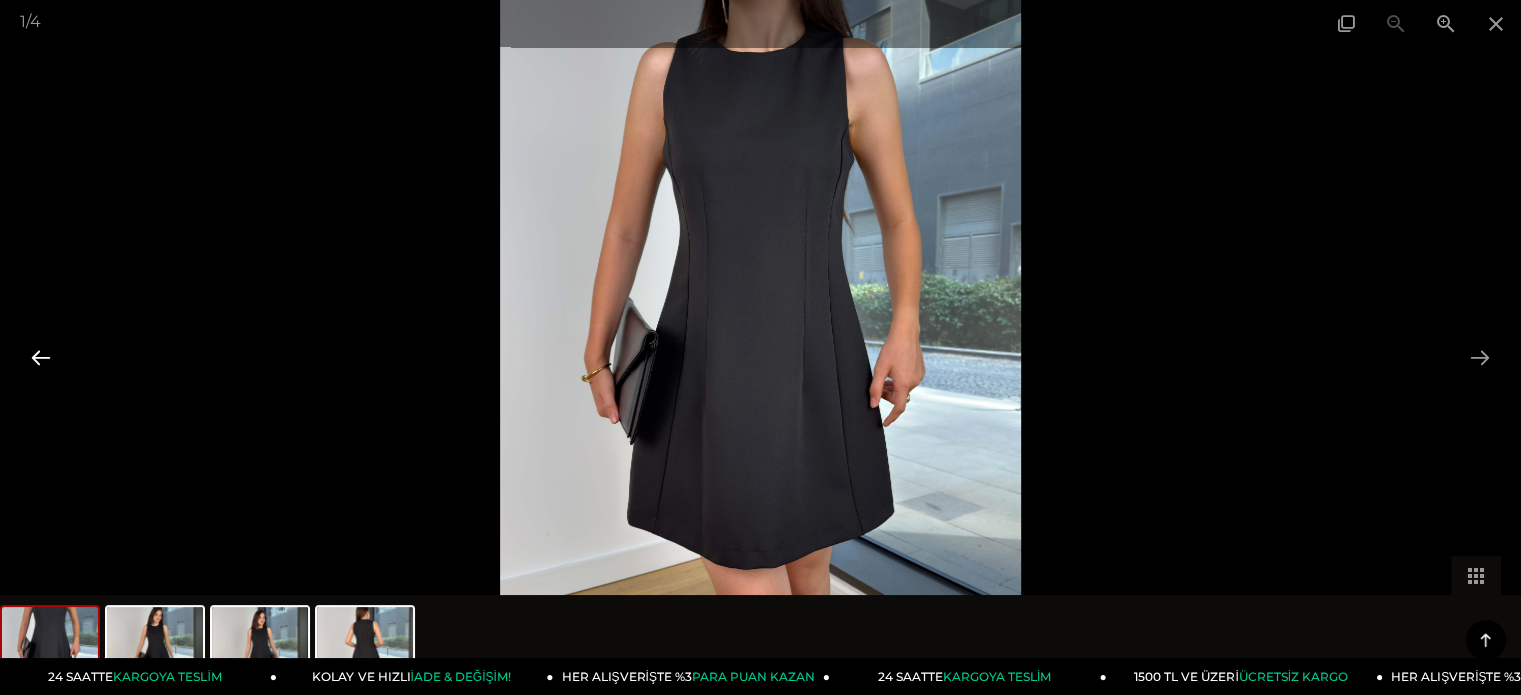 click at bounding box center [41, 357] 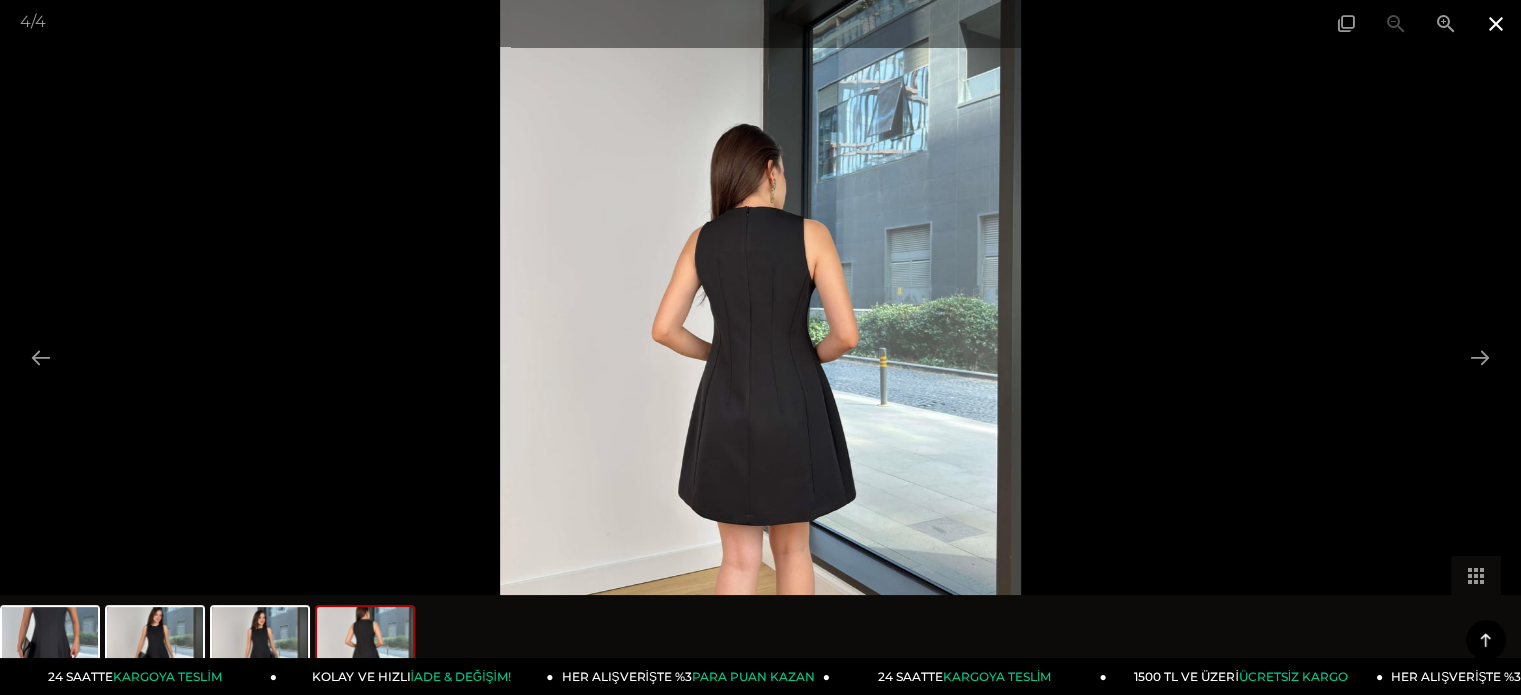 click at bounding box center [1496, 23] 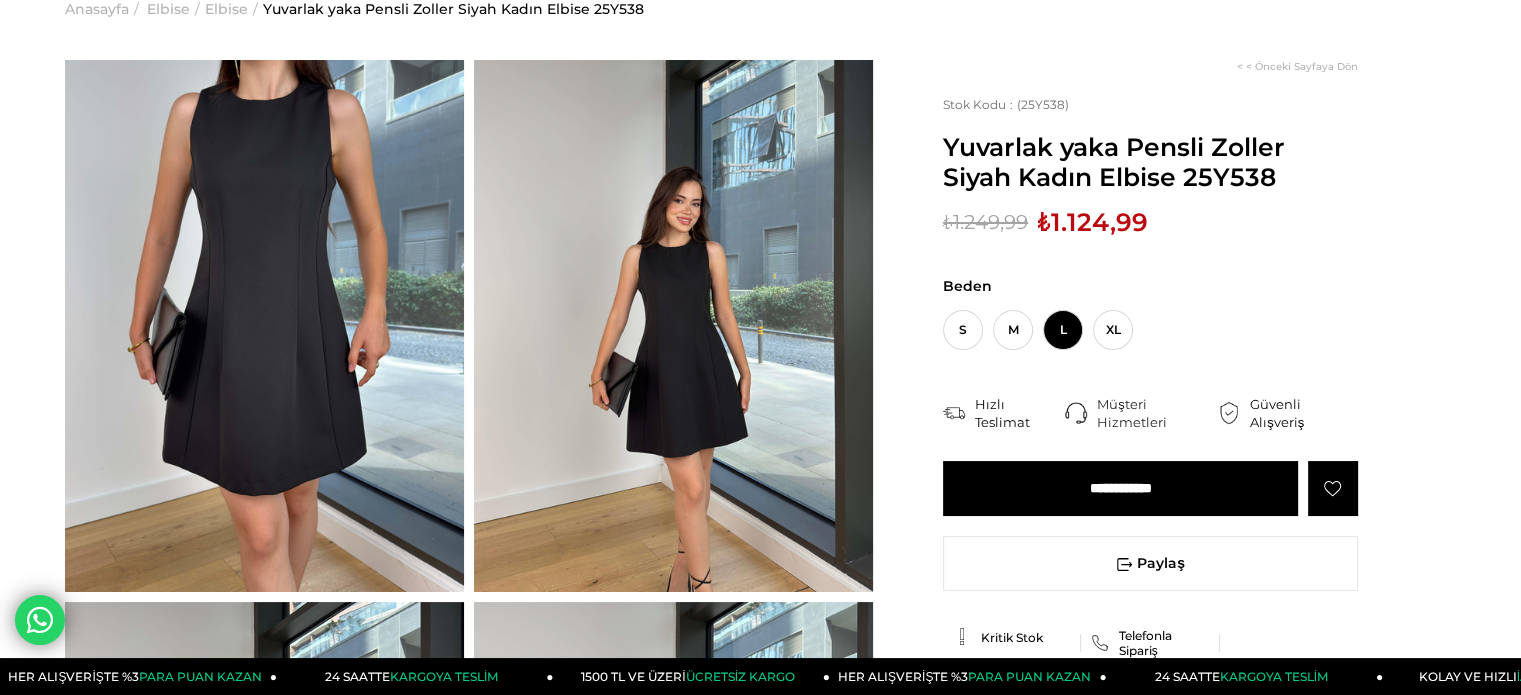 scroll, scrollTop: 100, scrollLeft: 0, axis: vertical 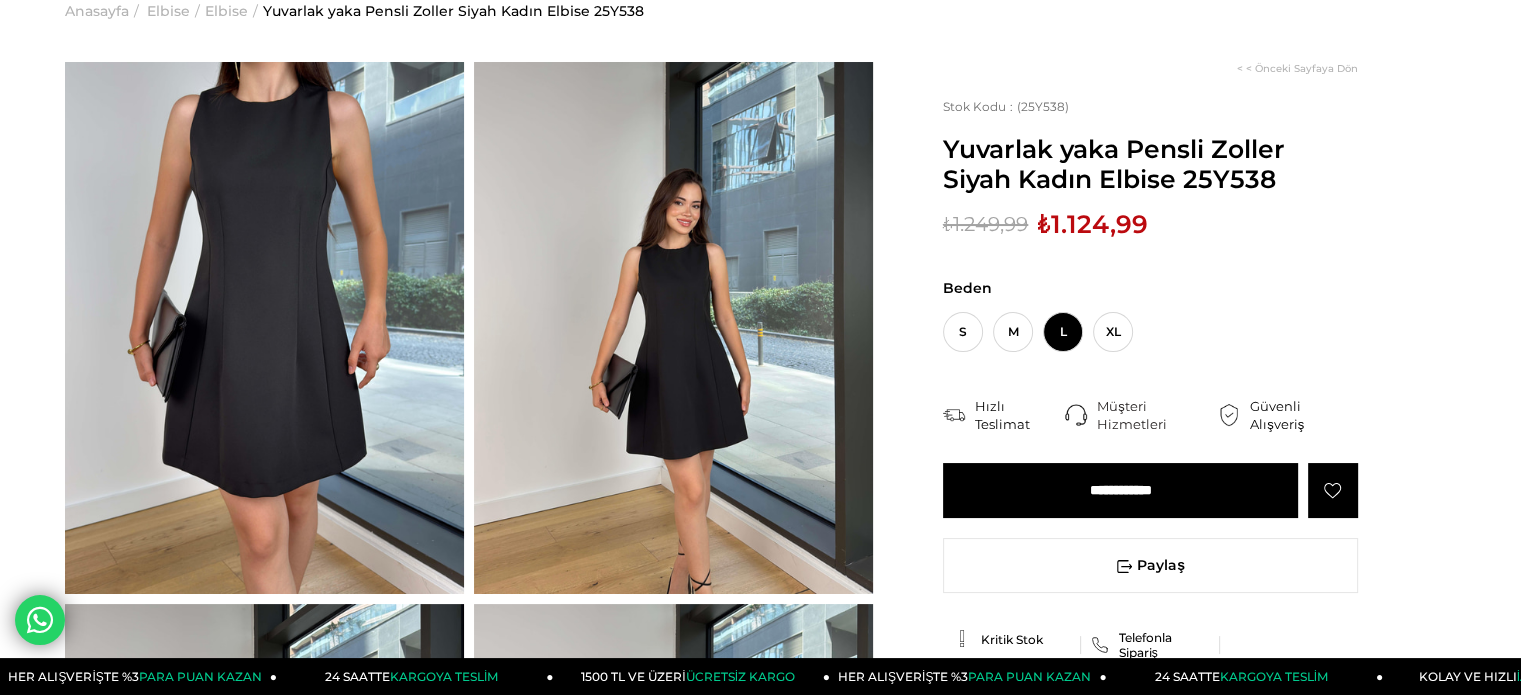 click on "₺1.124,99" at bounding box center [1093, 224] 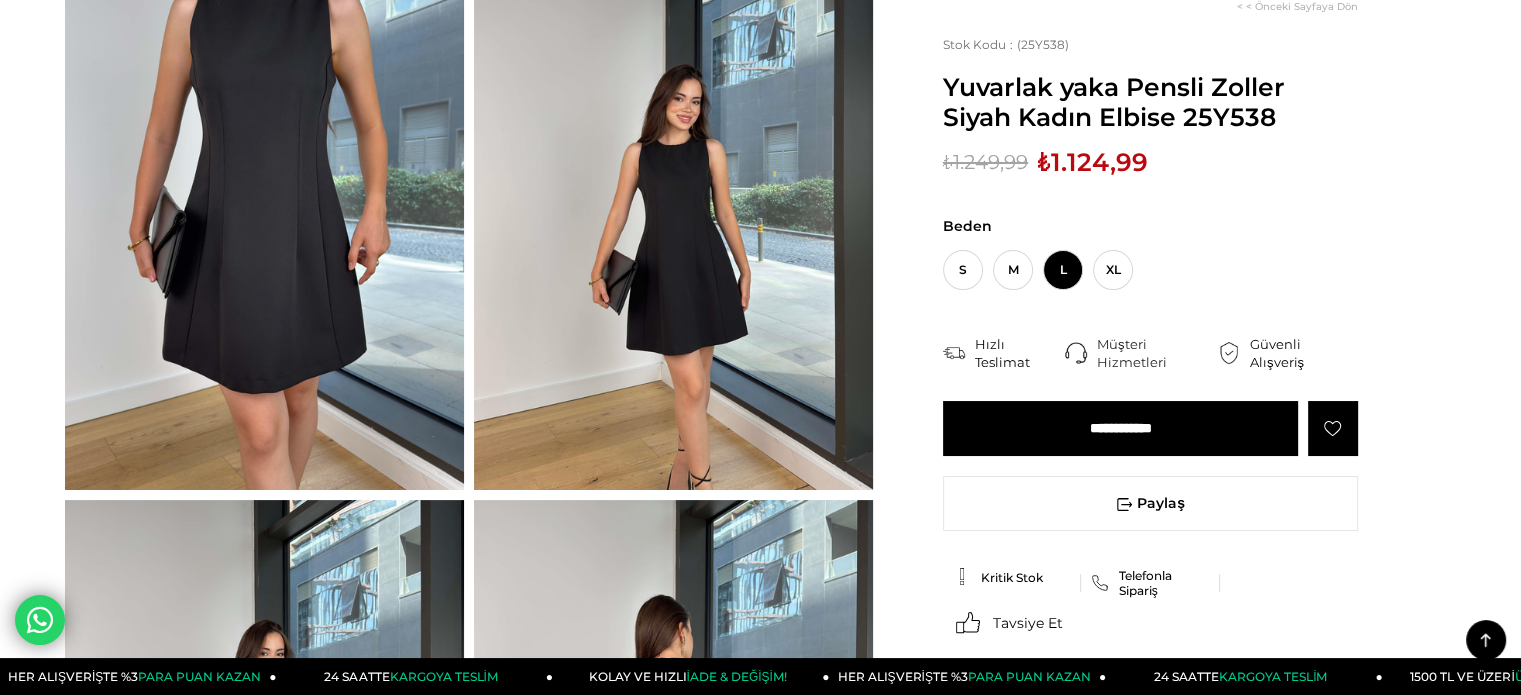 scroll, scrollTop: 200, scrollLeft: 0, axis: vertical 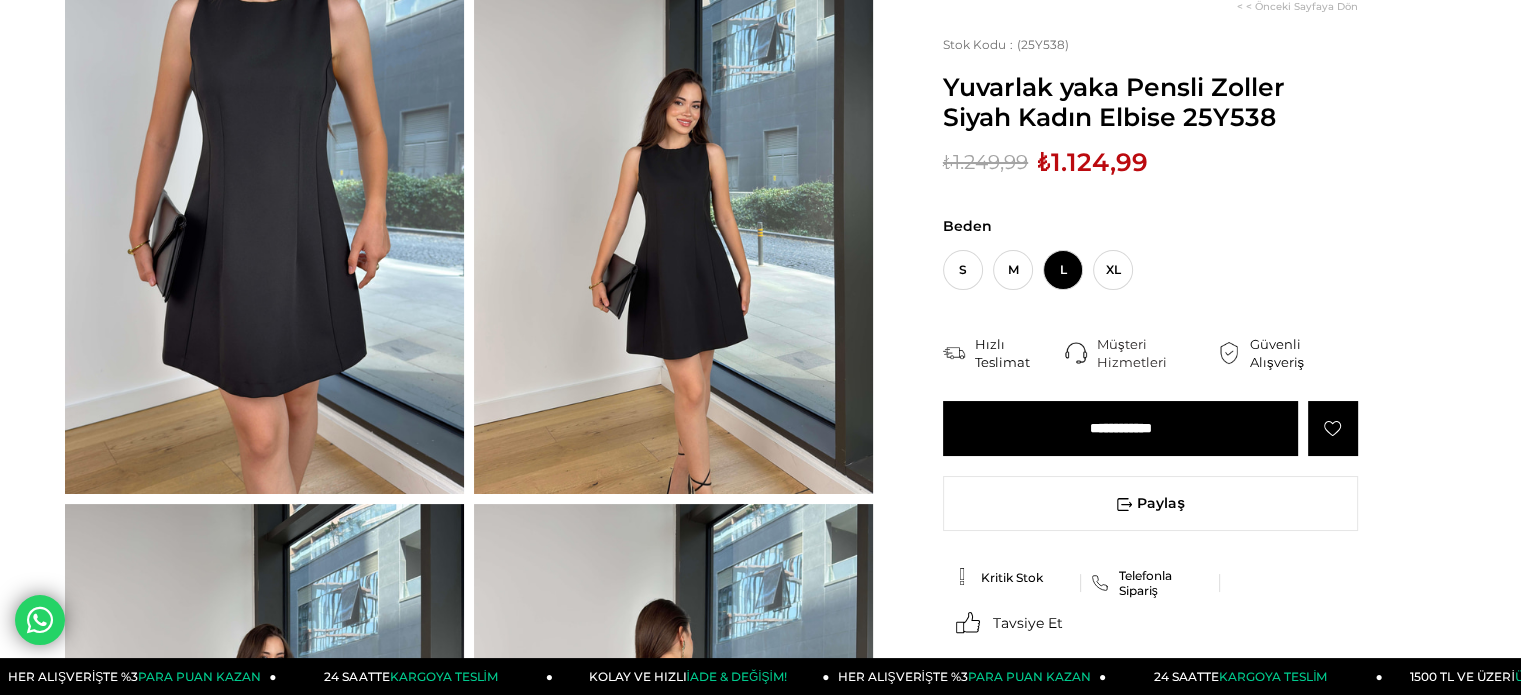 click at bounding box center [264, 228] 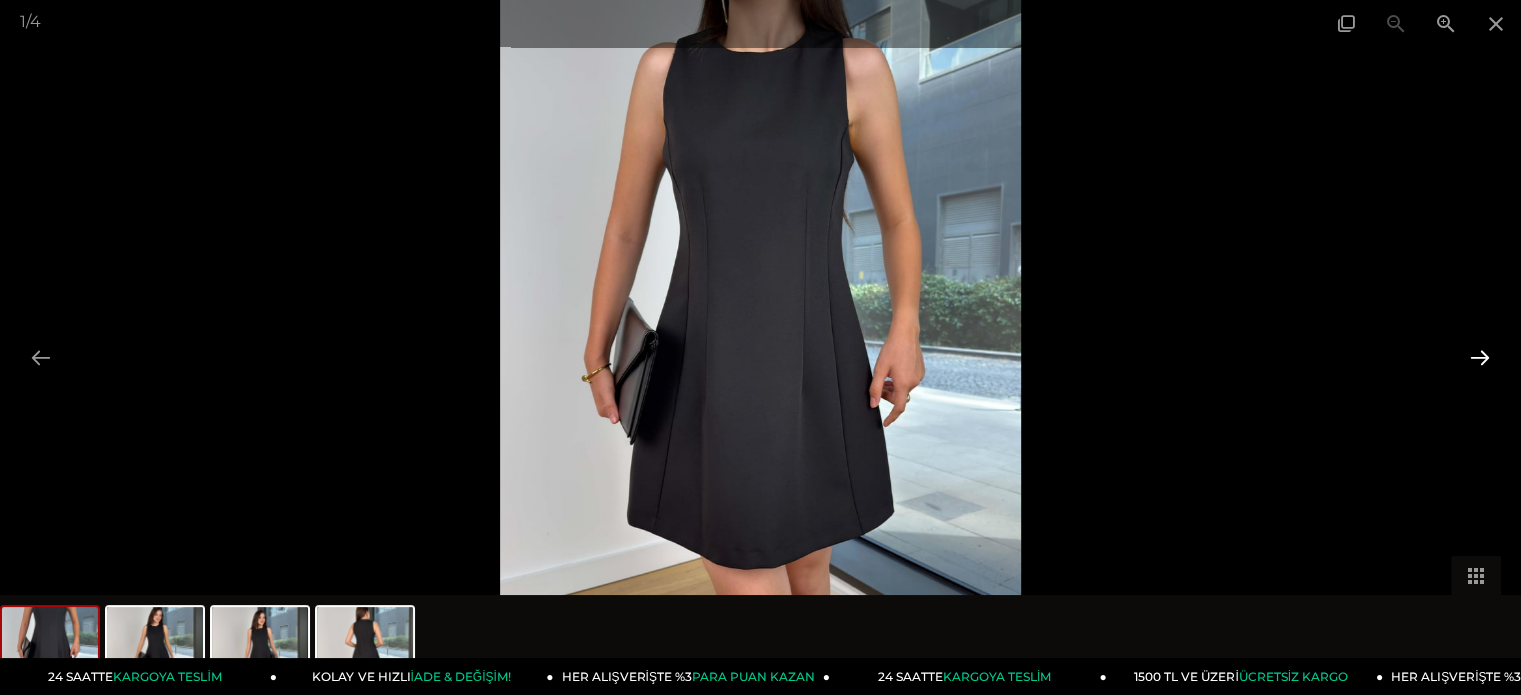 click at bounding box center [1480, 357] 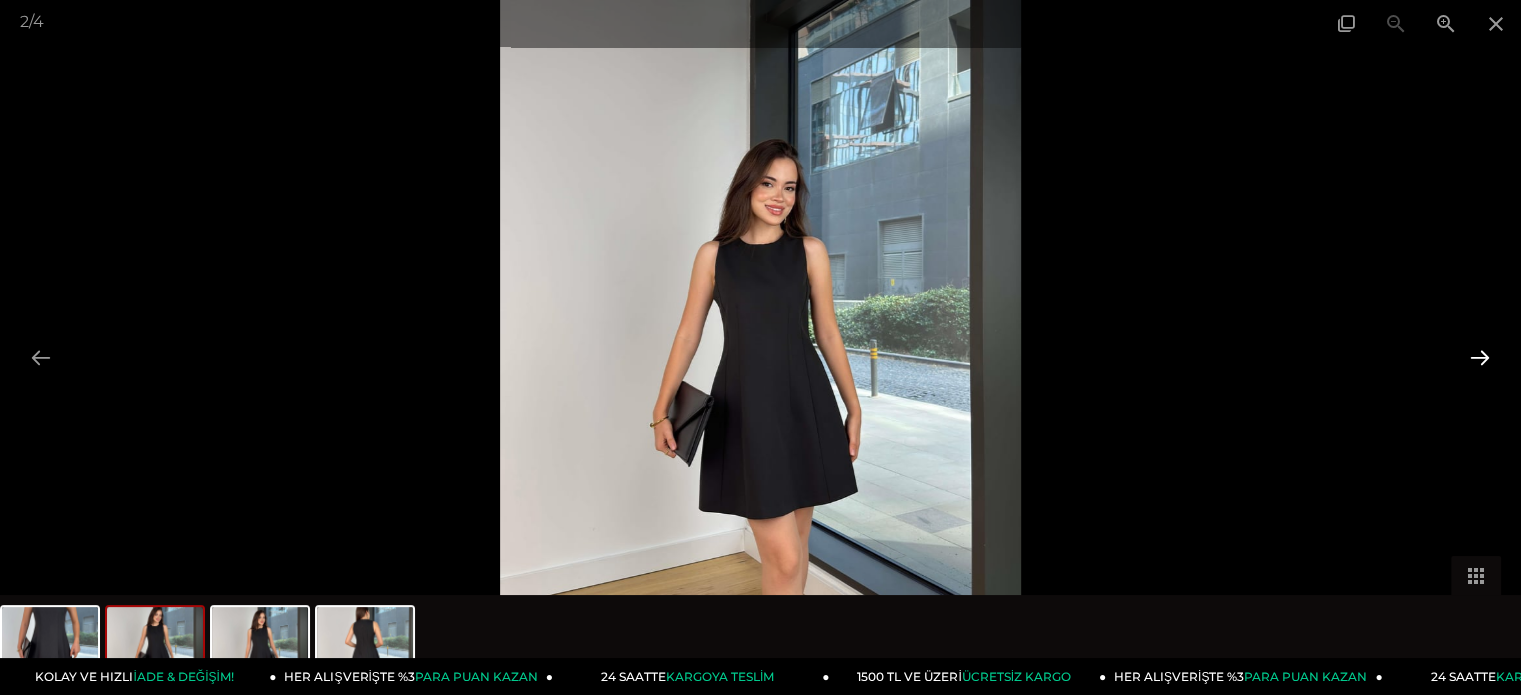click at bounding box center [1480, 357] 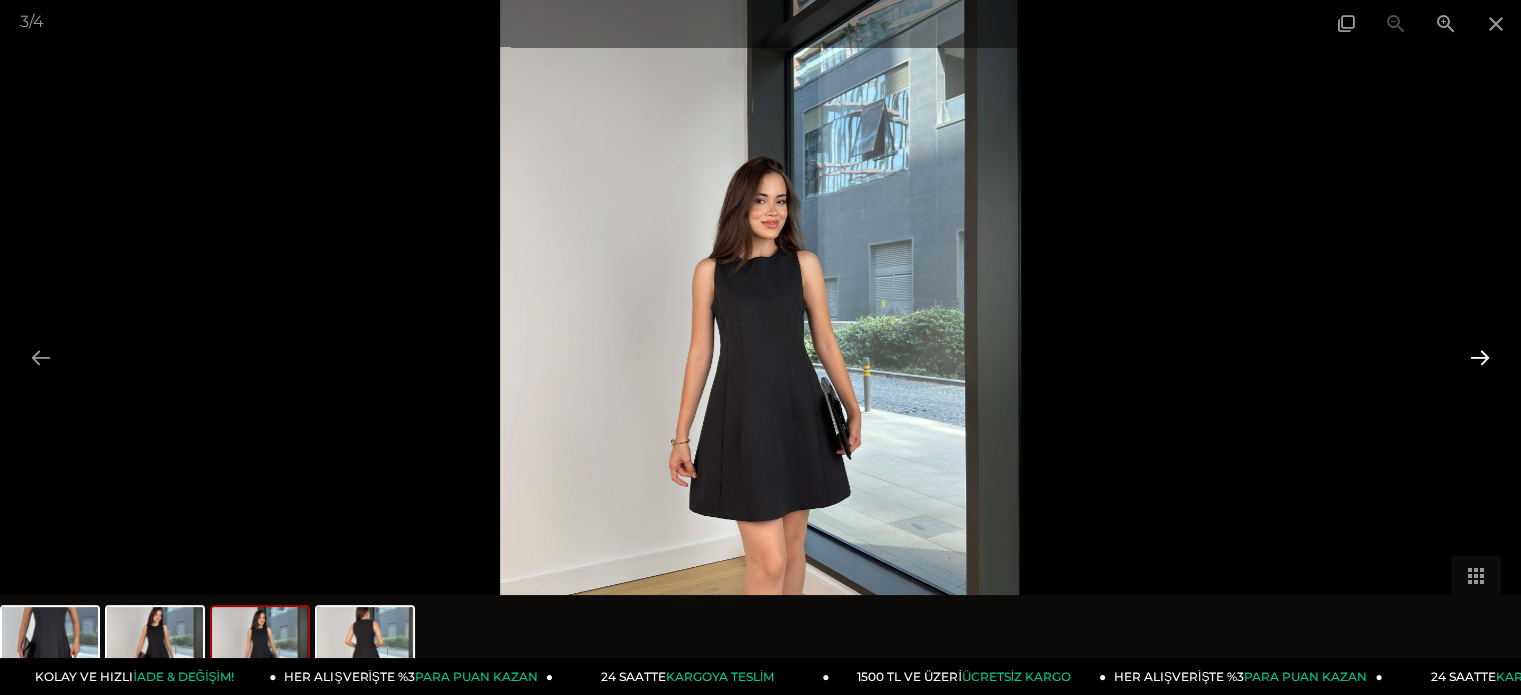 click at bounding box center (1480, 357) 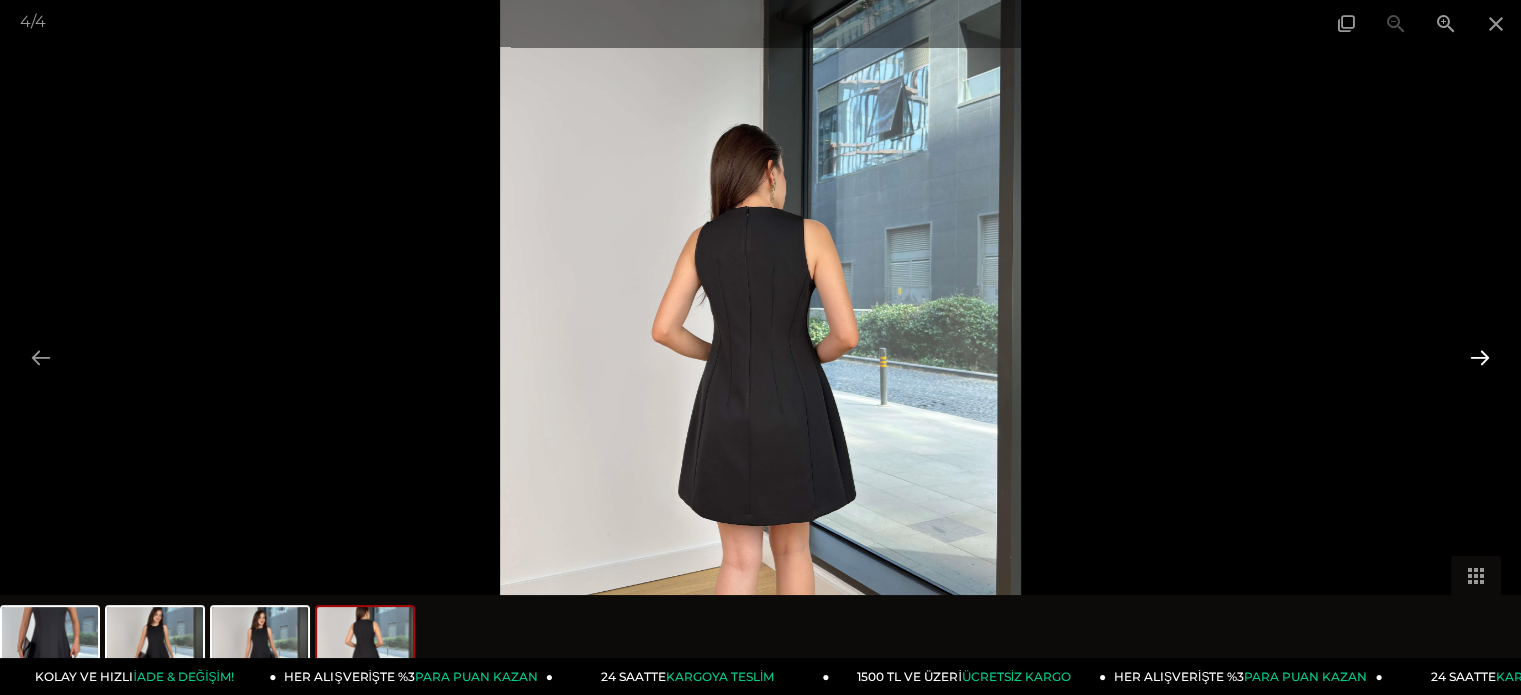 click at bounding box center (1480, 357) 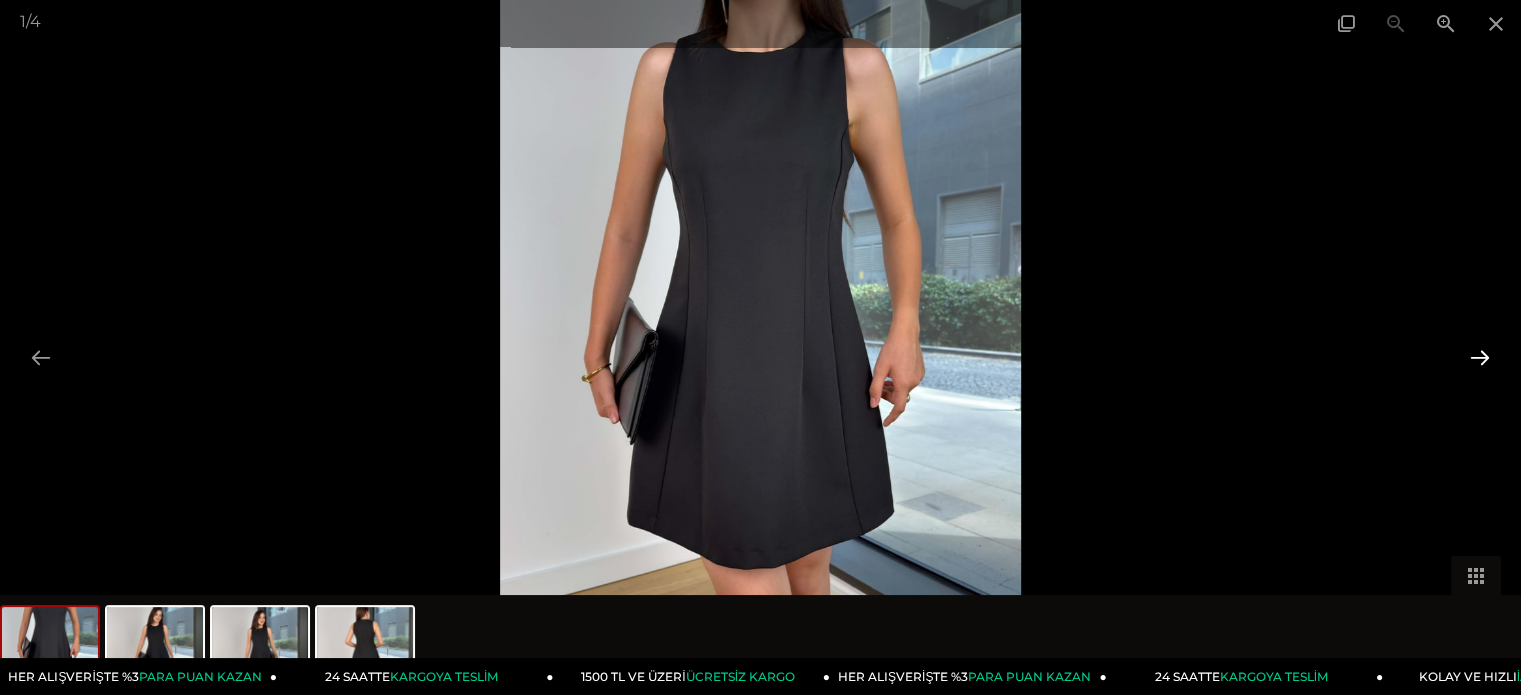 click at bounding box center [1480, 357] 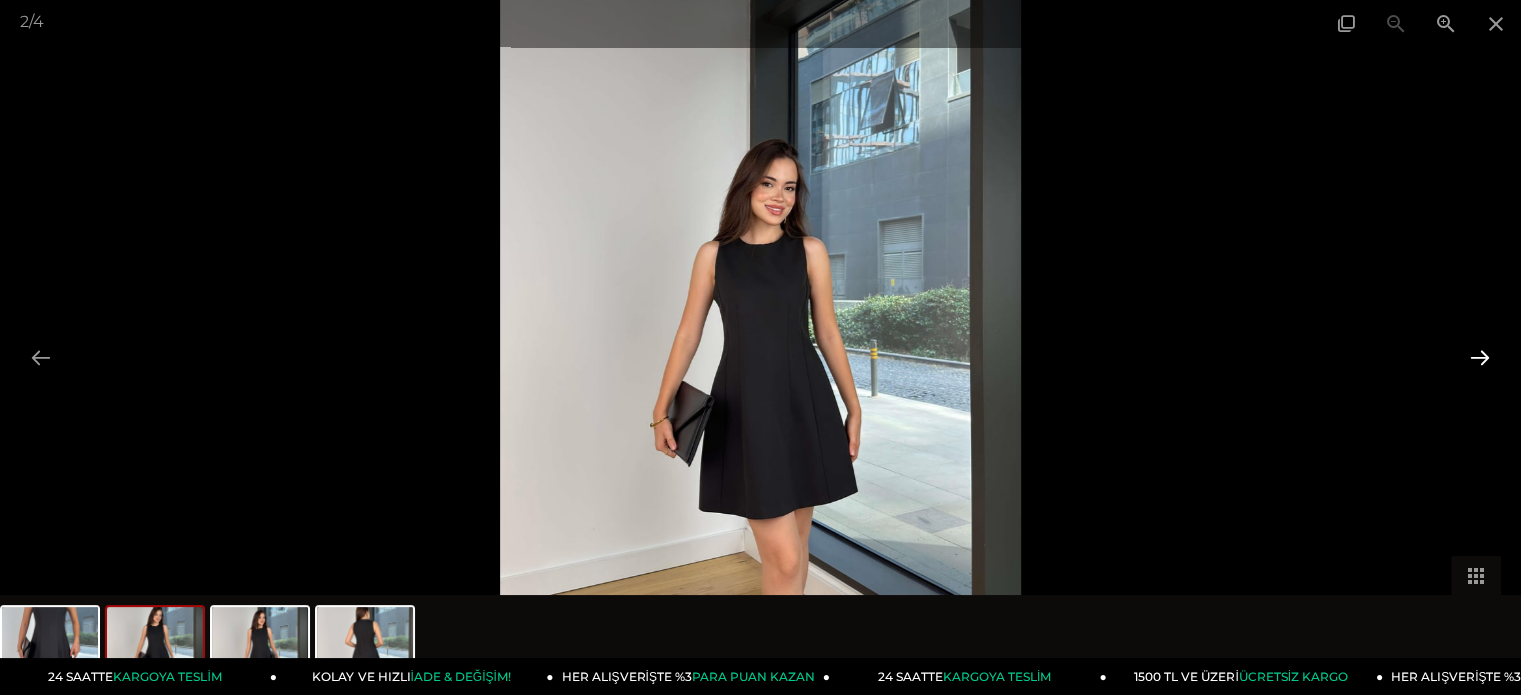 click at bounding box center (1480, 357) 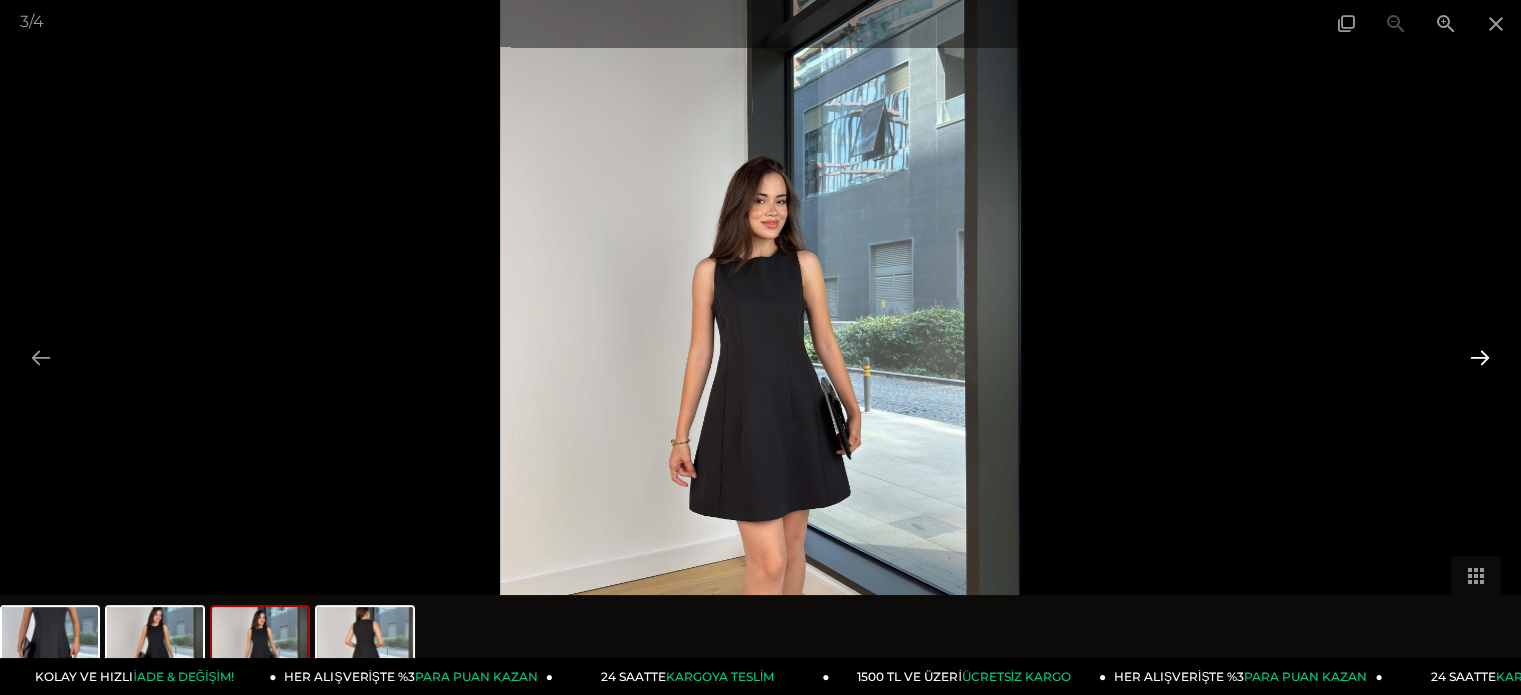 click at bounding box center [1480, 357] 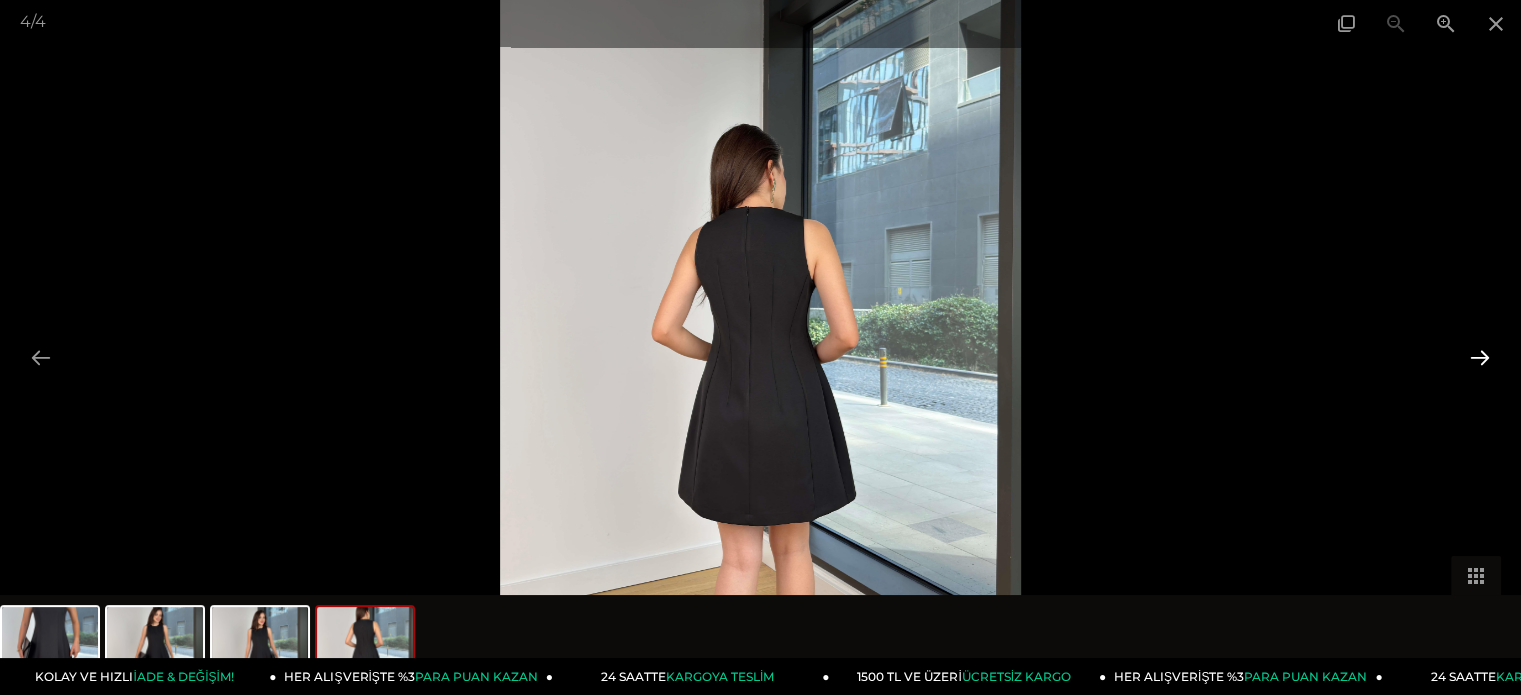 click at bounding box center [1480, 357] 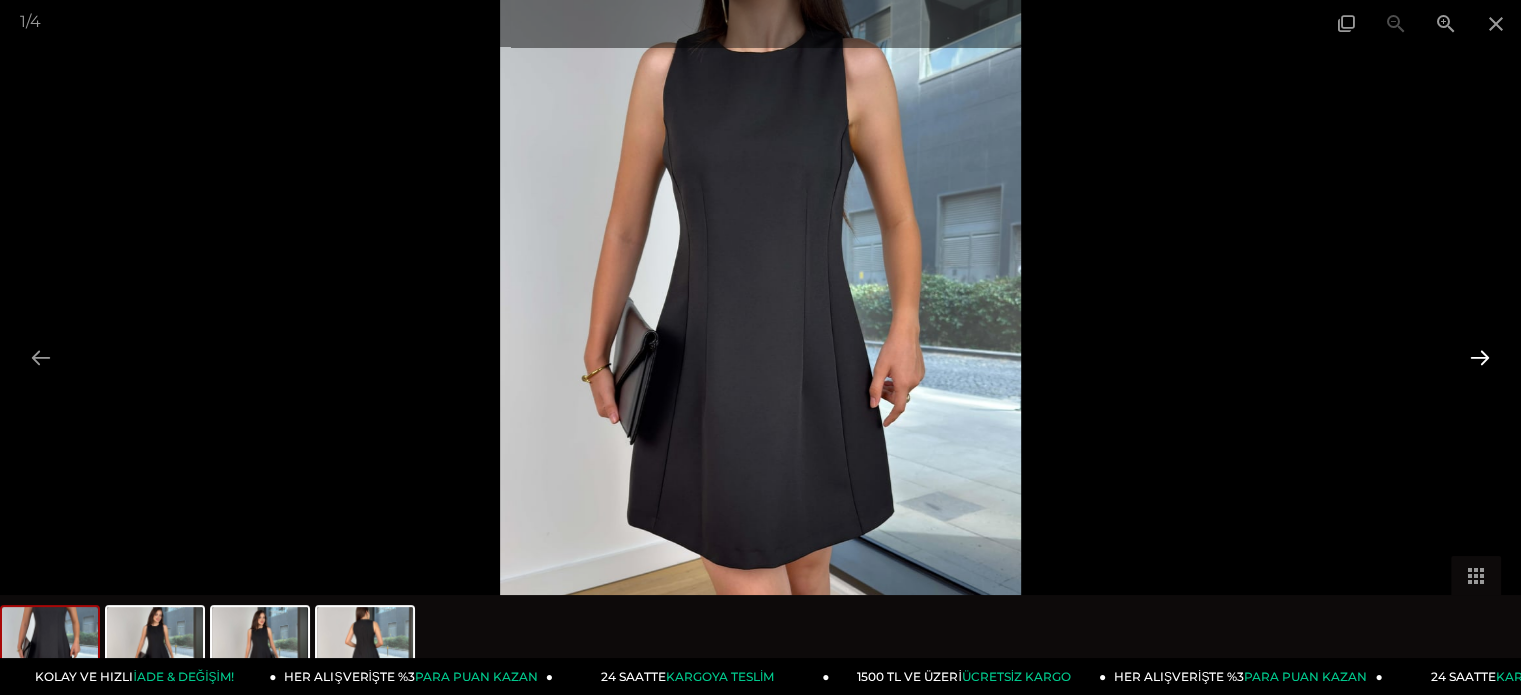 click at bounding box center (1480, 357) 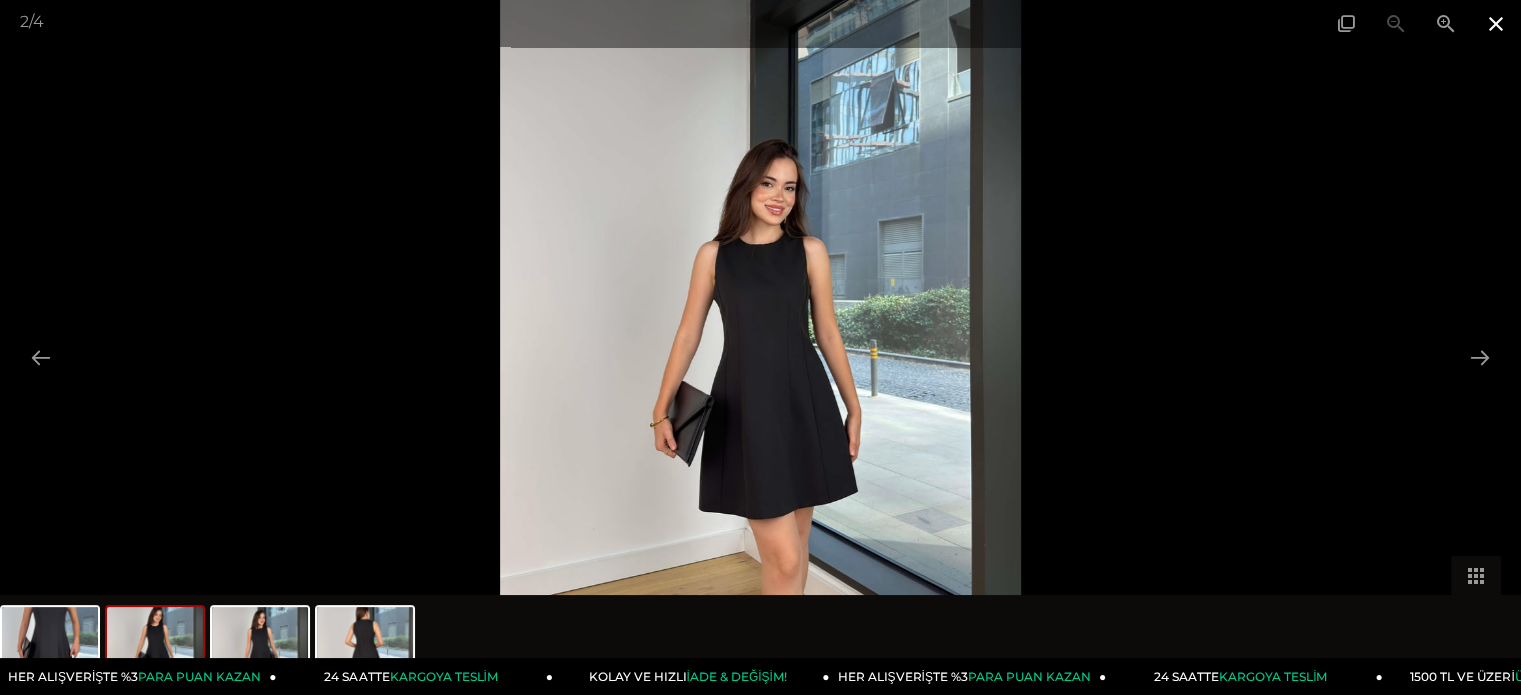 click at bounding box center (1496, 23) 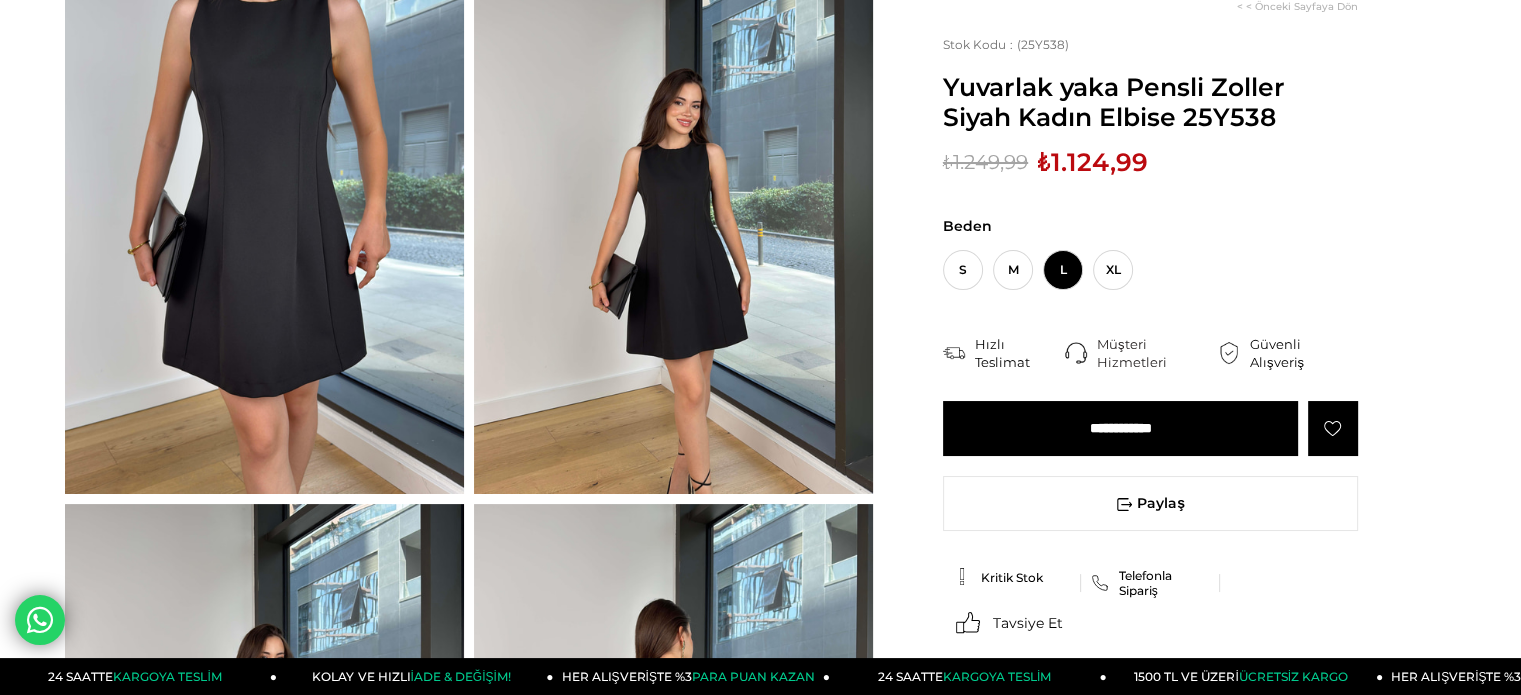 click on "**********" at bounding box center [1120, 428] 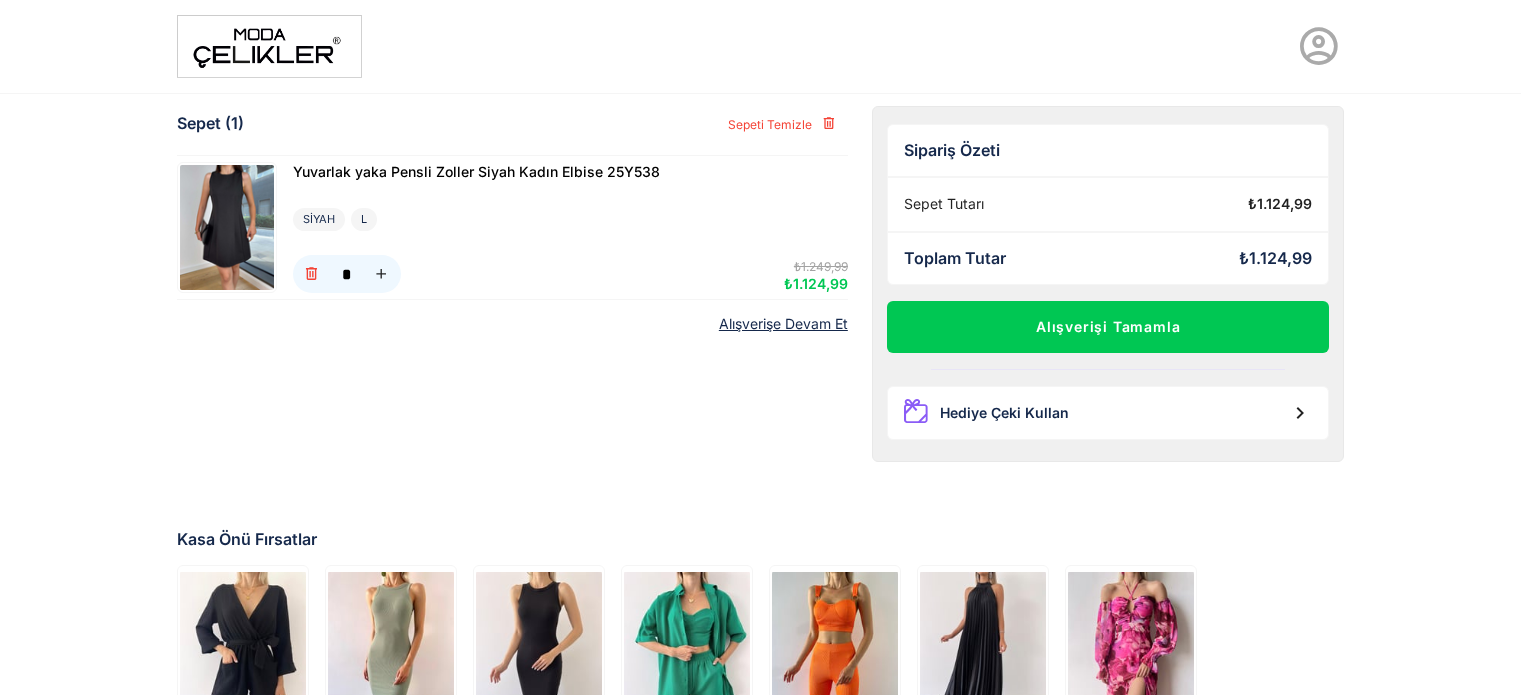 scroll, scrollTop: 0, scrollLeft: 0, axis: both 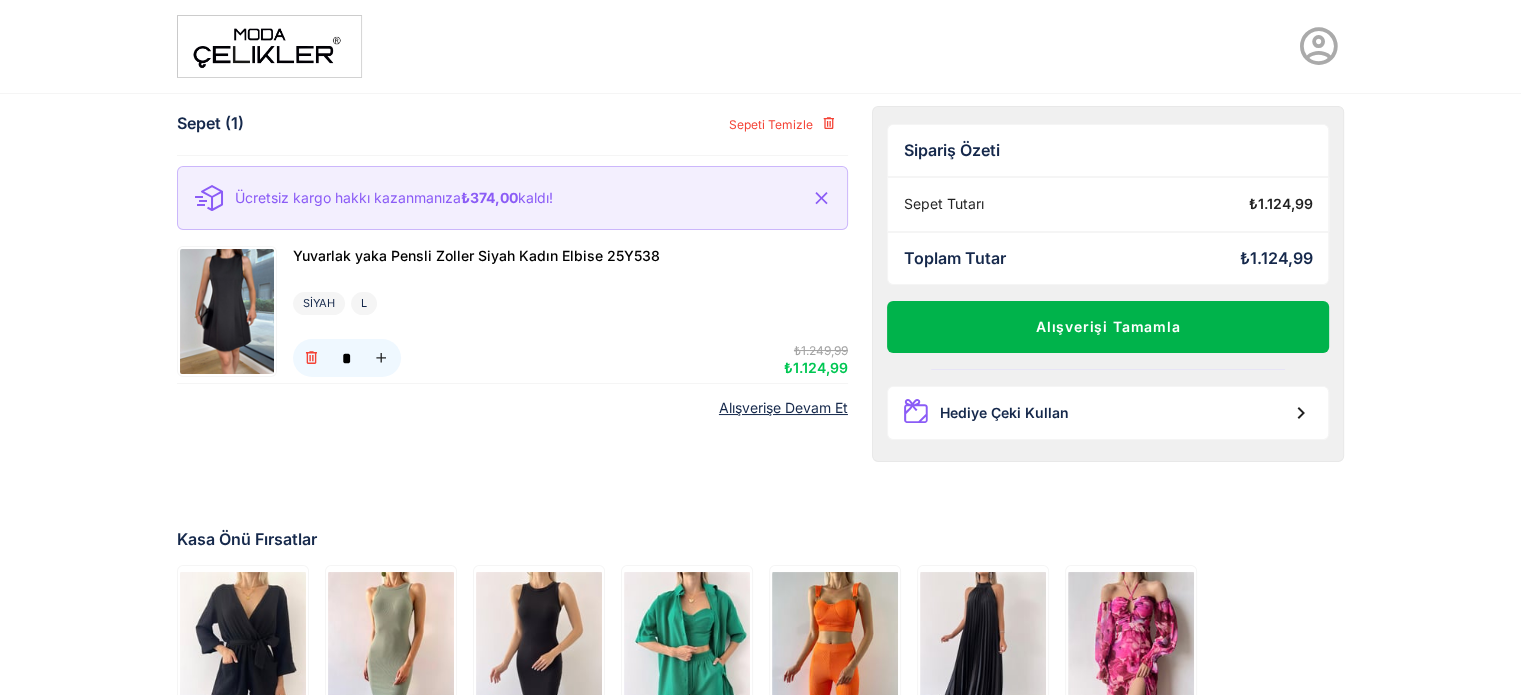 click on "Alışverişi Tamamla" at bounding box center (1108, 327) 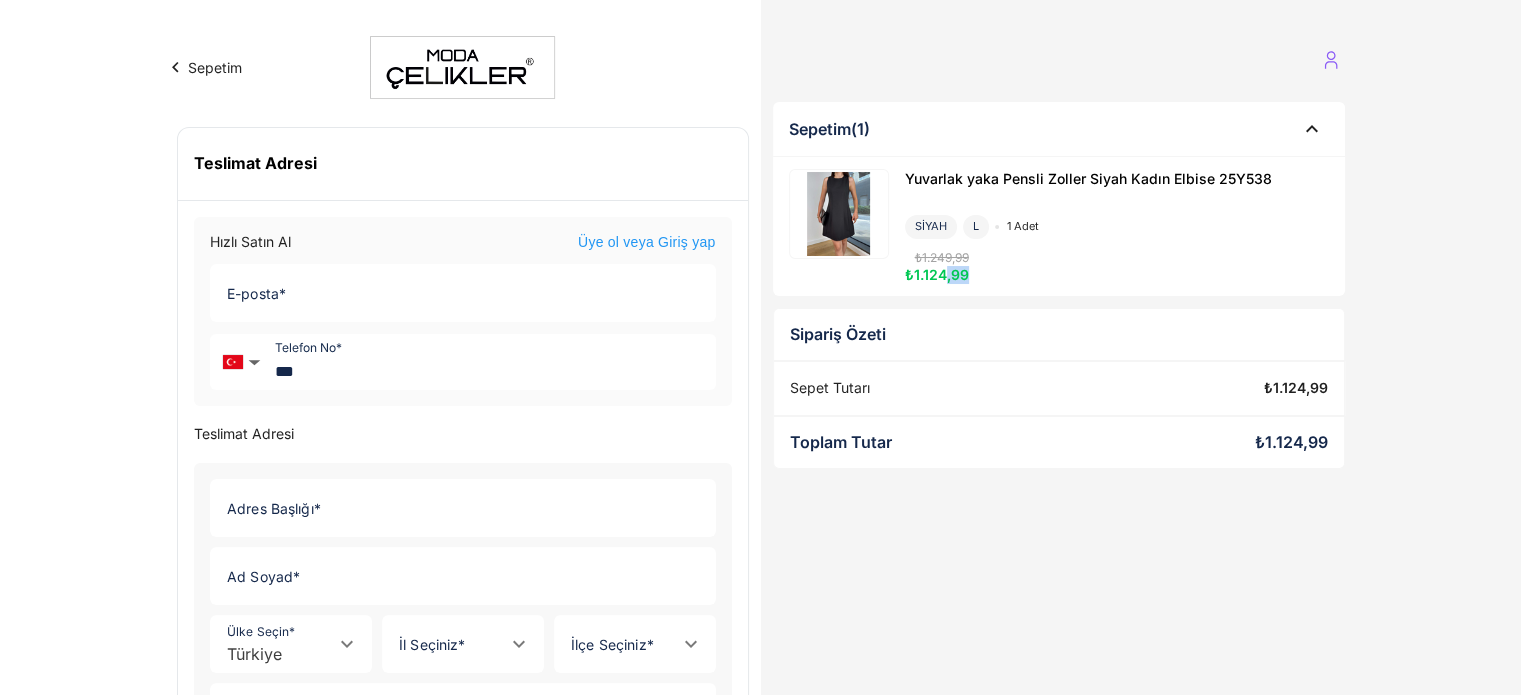 drag, startPoint x: 941, startPoint y: 276, endPoint x: 973, endPoint y: 273, distance: 32.140316 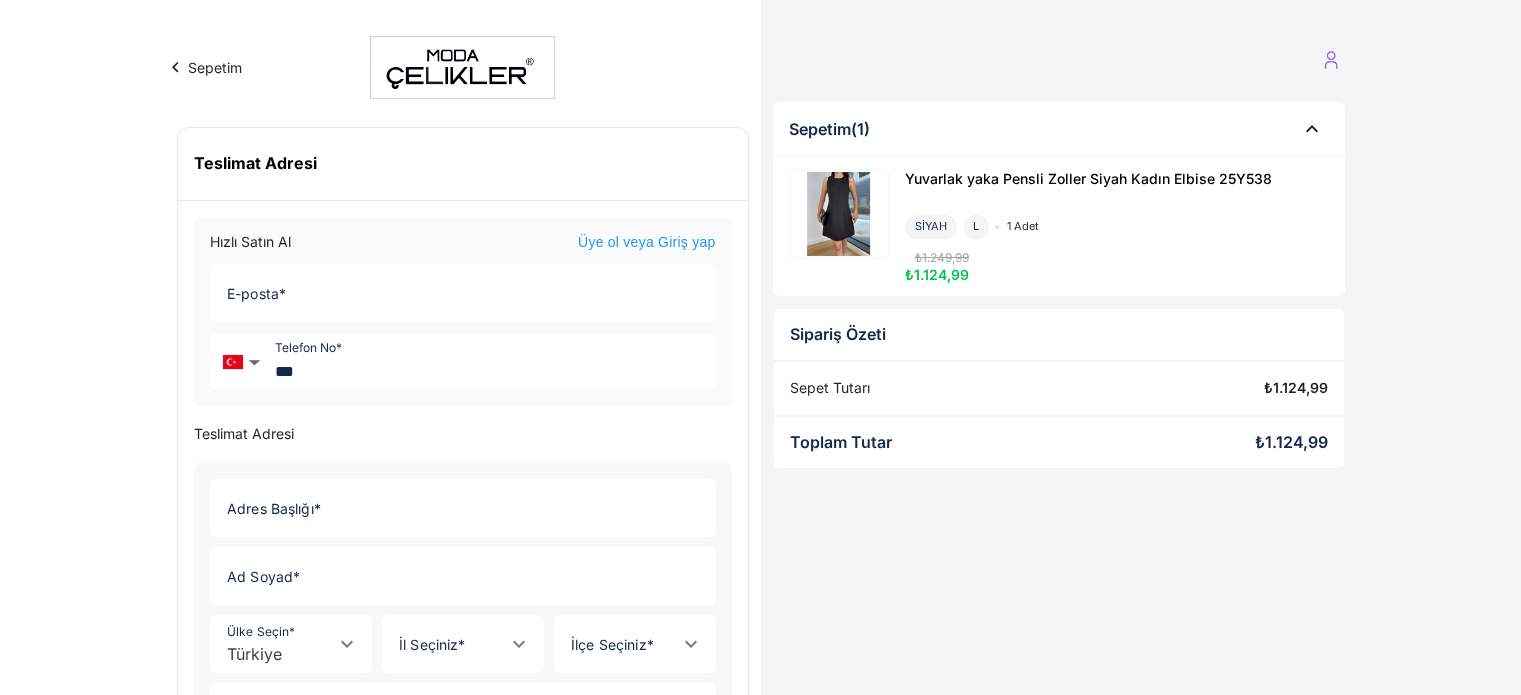click on "₺1.249,99" at bounding box center (942, 257) 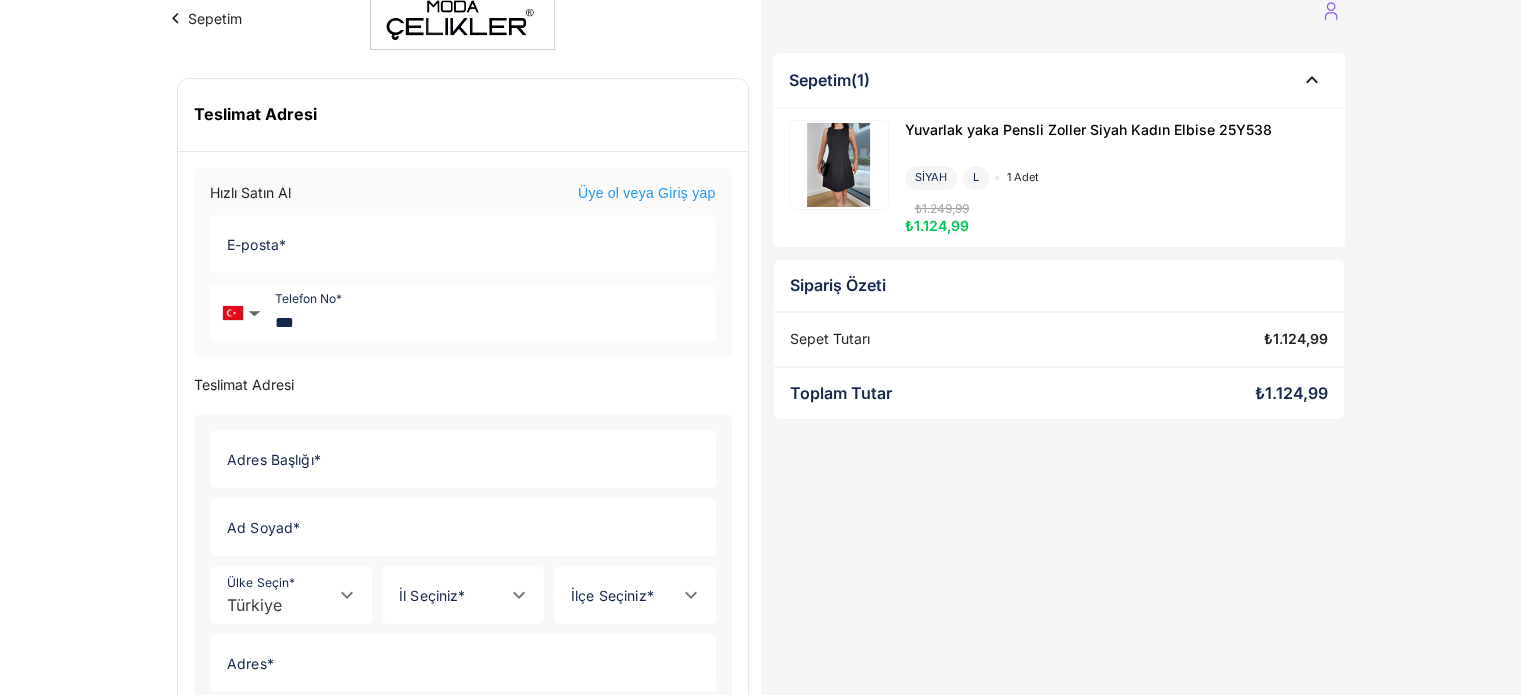scroll, scrollTop: 0, scrollLeft: 0, axis: both 